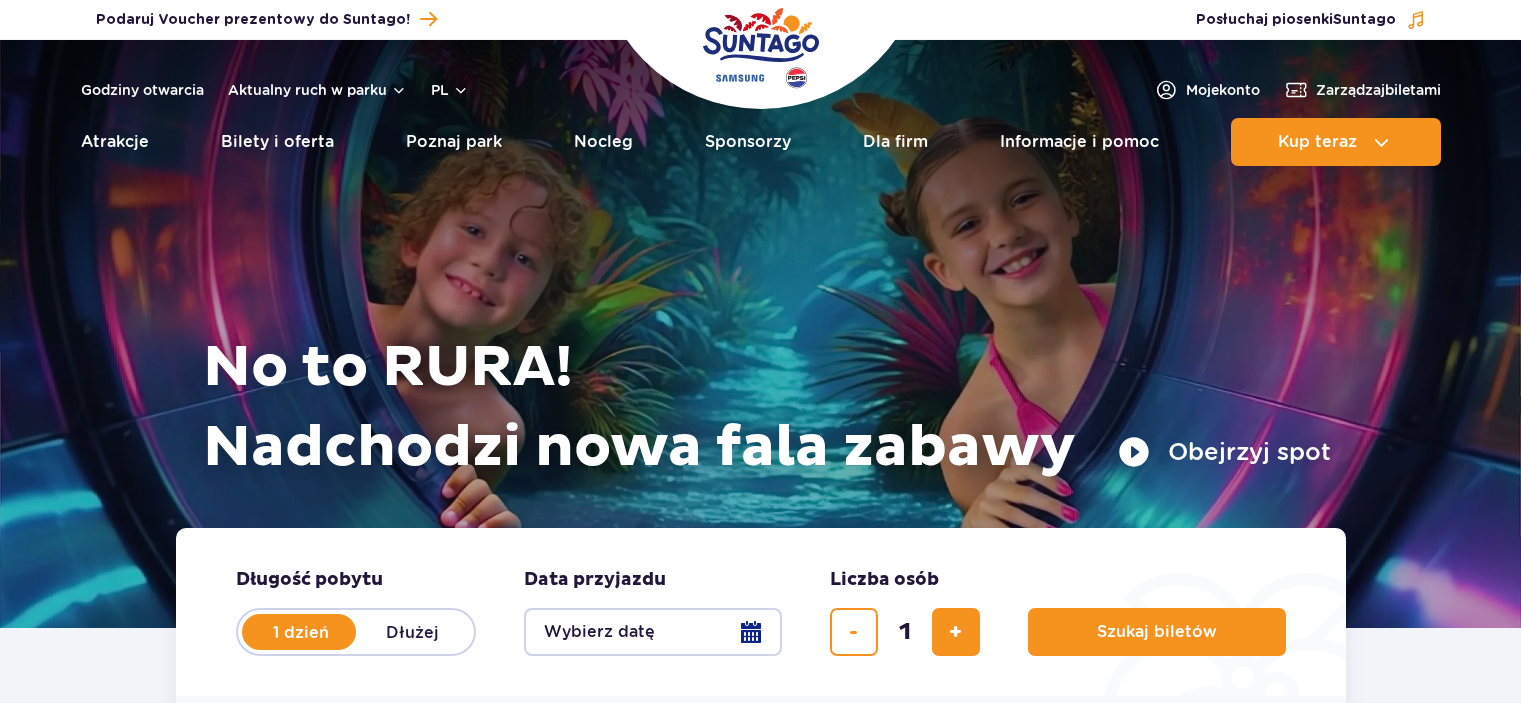 scroll, scrollTop: 0, scrollLeft: 0, axis: both 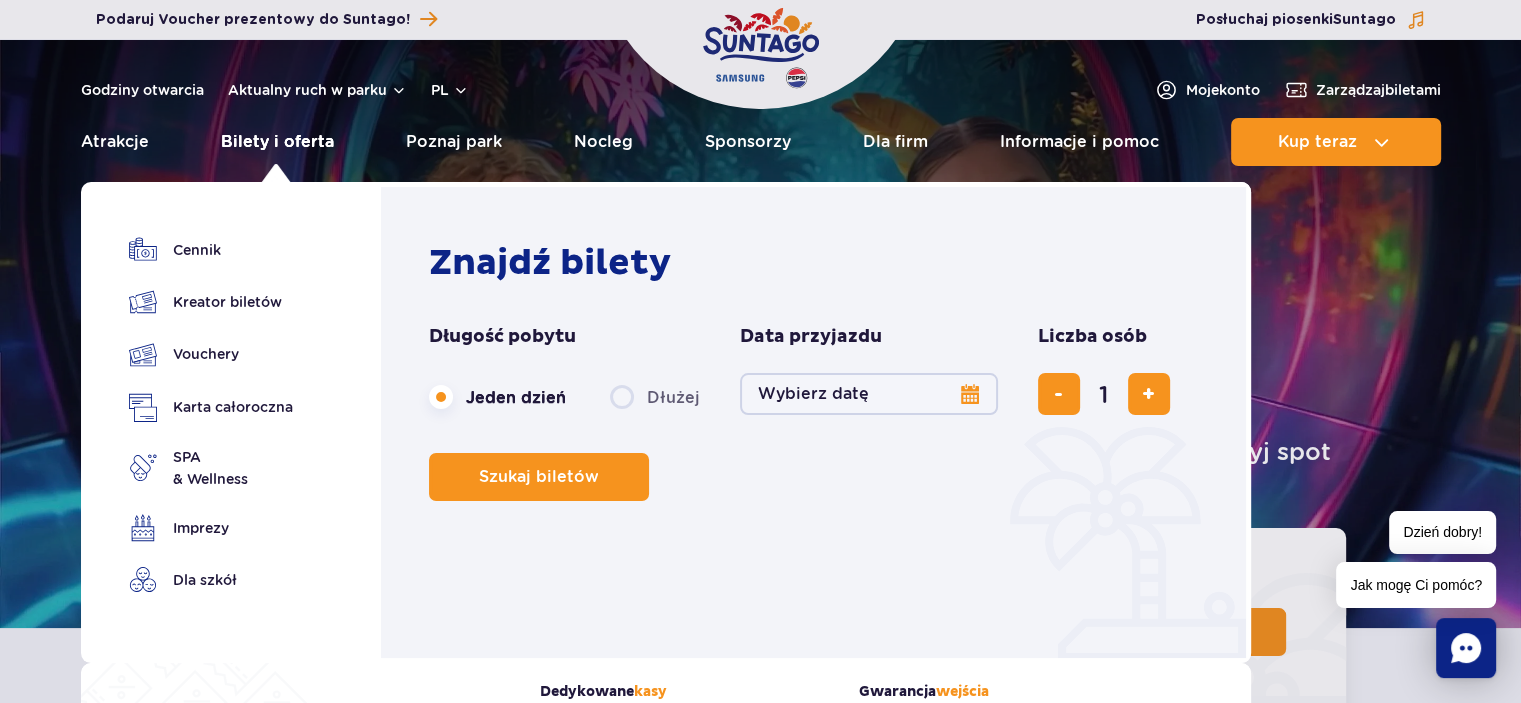 click on "Bilety i oferta" at bounding box center (277, 142) 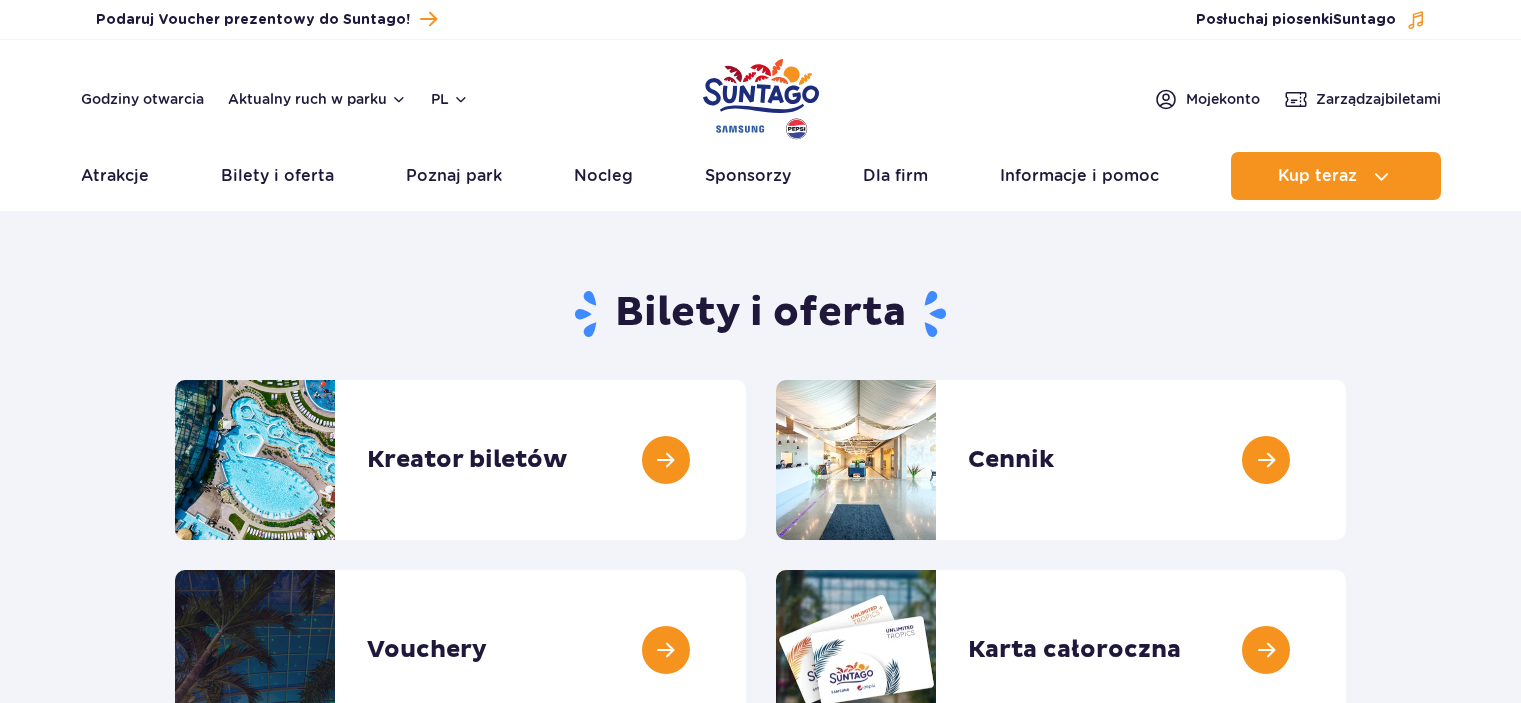 scroll, scrollTop: 0, scrollLeft: 0, axis: both 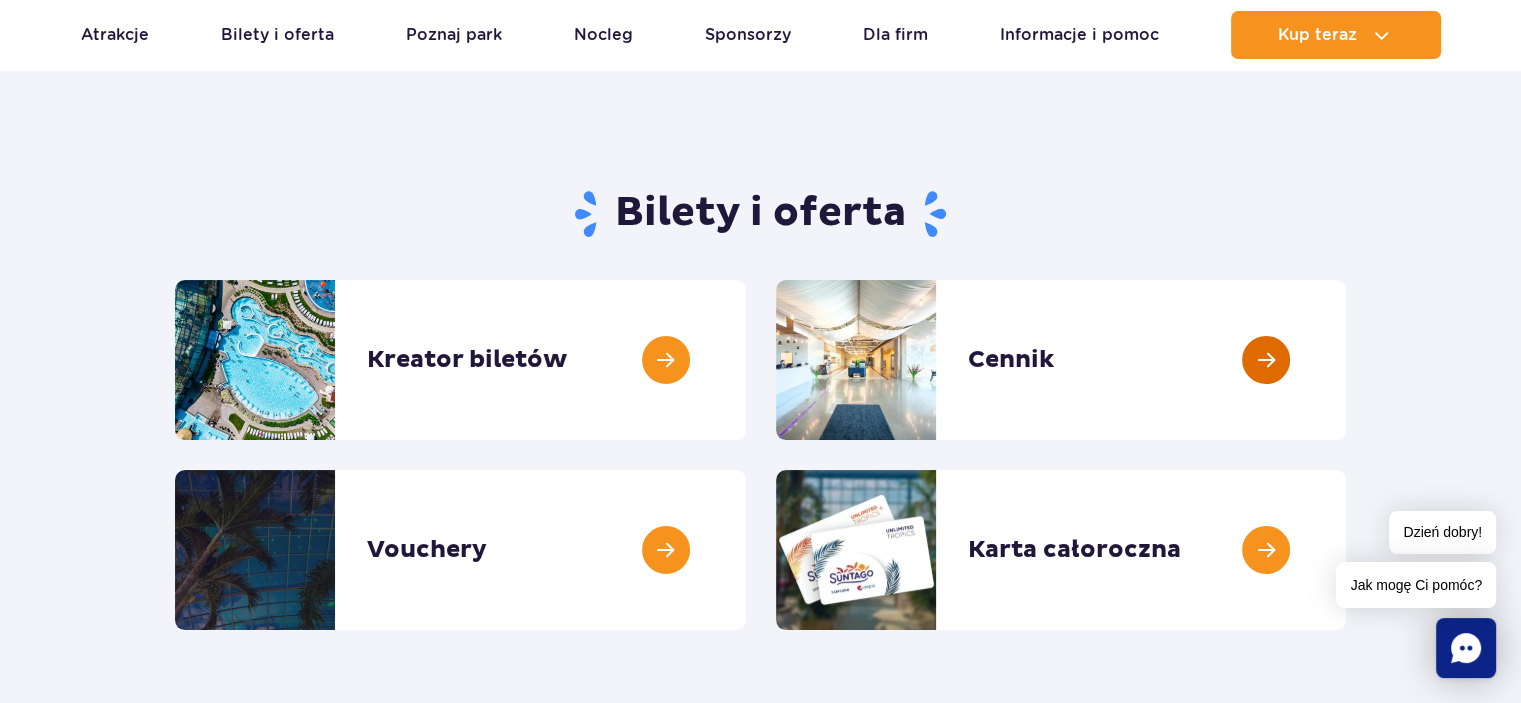 click at bounding box center (1346, 360) 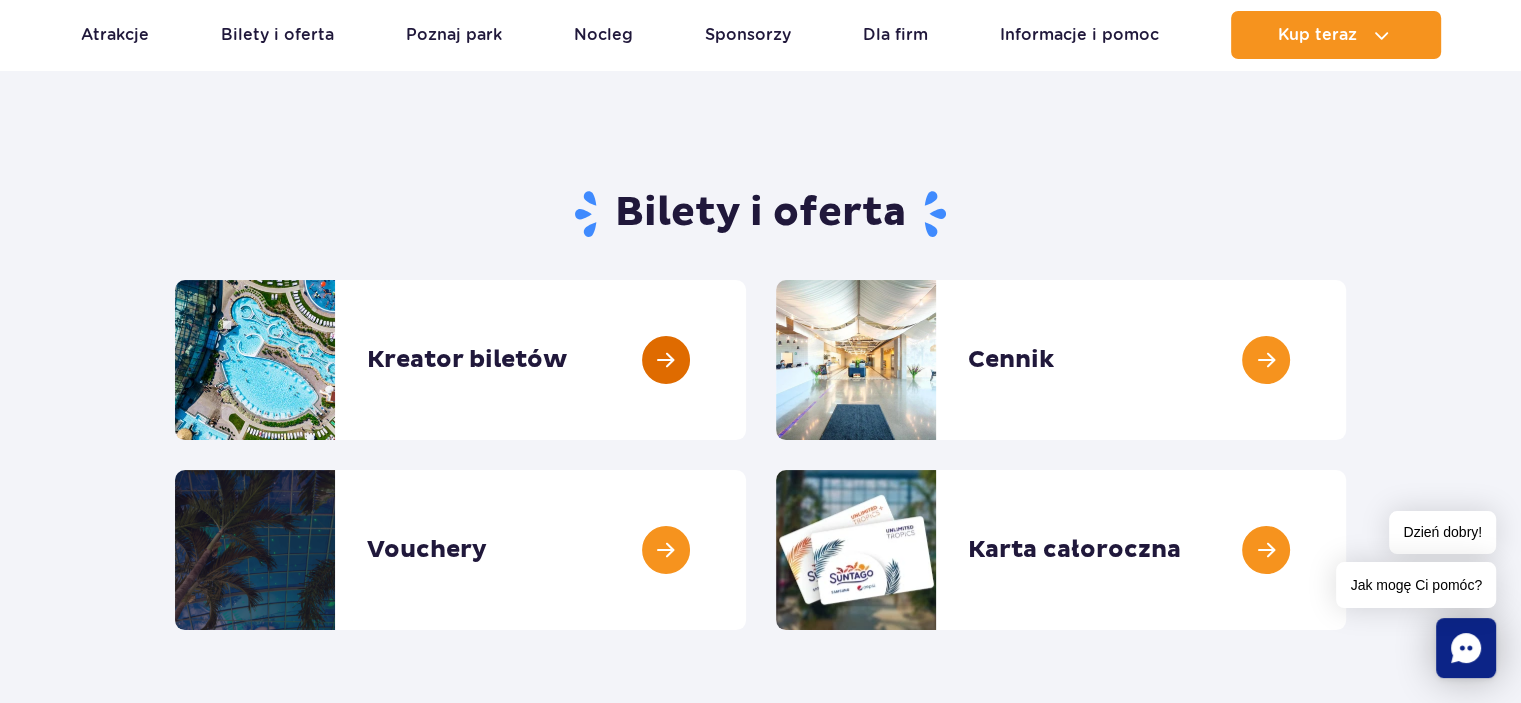 click at bounding box center (746, 360) 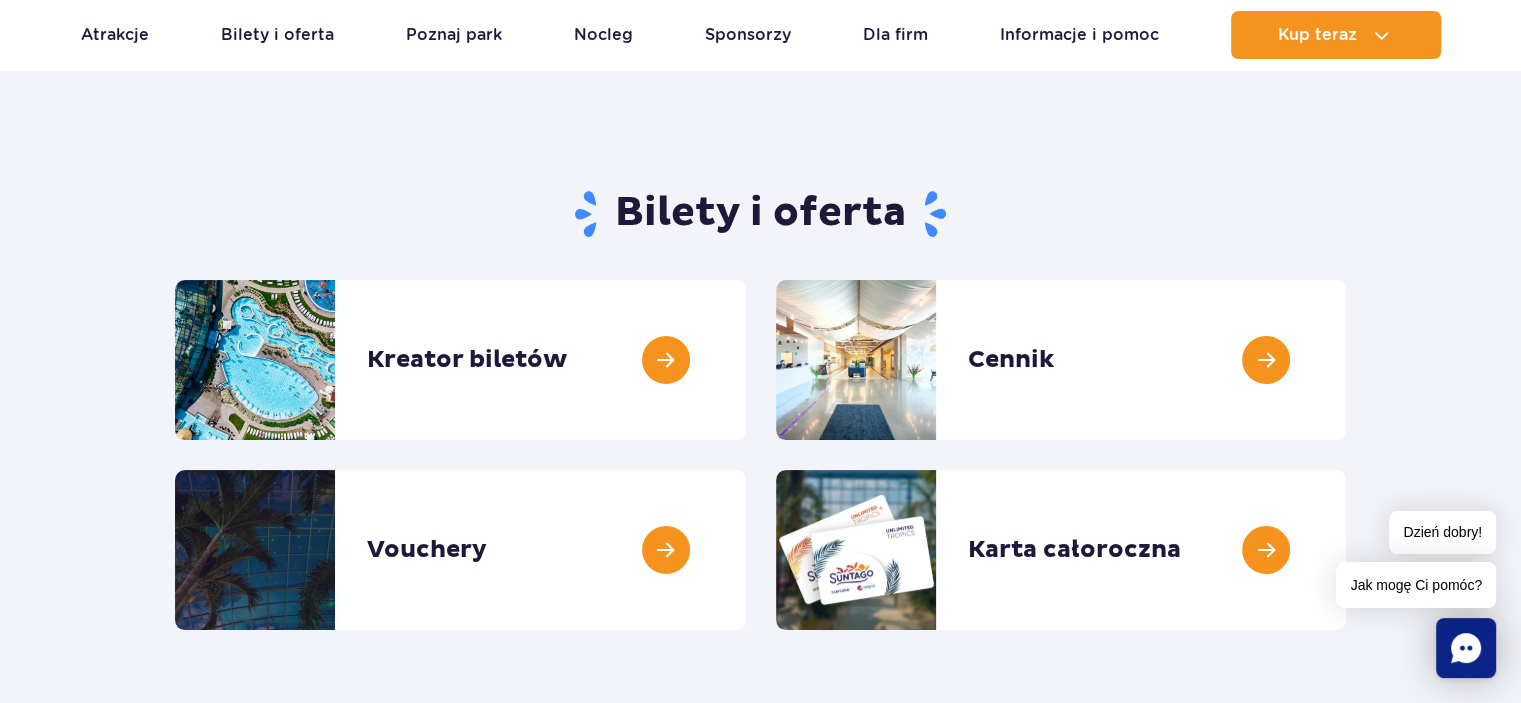 scroll, scrollTop: 0, scrollLeft: 0, axis: both 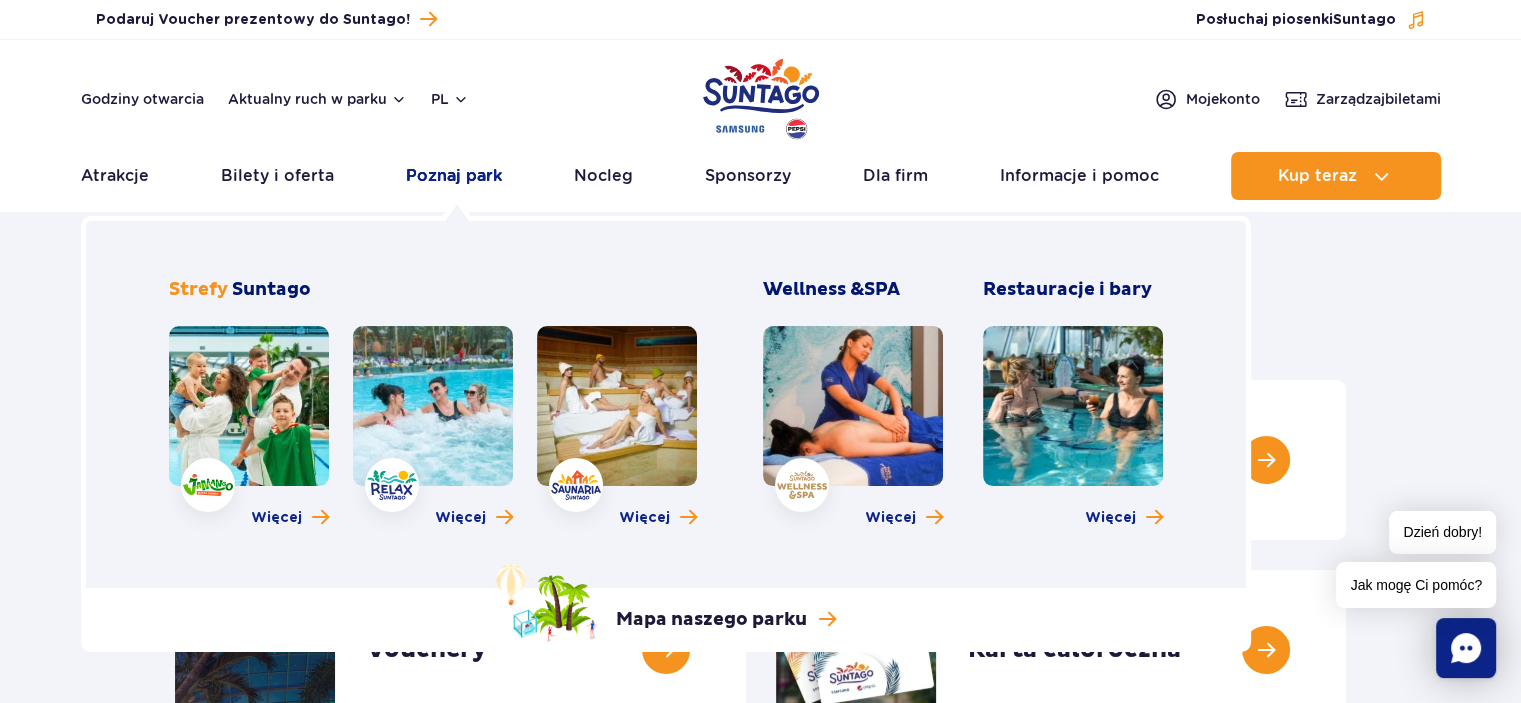 click on "Poznaj park" at bounding box center [454, 176] 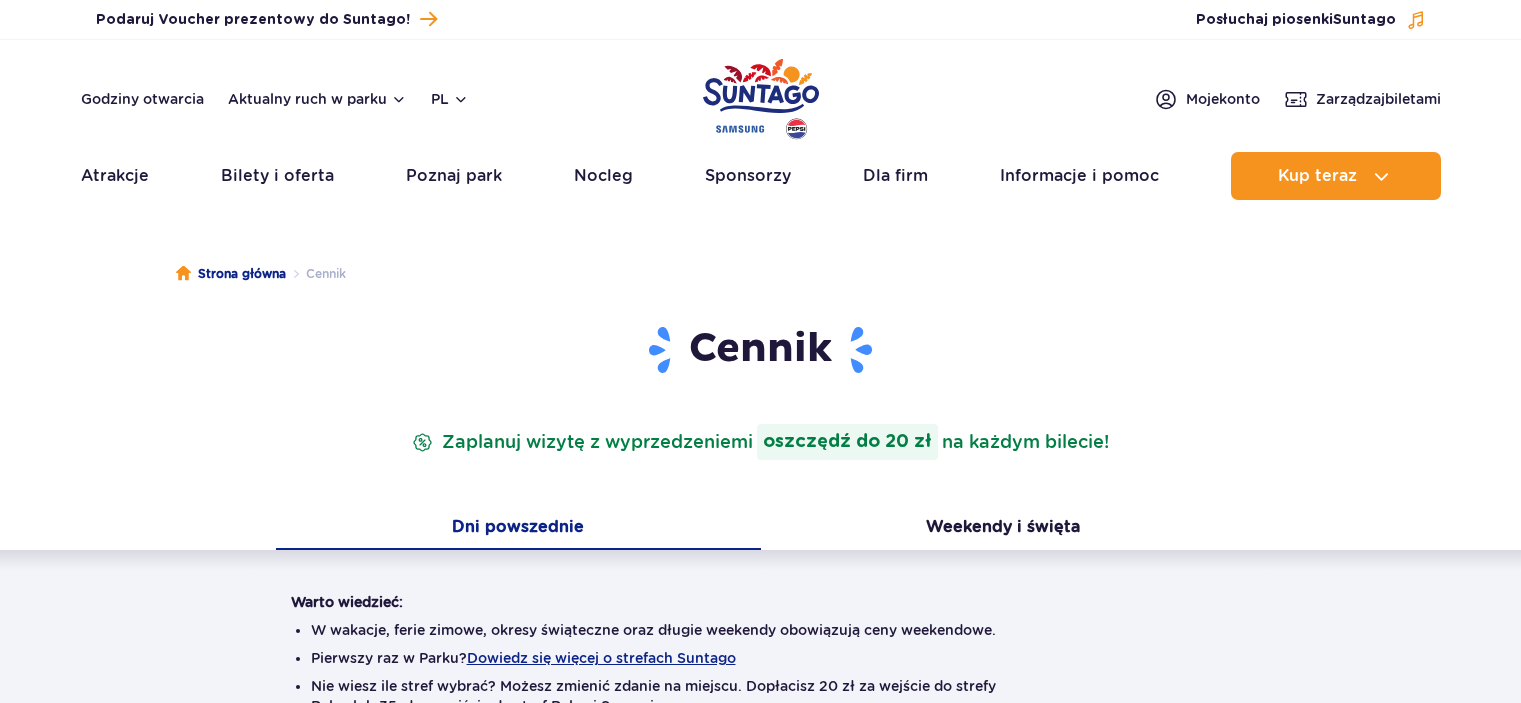 scroll, scrollTop: 0, scrollLeft: 0, axis: both 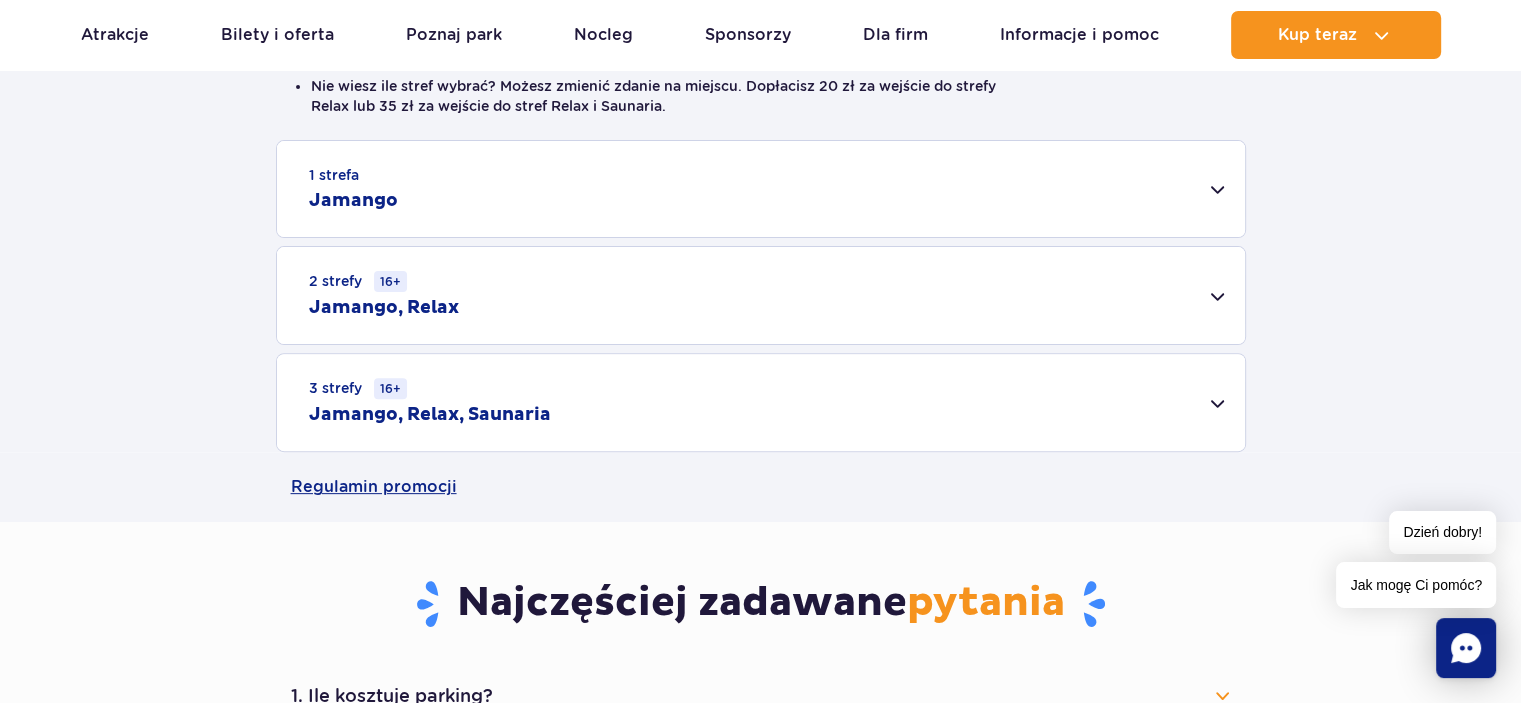 click on "2 strefy  16+
Jamango, Relax" at bounding box center (761, 295) 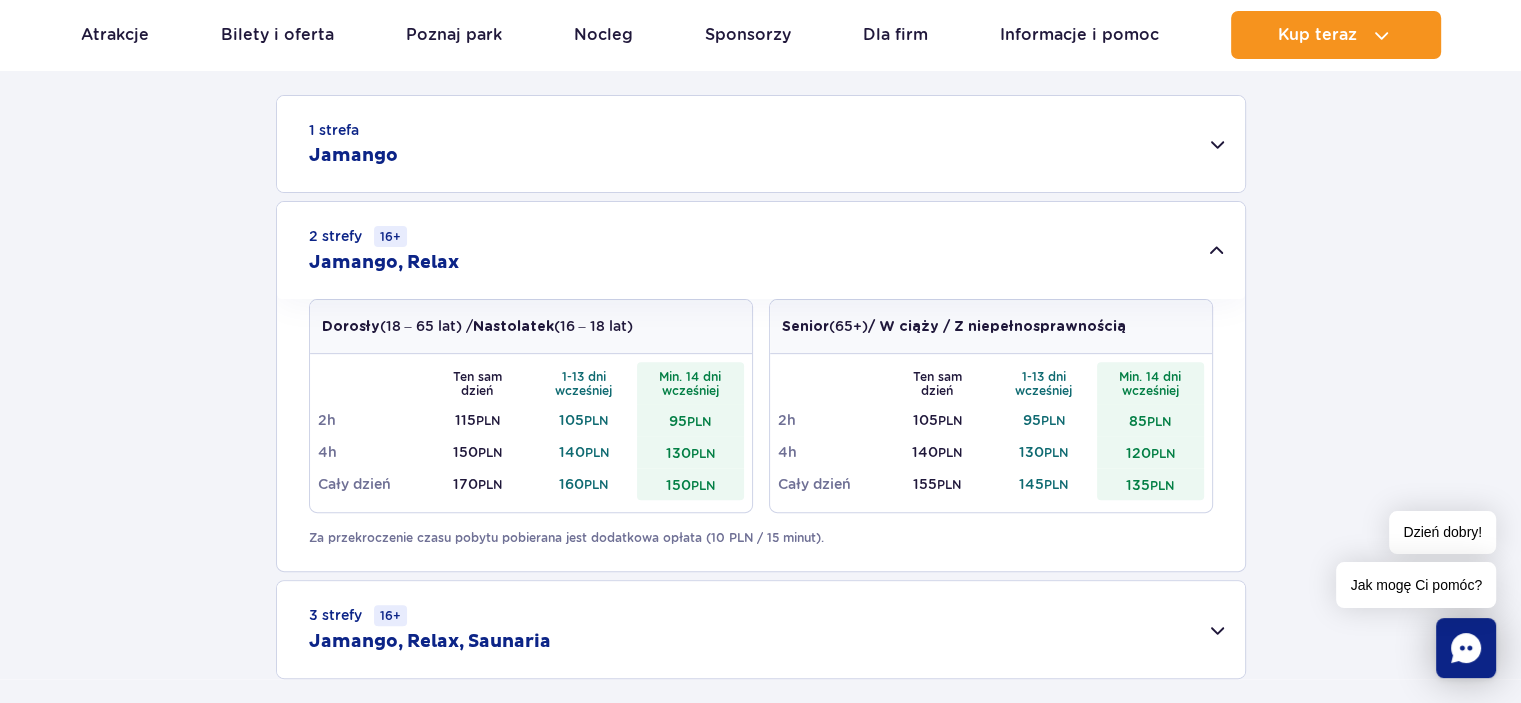 scroll, scrollTop: 600, scrollLeft: 0, axis: vertical 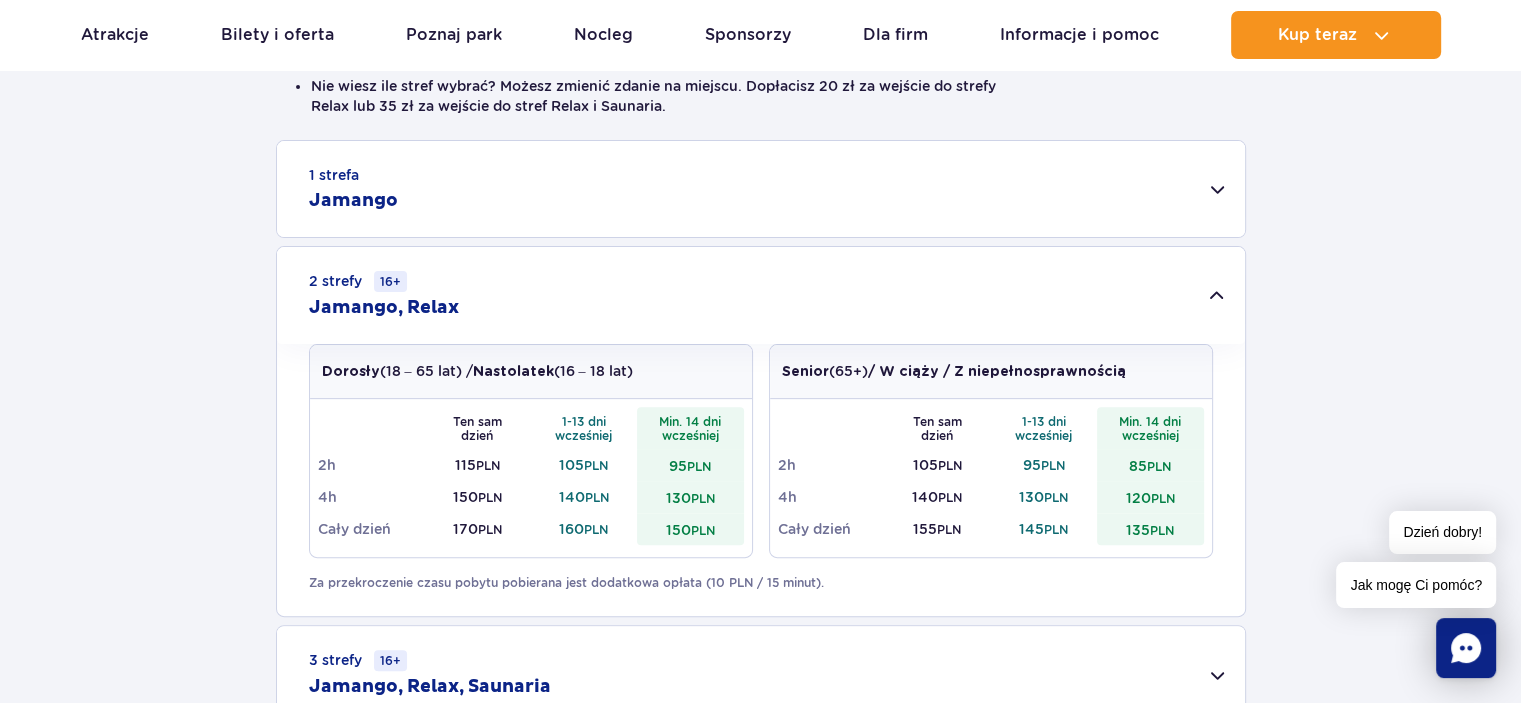 click on "1 strefa
Jamango" at bounding box center [761, 189] 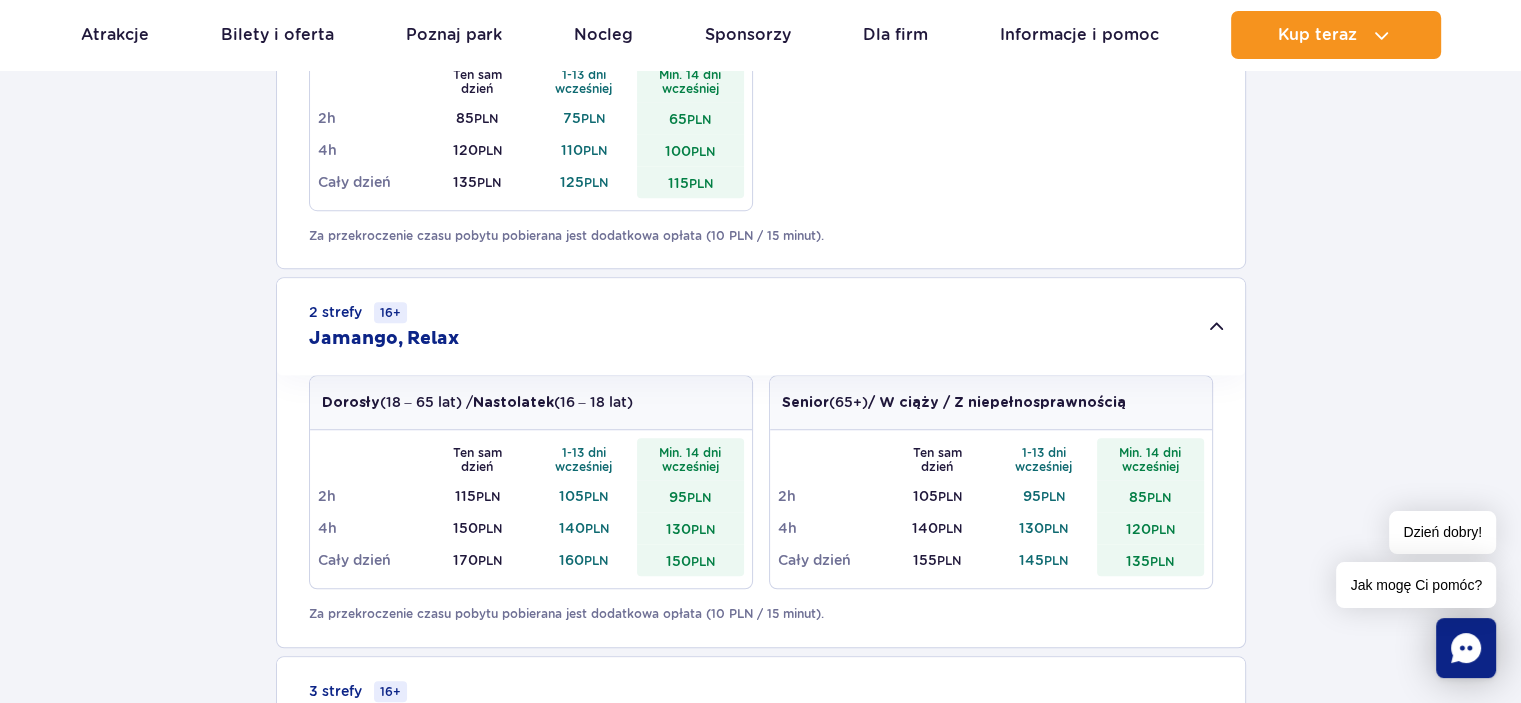 scroll, scrollTop: 1600, scrollLeft: 0, axis: vertical 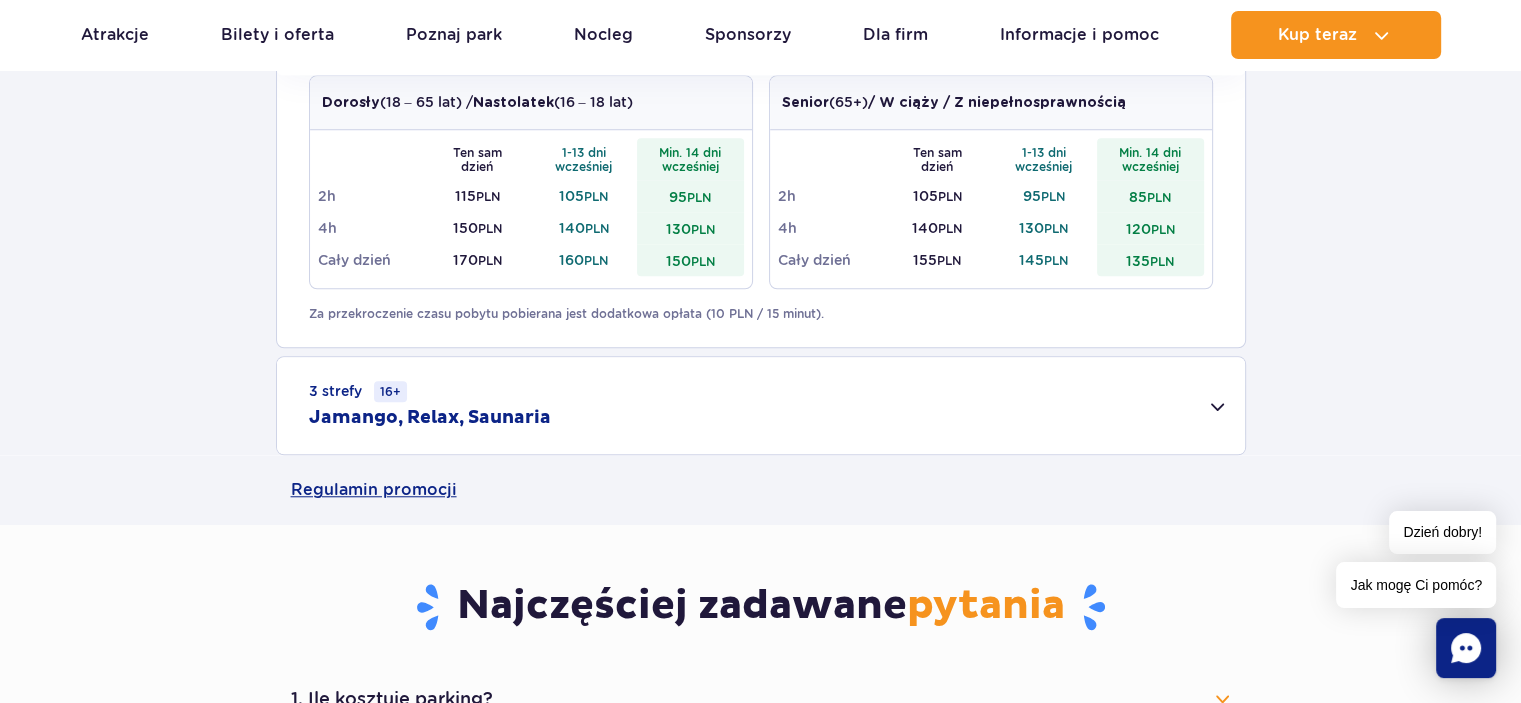 click on "3 strefy  16+
Jamango, Relax, Saunaria" at bounding box center (761, 405) 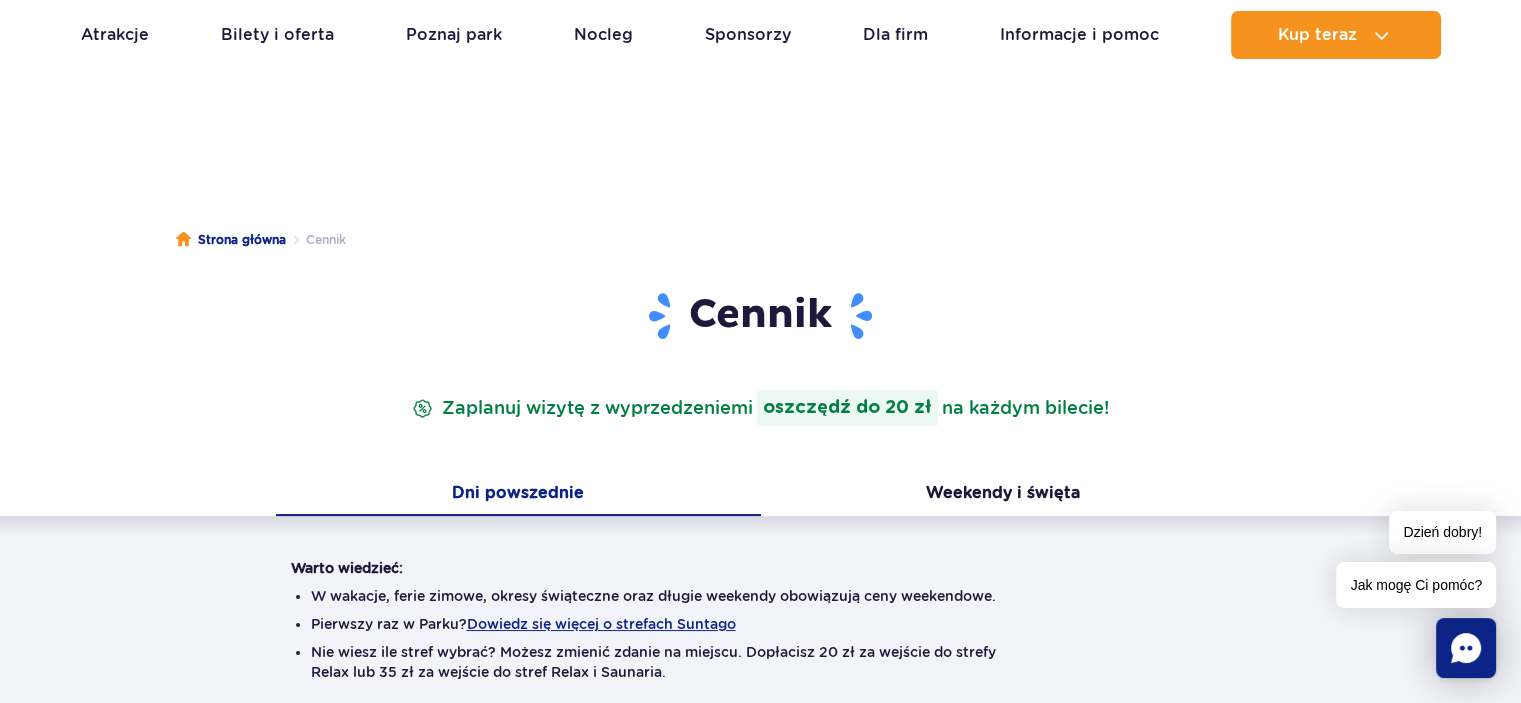 scroll, scrollTop: 0, scrollLeft: 0, axis: both 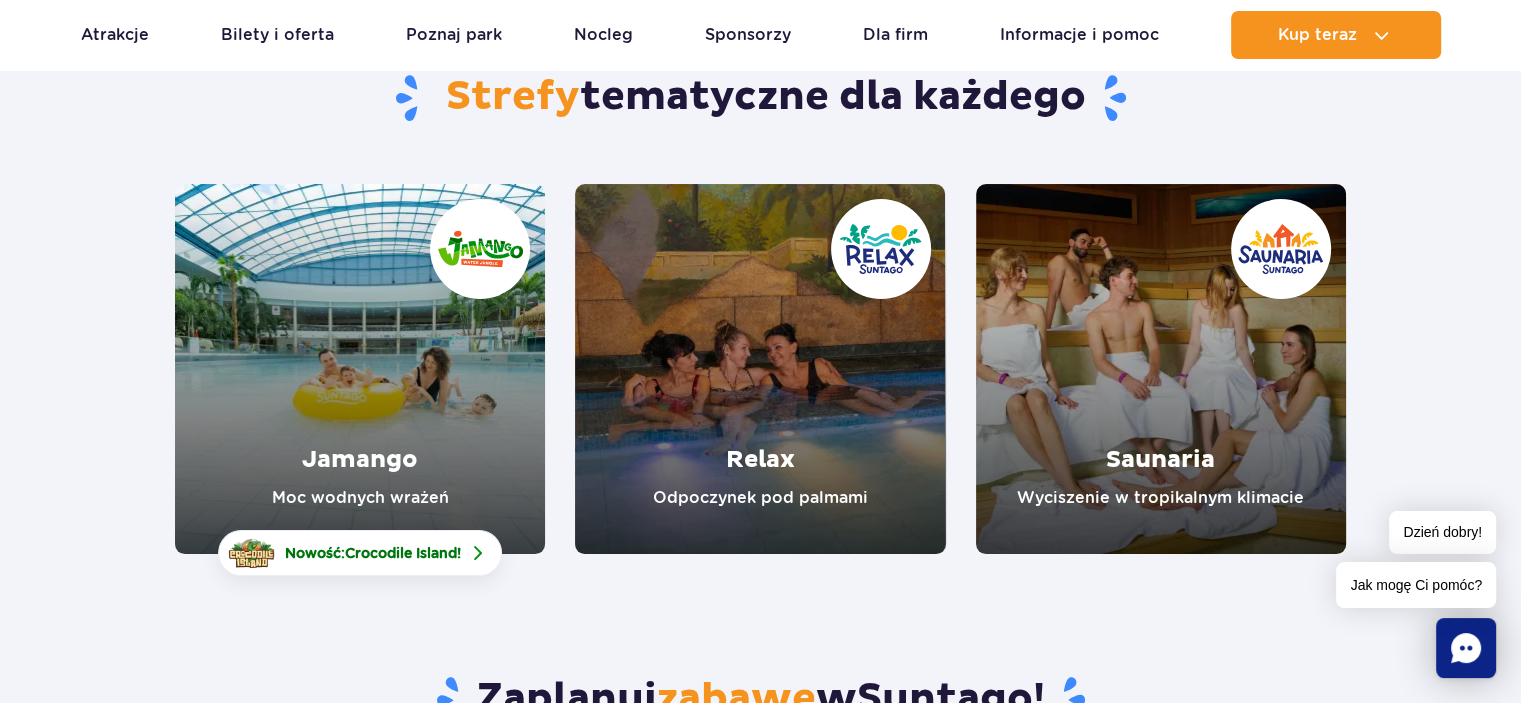 click at bounding box center (360, 369) 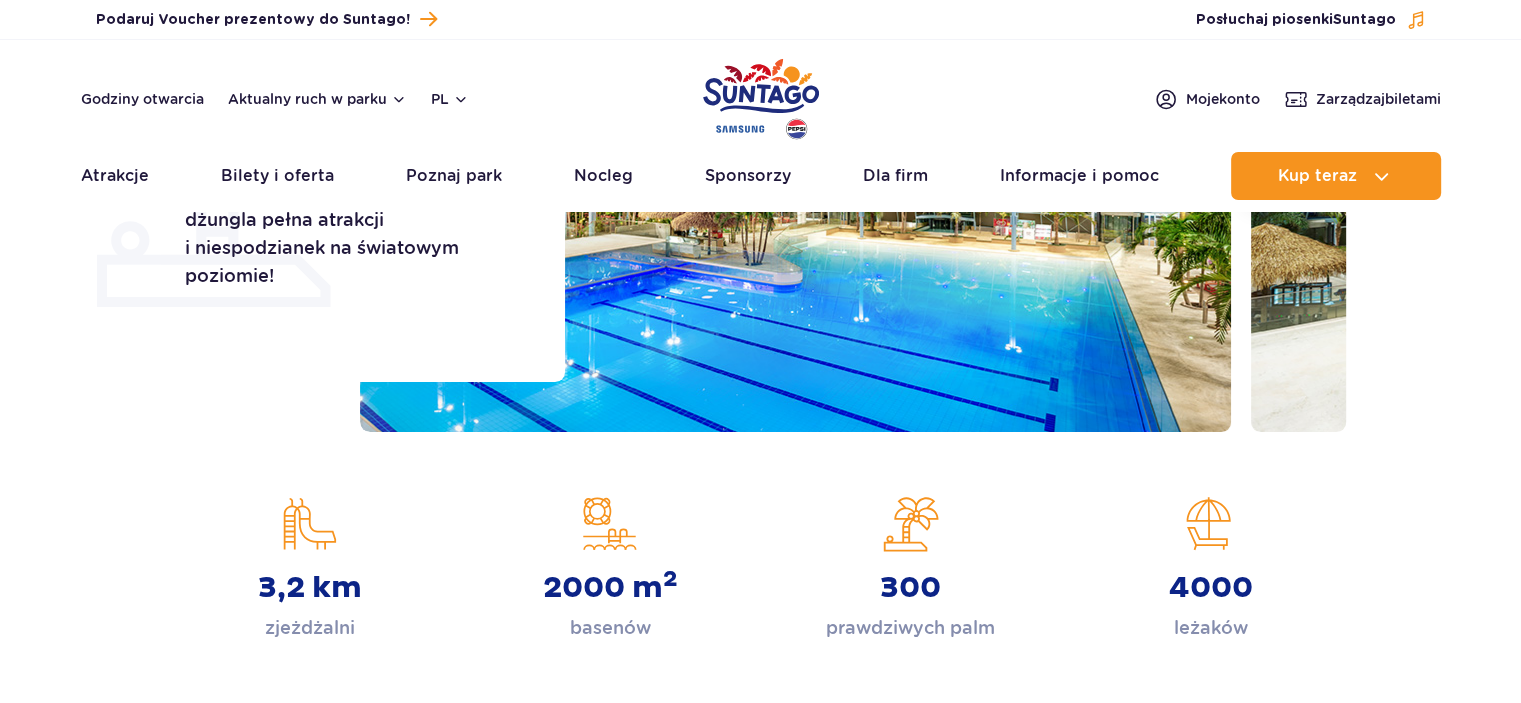 scroll, scrollTop: 0, scrollLeft: 0, axis: both 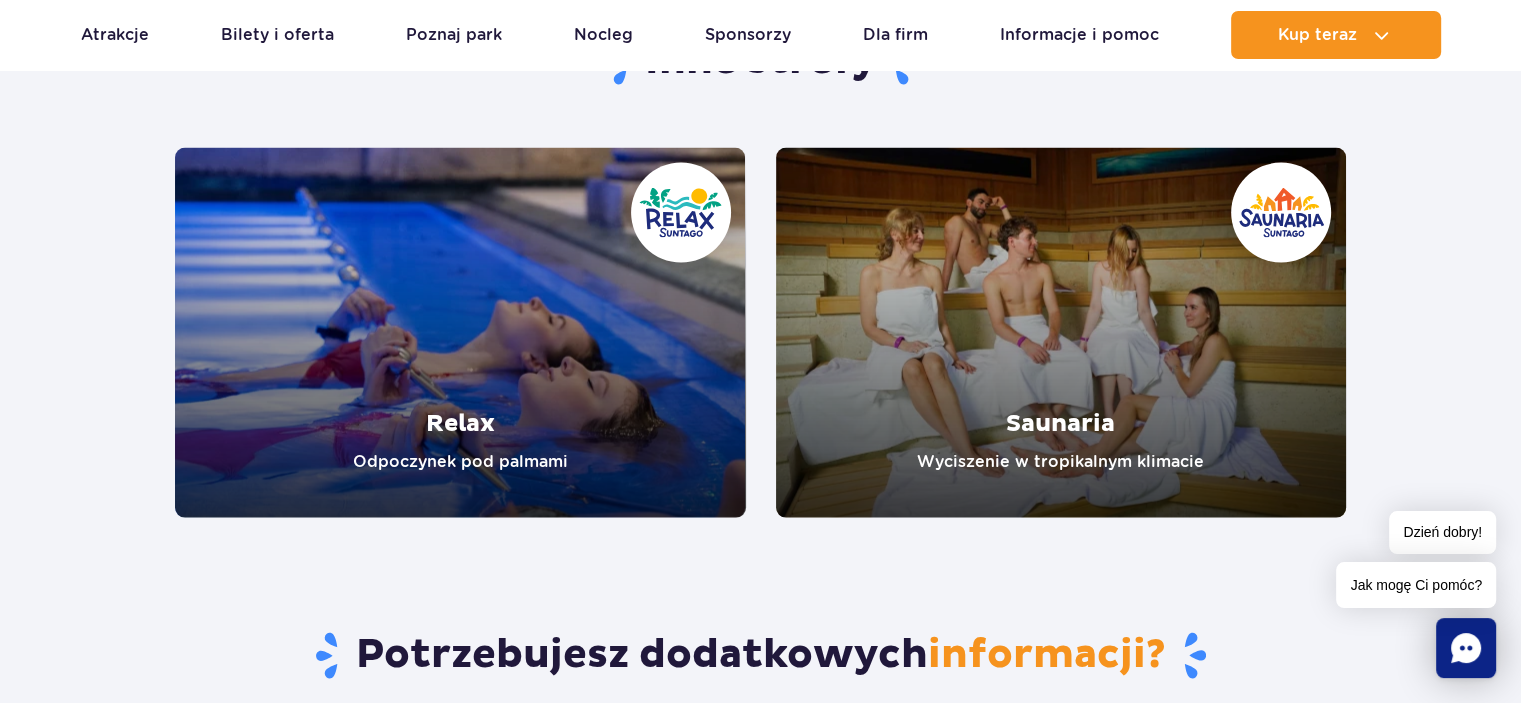 click at bounding box center (460, 333) 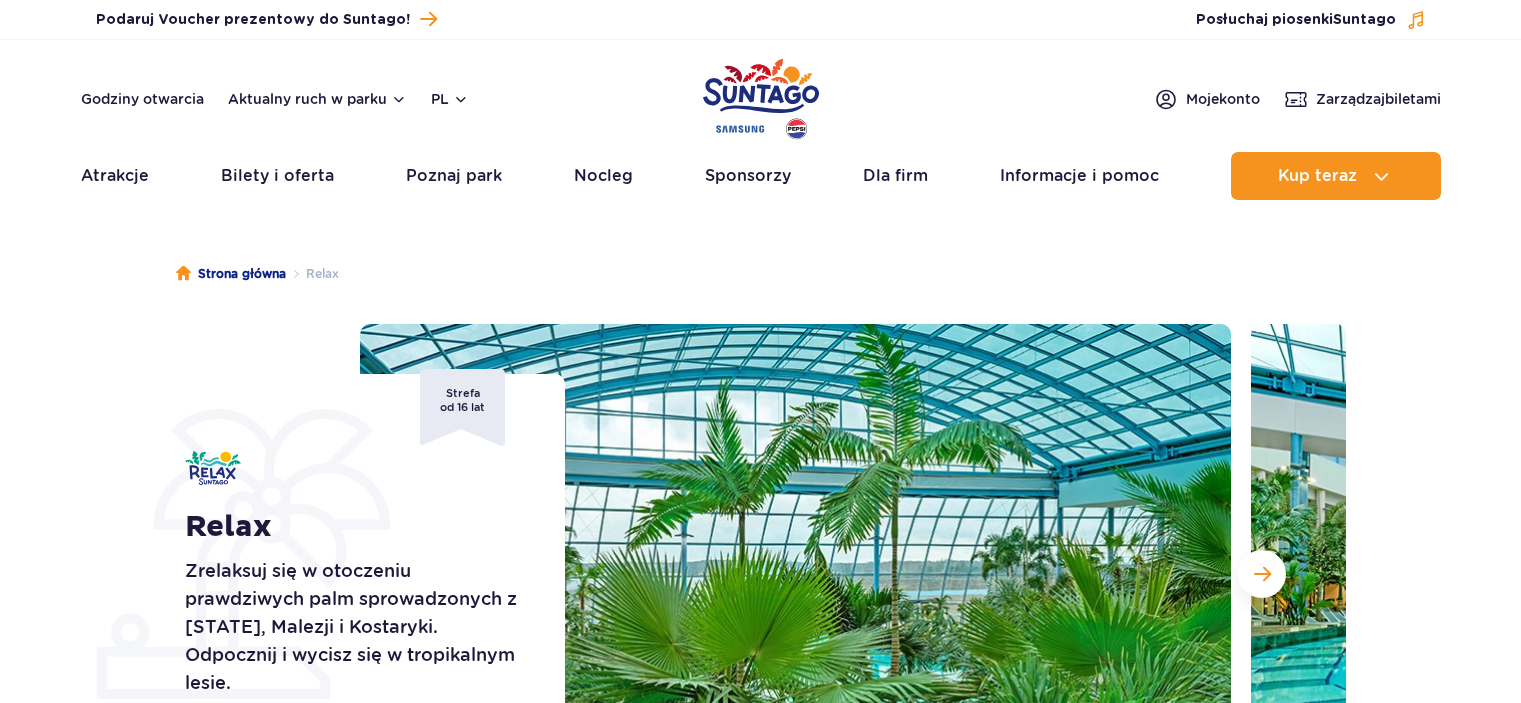 scroll, scrollTop: 0, scrollLeft: 0, axis: both 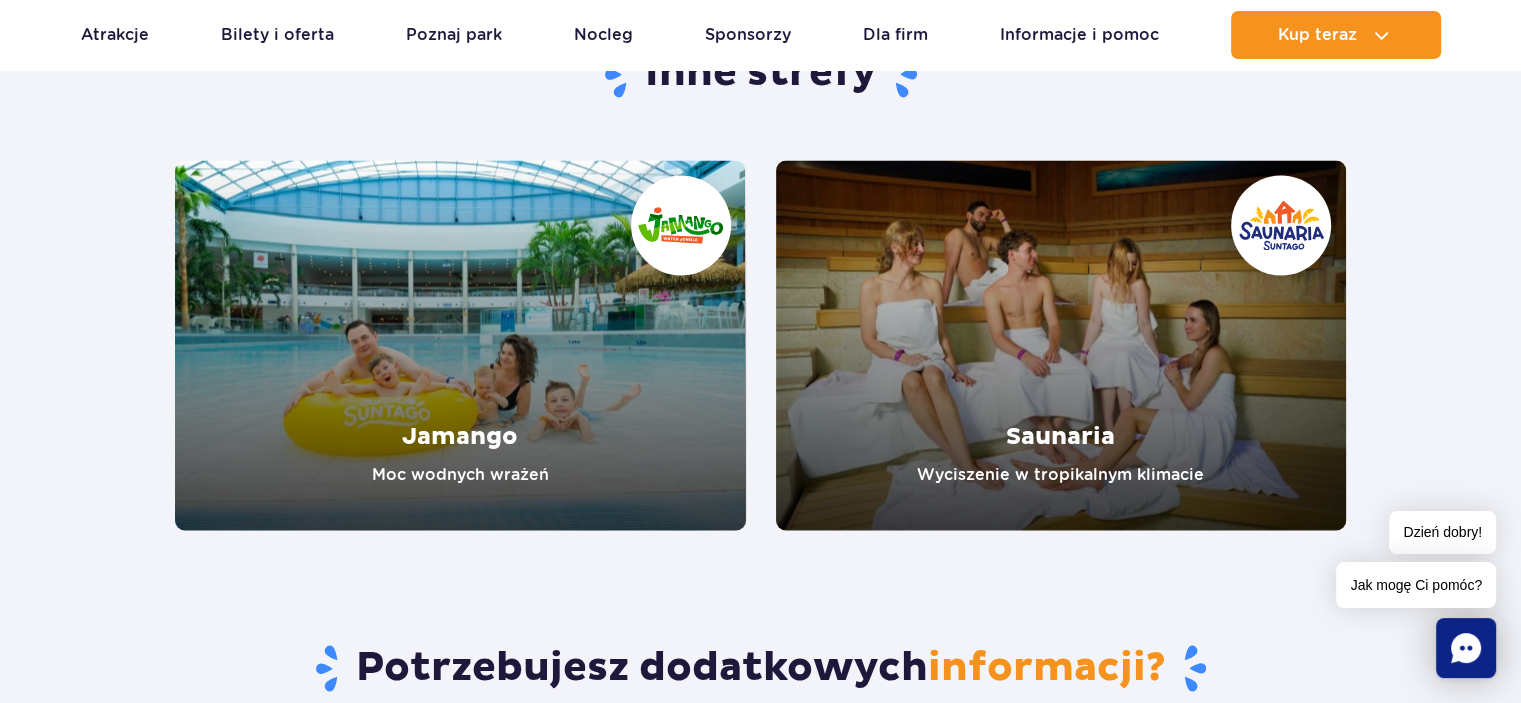 click at bounding box center (1061, 345) 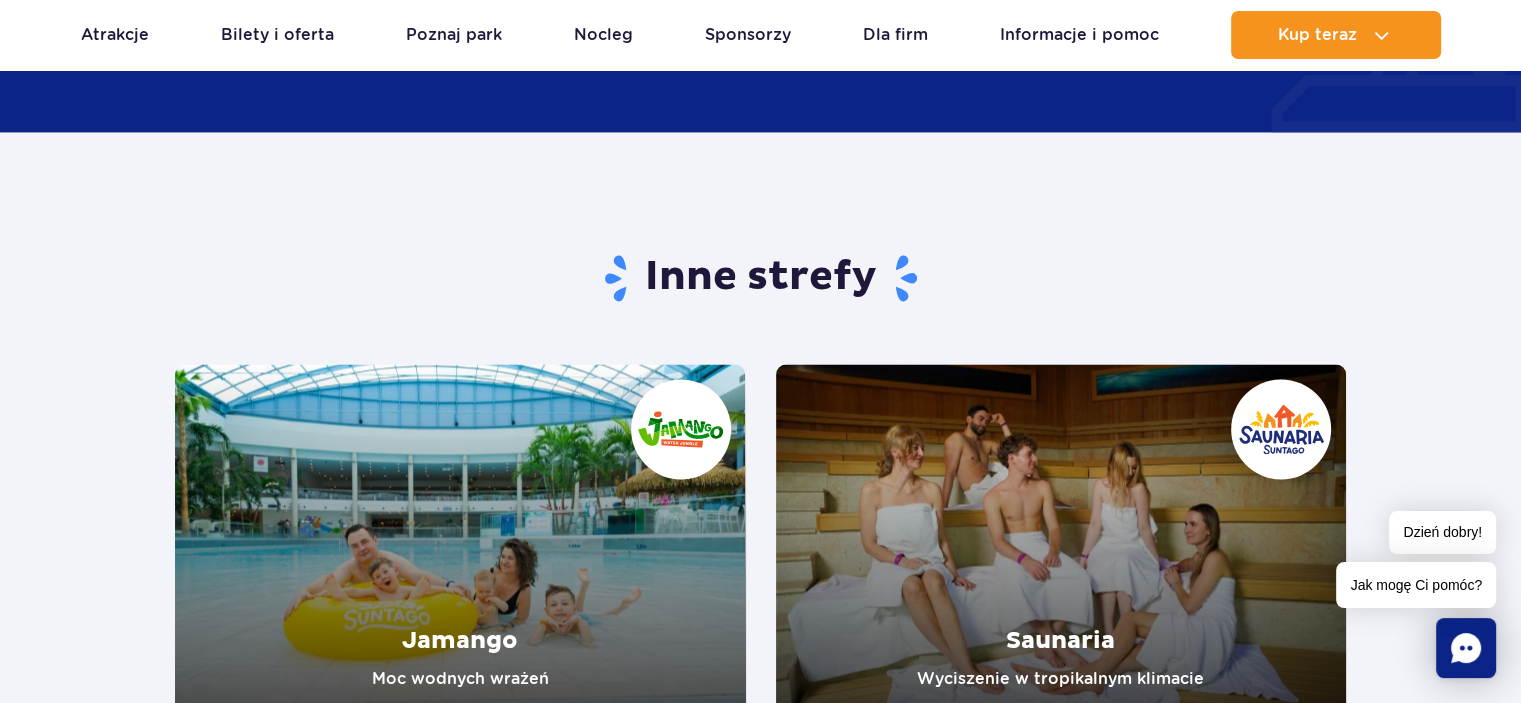 scroll, scrollTop: 3500, scrollLeft: 0, axis: vertical 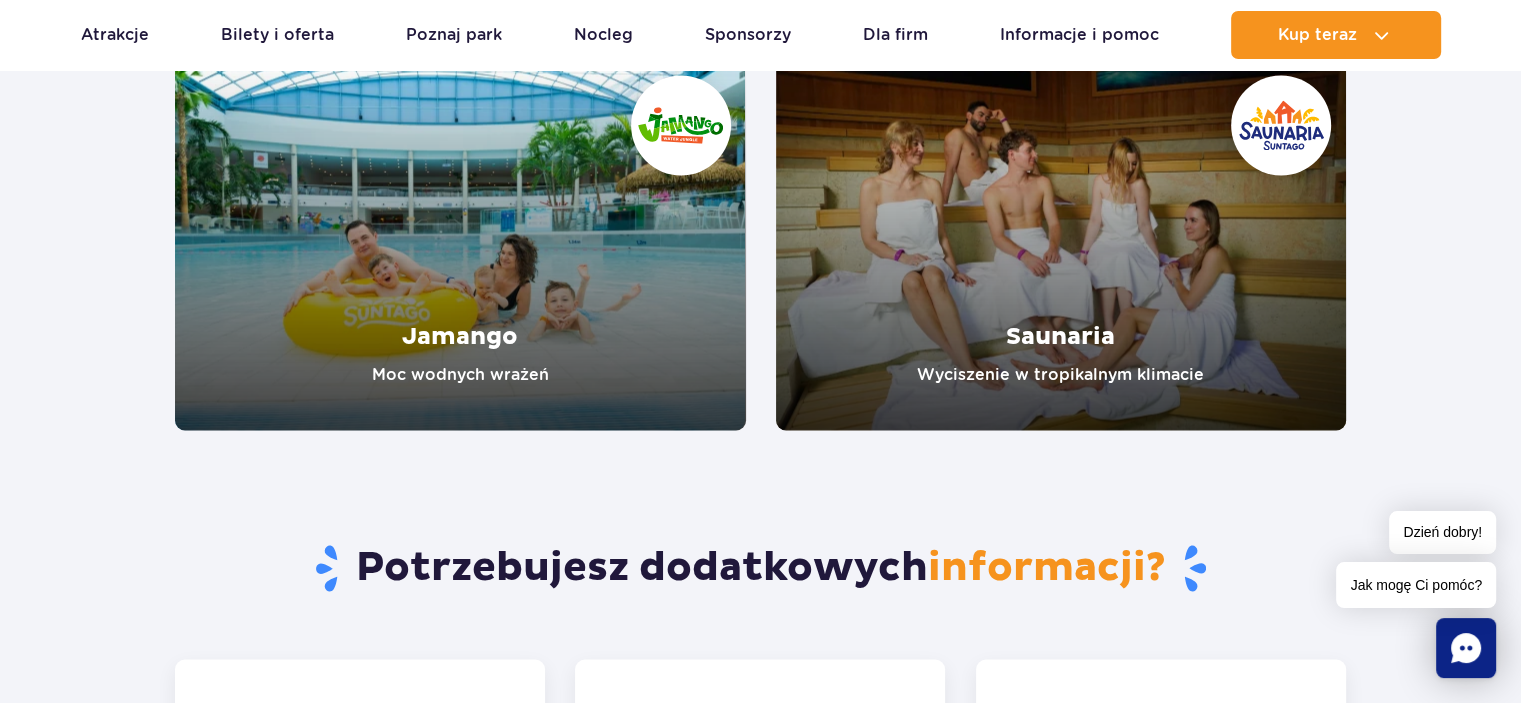 click at bounding box center [460, 245] 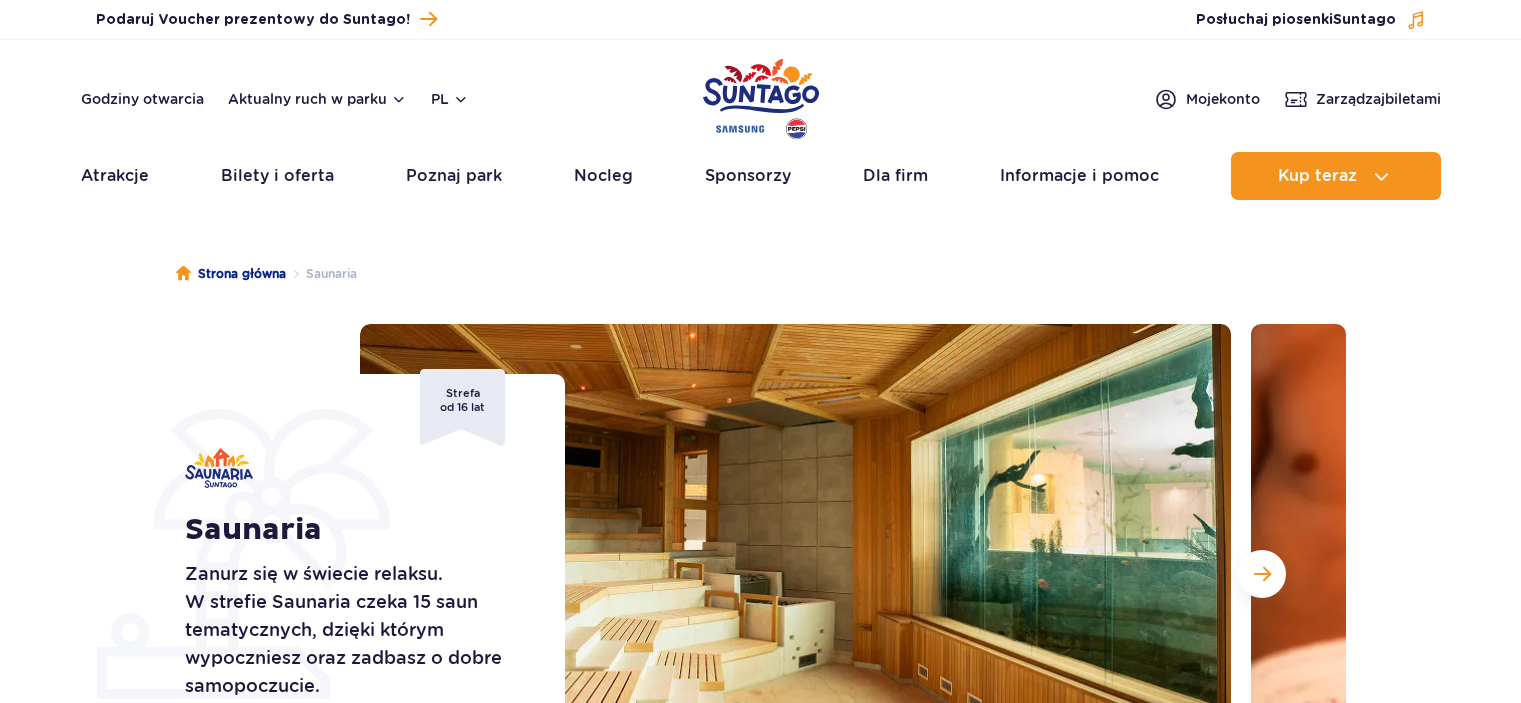 scroll, scrollTop: 0, scrollLeft: 0, axis: both 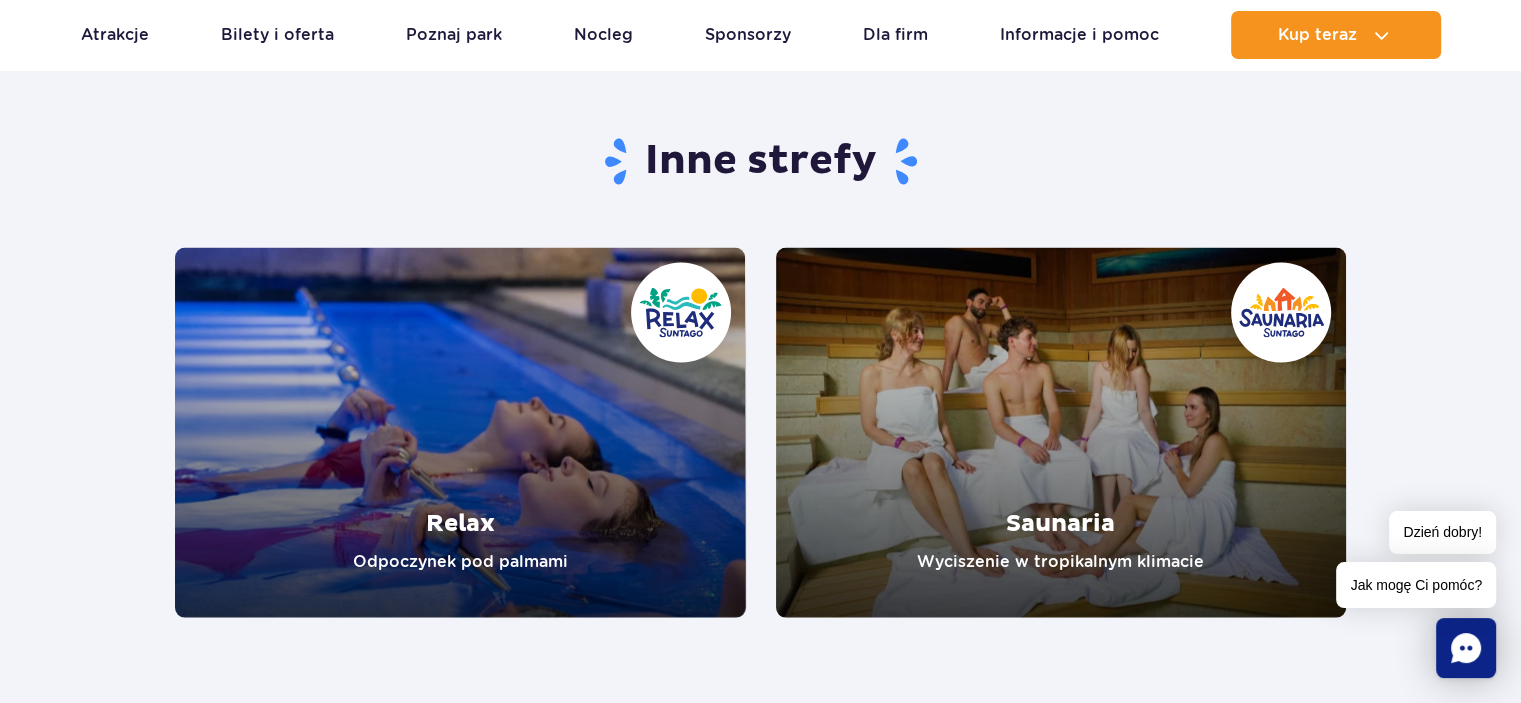 click at bounding box center (460, 433) 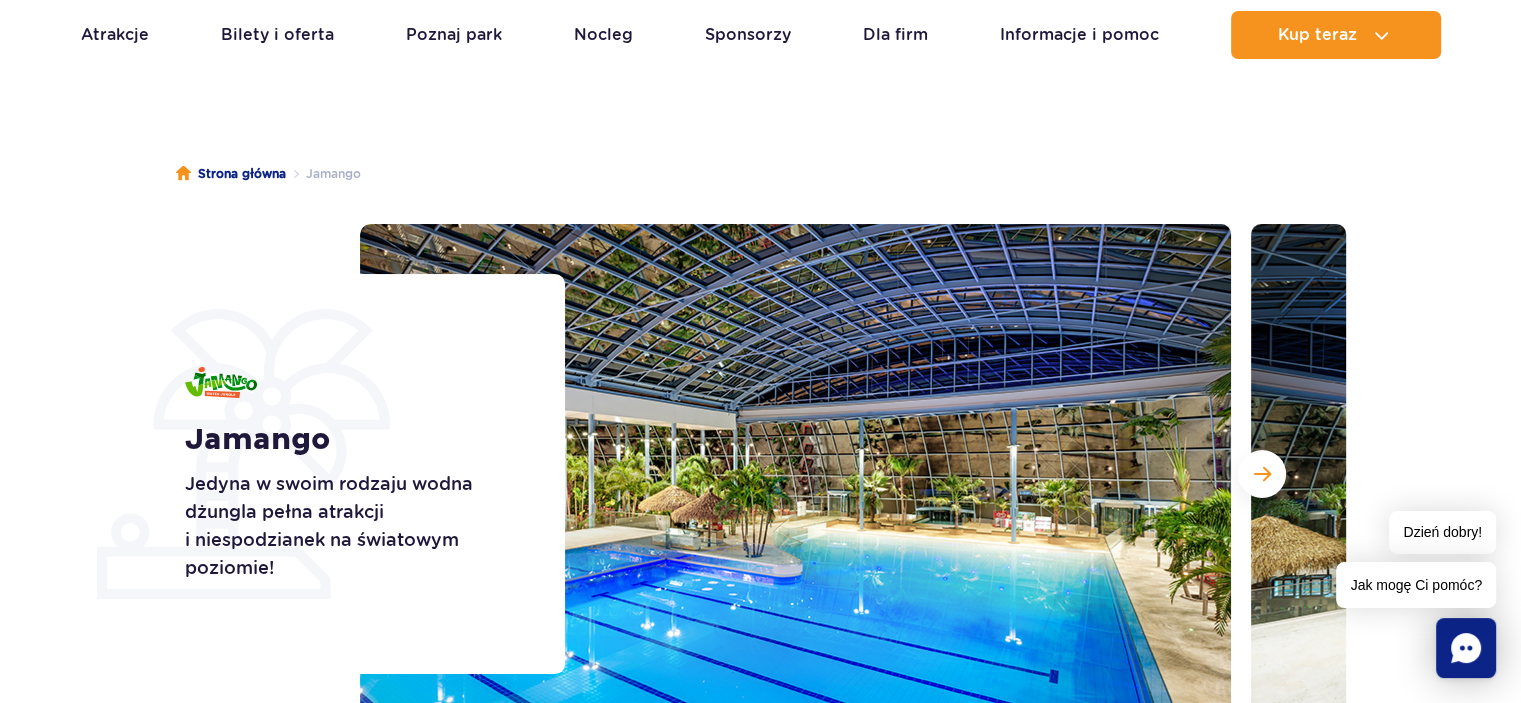 scroll, scrollTop: 0, scrollLeft: 0, axis: both 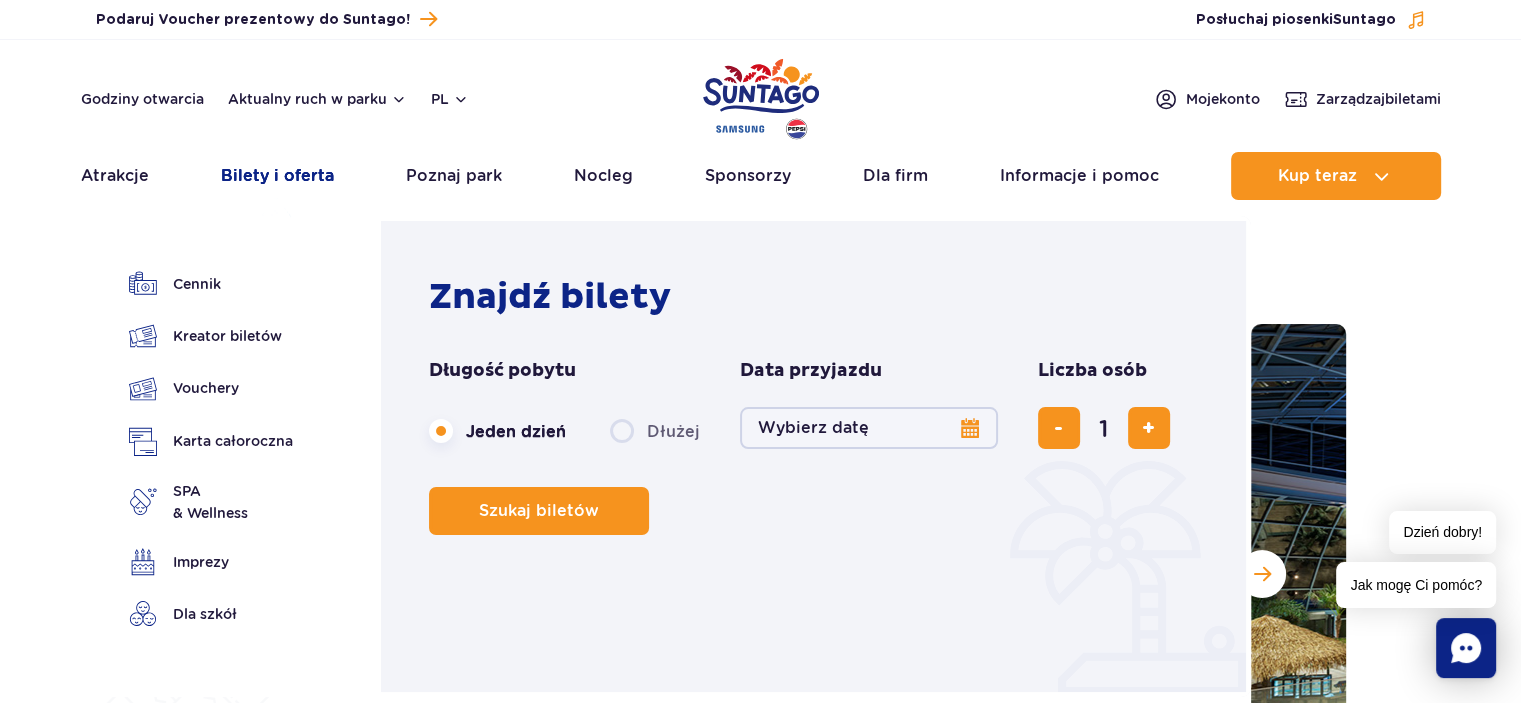 click on "Bilety i oferta" at bounding box center [277, 176] 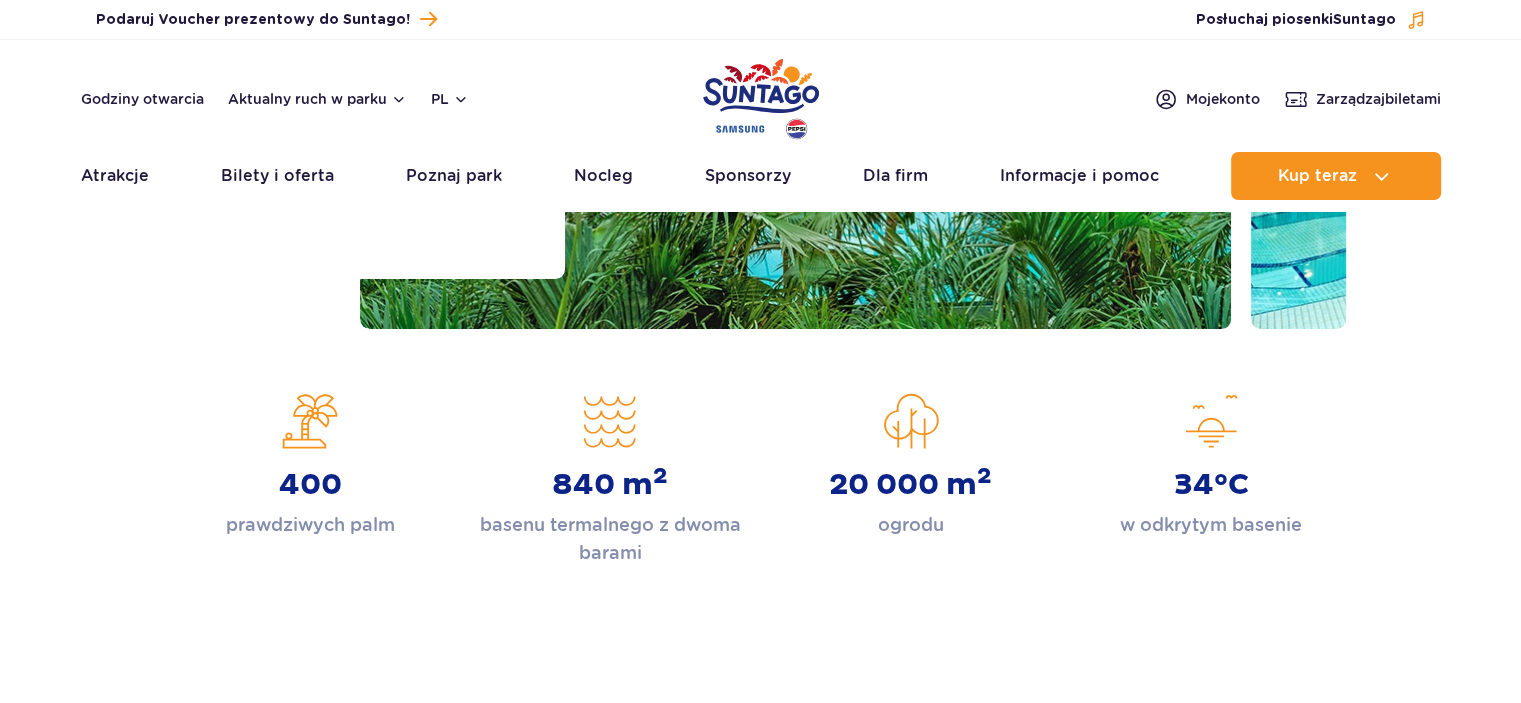 scroll, scrollTop: 0, scrollLeft: 0, axis: both 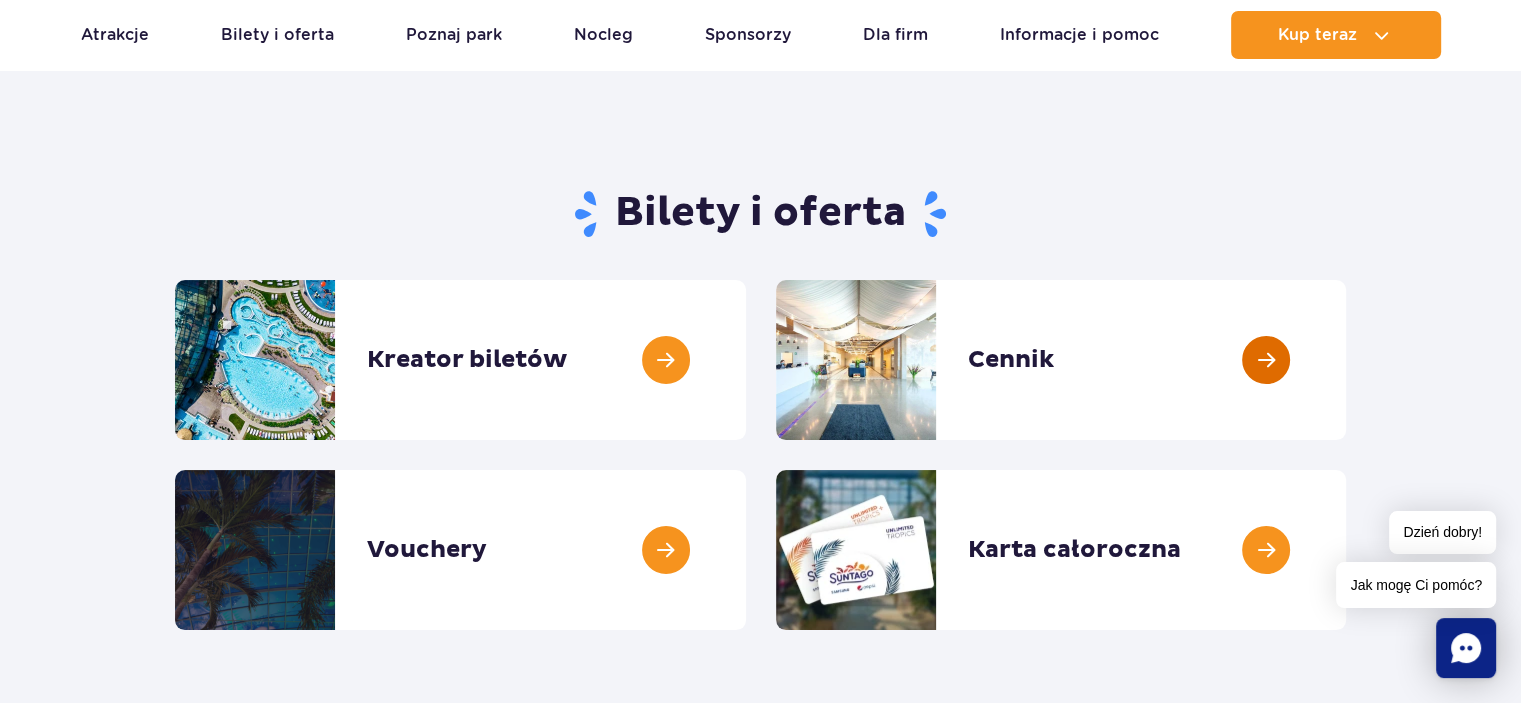 click at bounding box center (1346, 360) 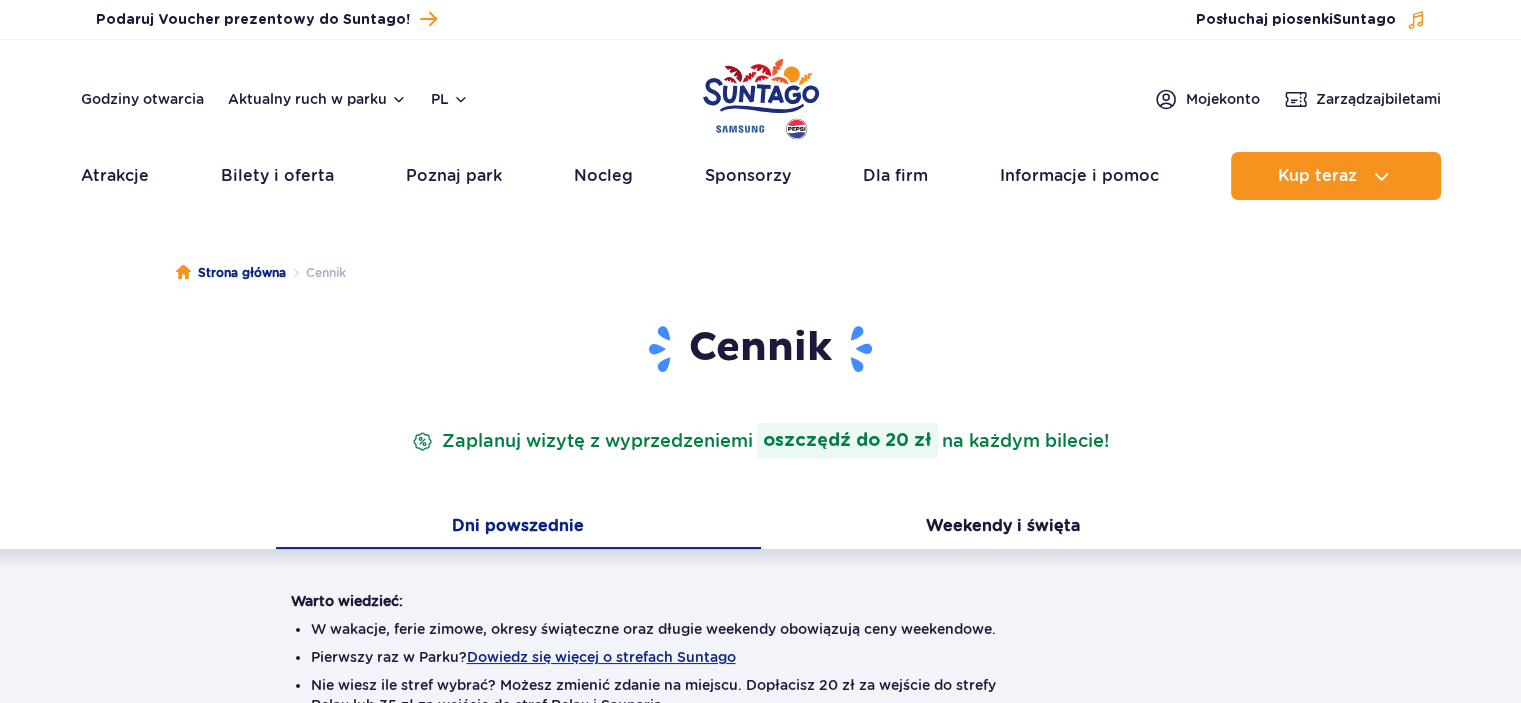 scroll, scrollTop: 0, scrollLeft: 0, axis: both 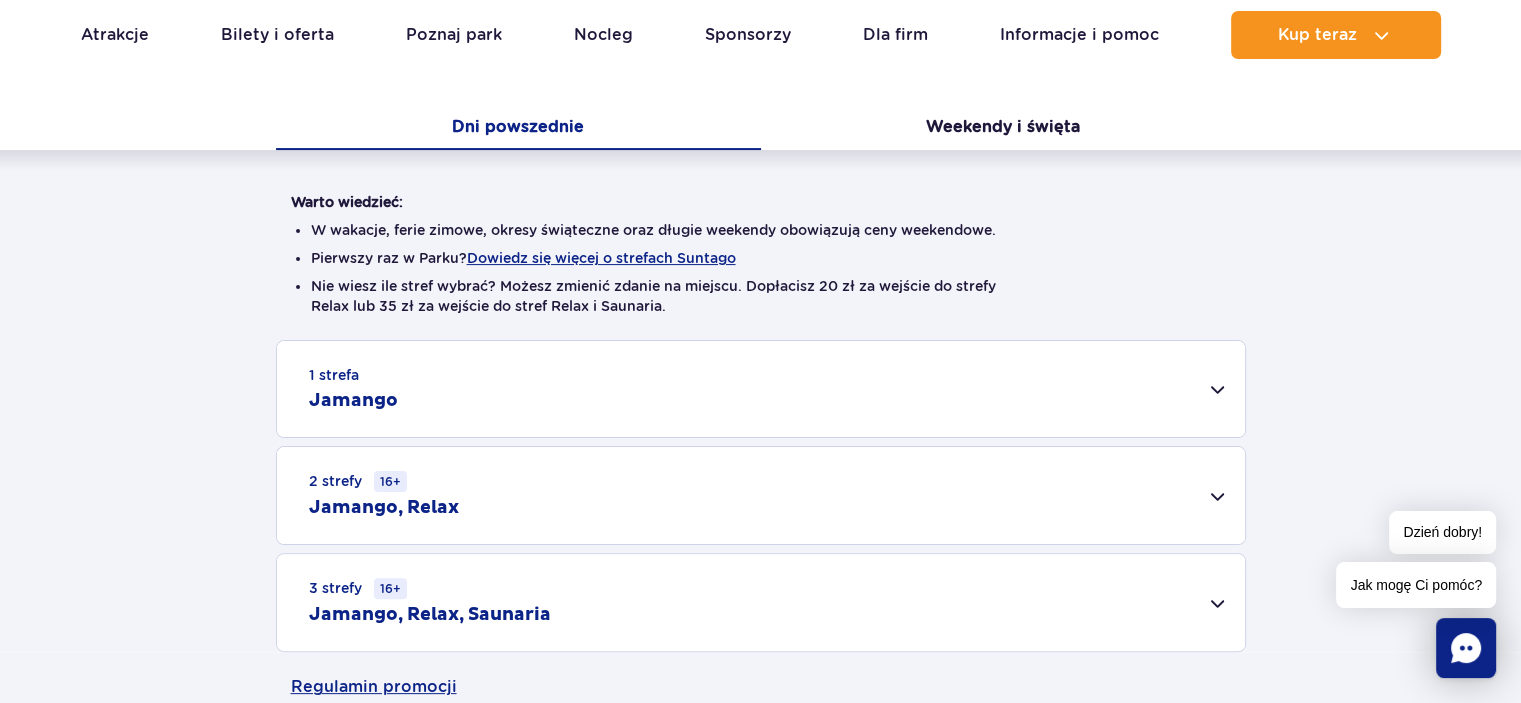 click on "1 strefa
Jamango" at bounding box center [761, 389] 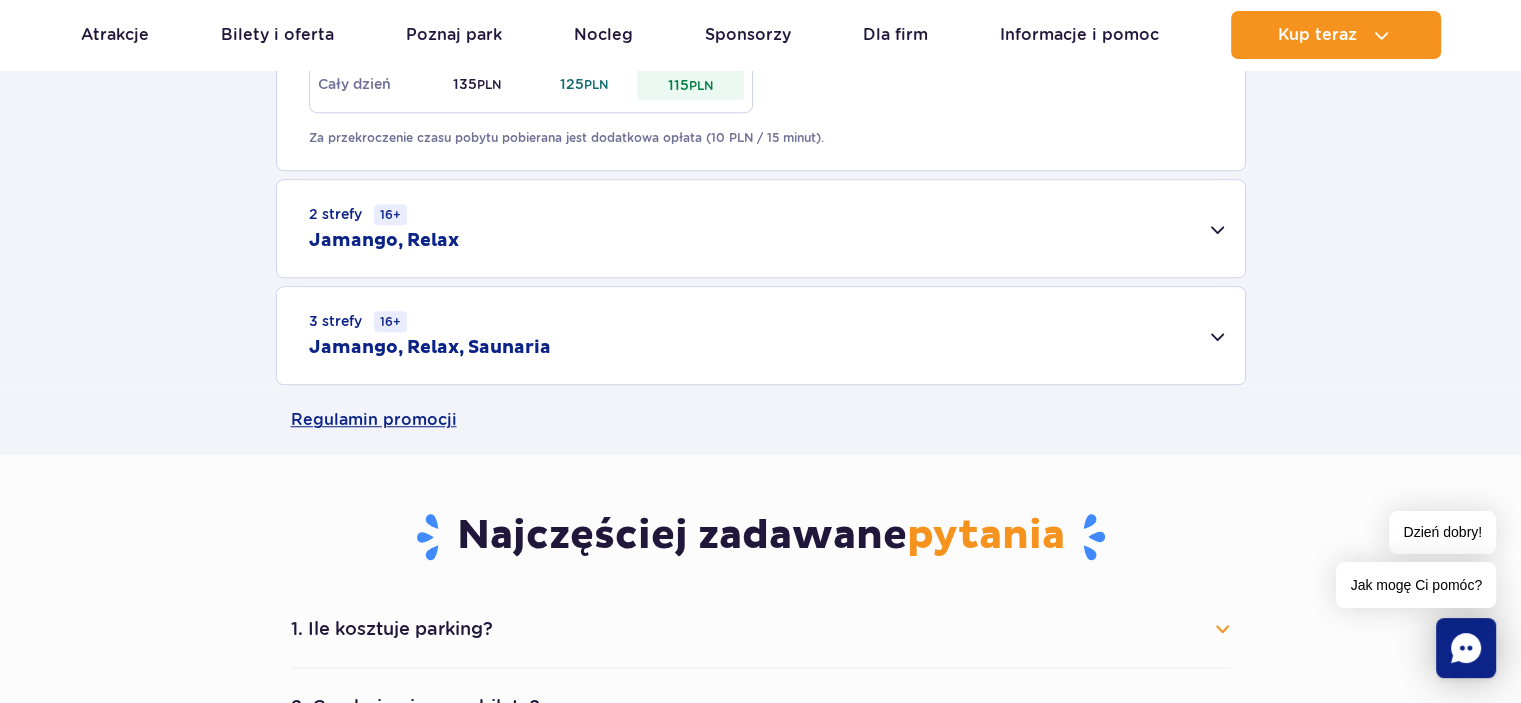 scroll, scrollTop: 1400, scrollLeft: 0, axis: vertical 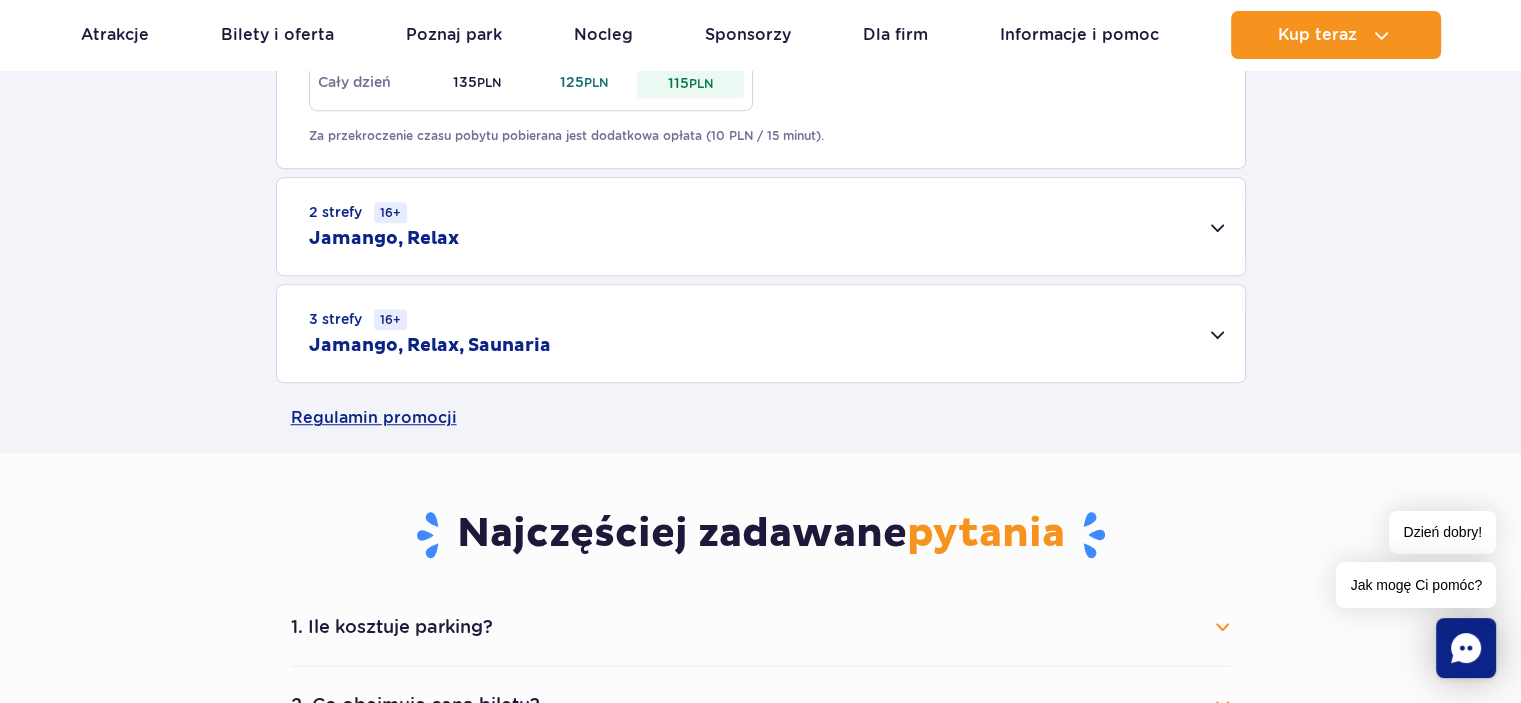 click on "2 strefy  16+
Jamango, Relax" at bounding box center (761, 226) 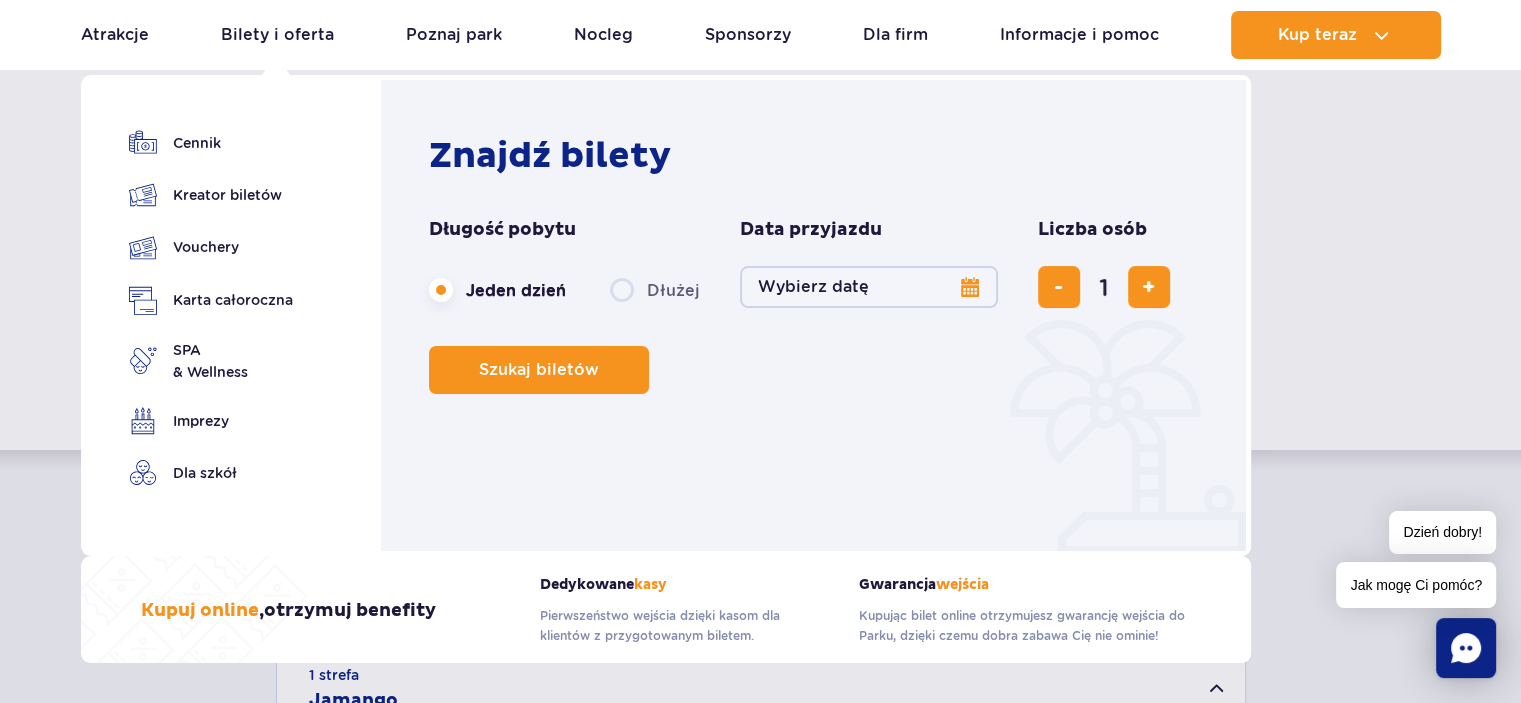 scroll, scrollTop: 0, scrollLeft: 0, axis: both 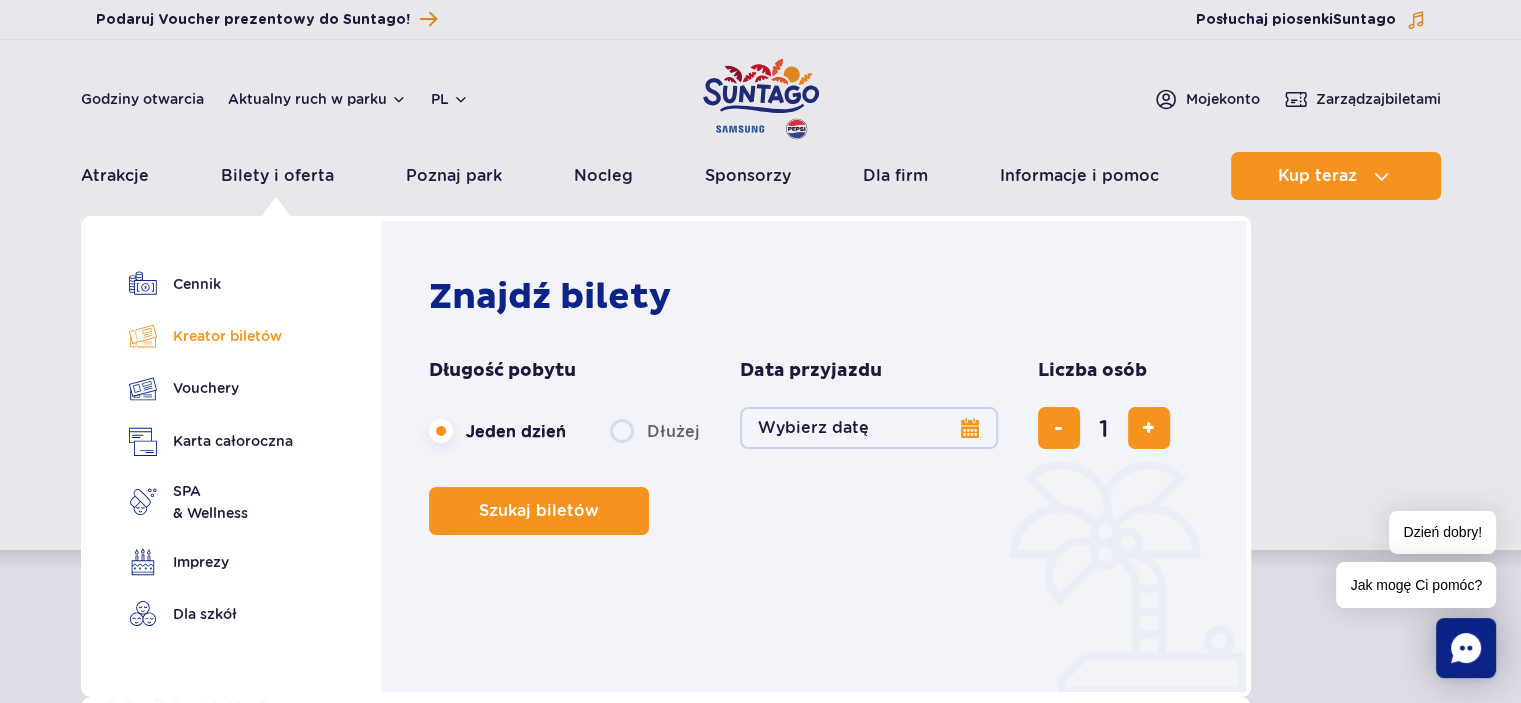 click on "Kreator biletów" at bounding box center [211, 336] 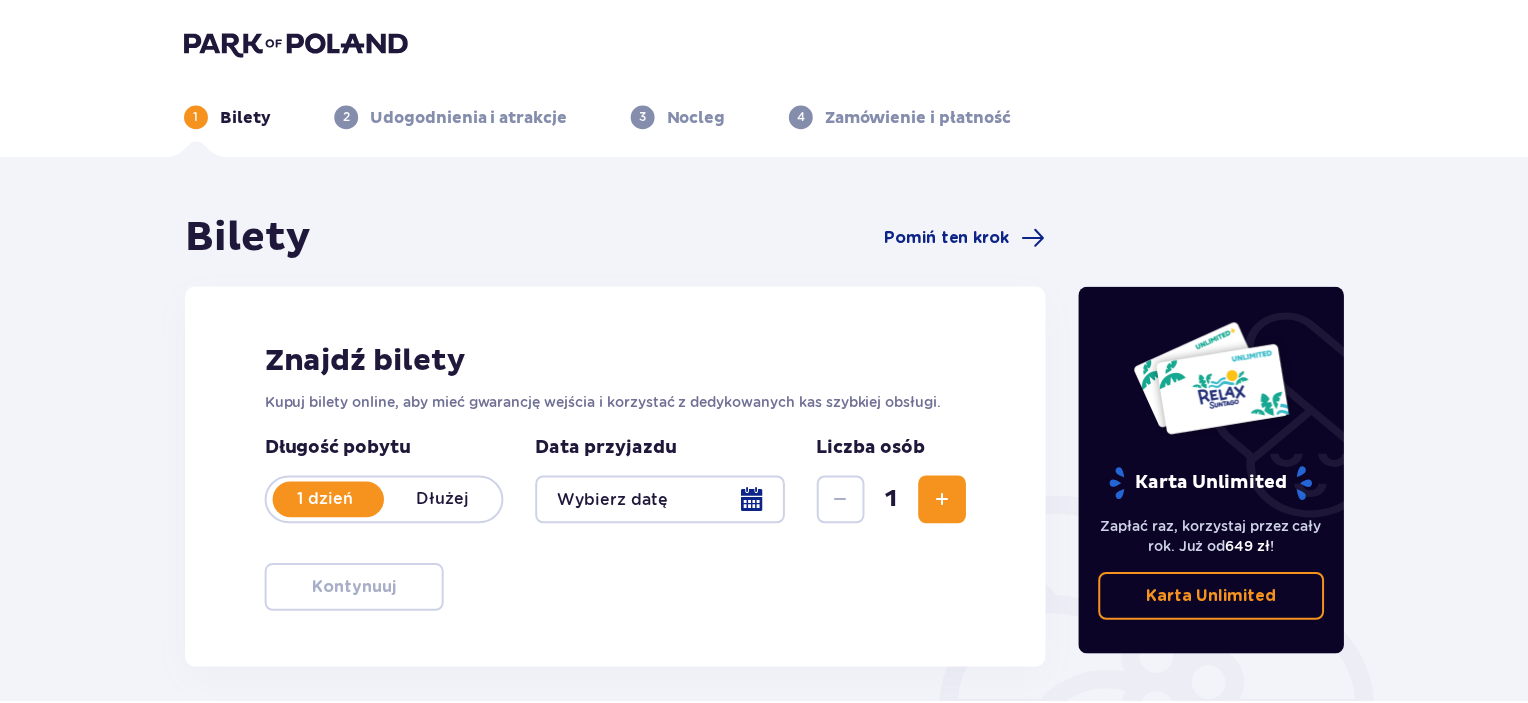 scroll, scrollTop: 0, scrollLeft: 0, axis: both 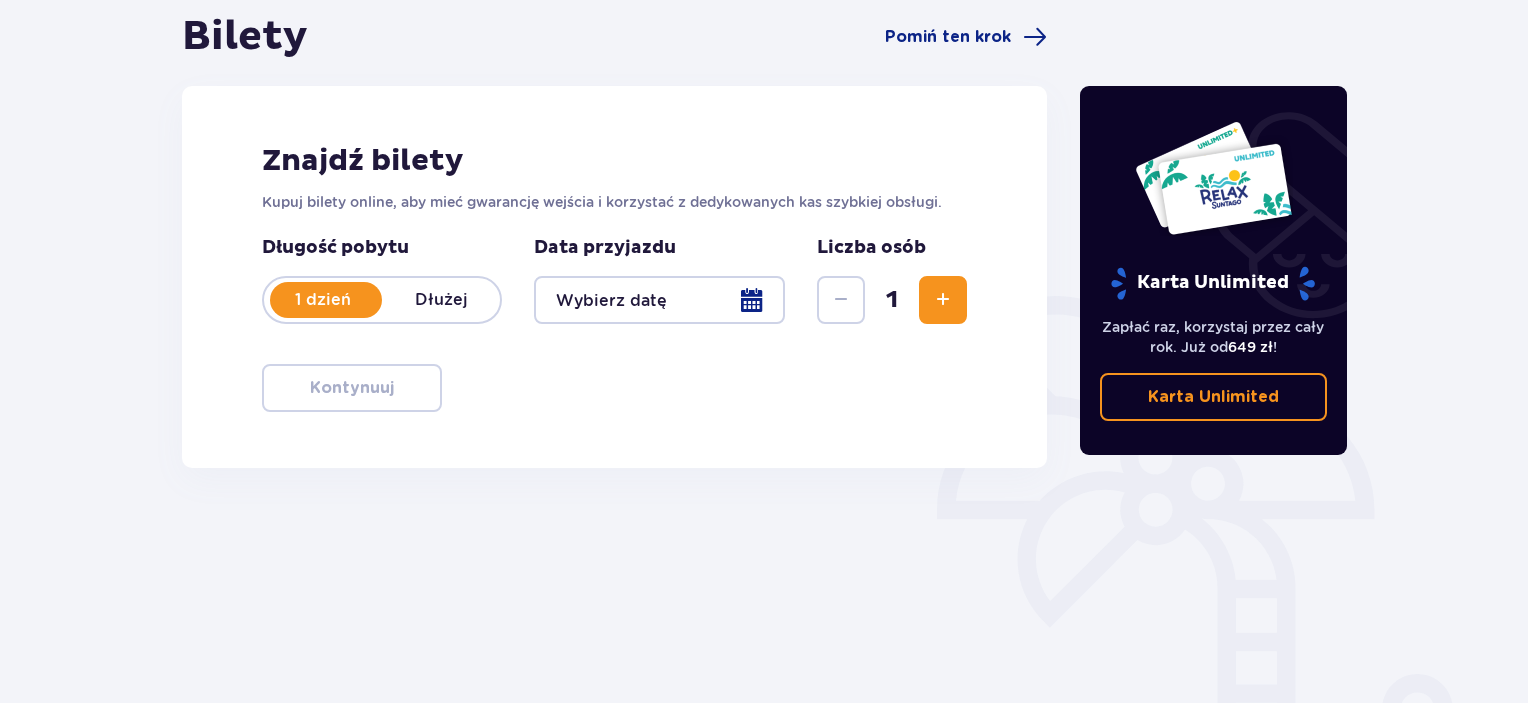 click at bounding box center (659, 300) 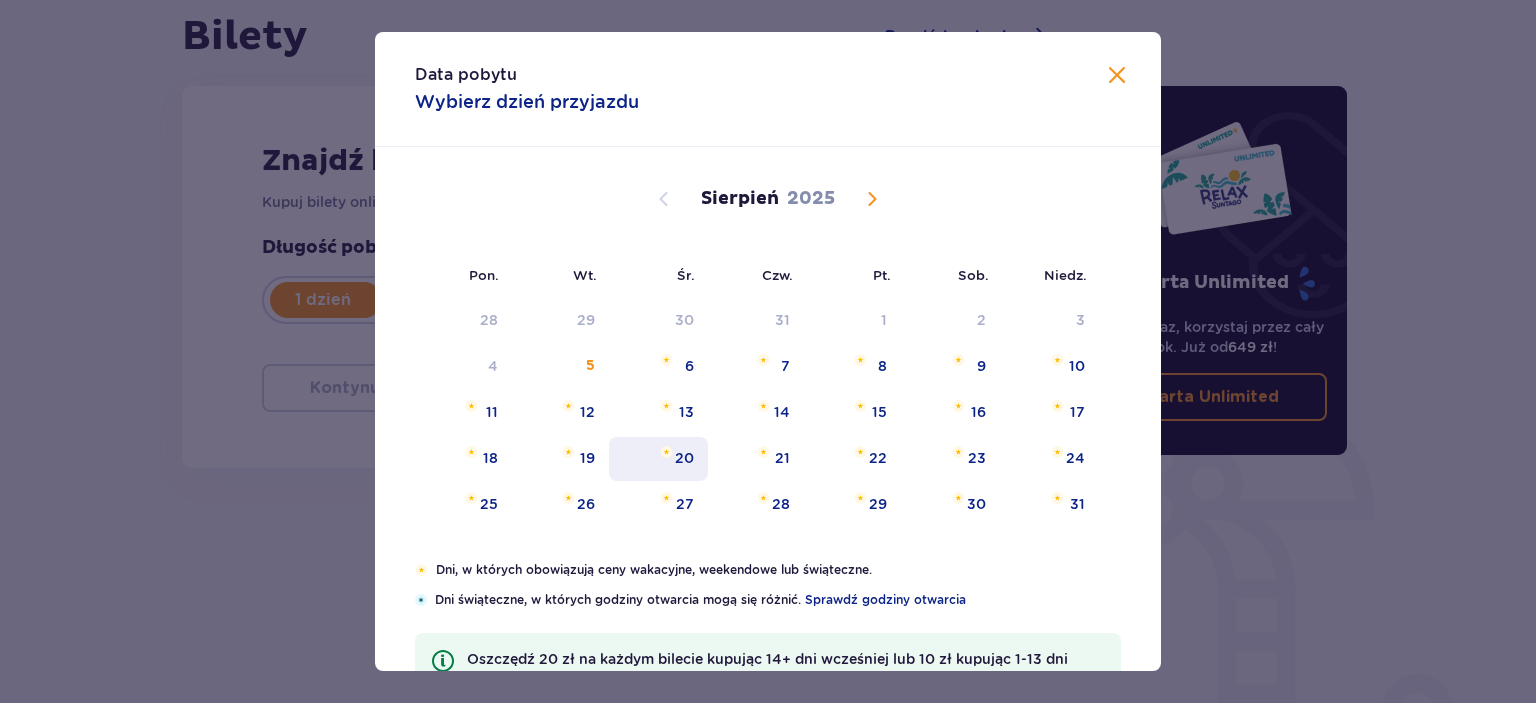 click on "20" at bounding box center [684, 458] 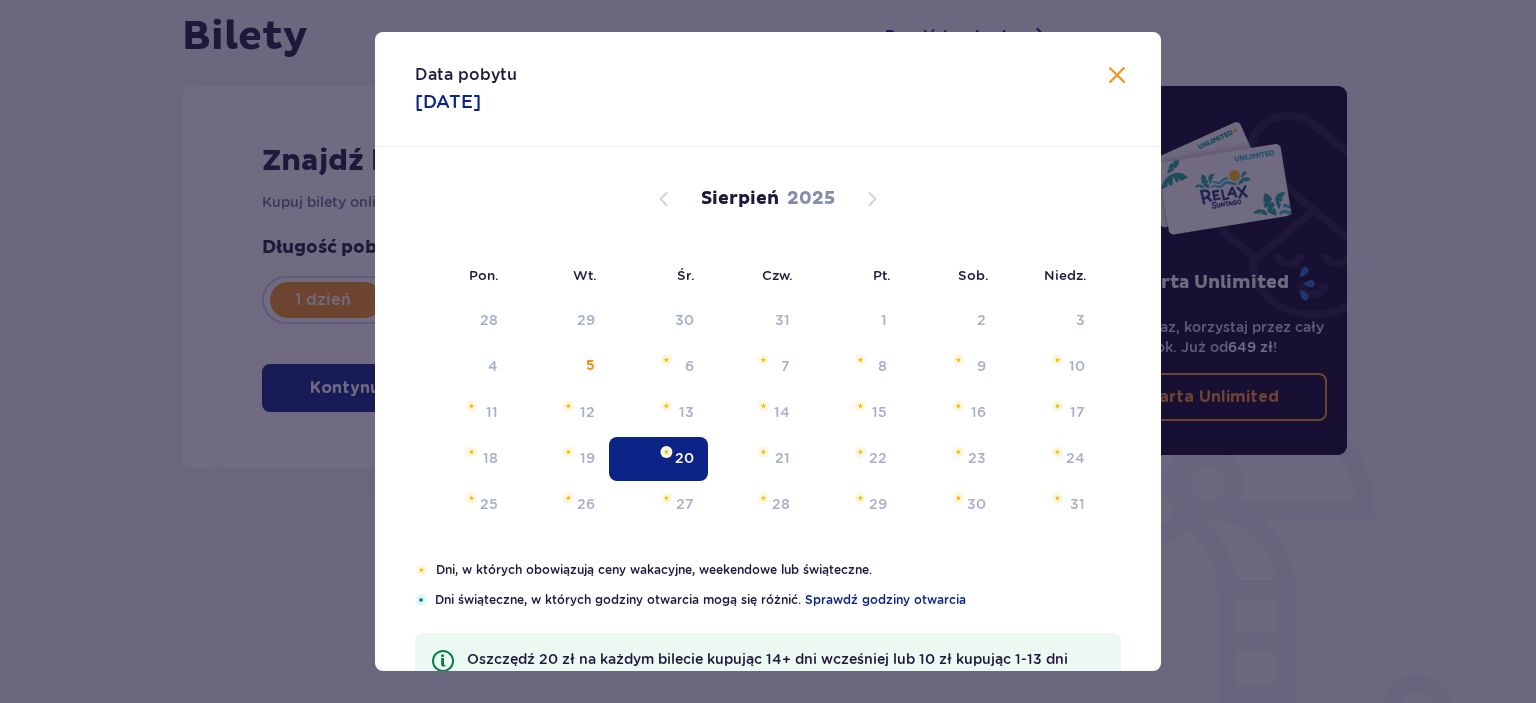 type on "[DATE]" 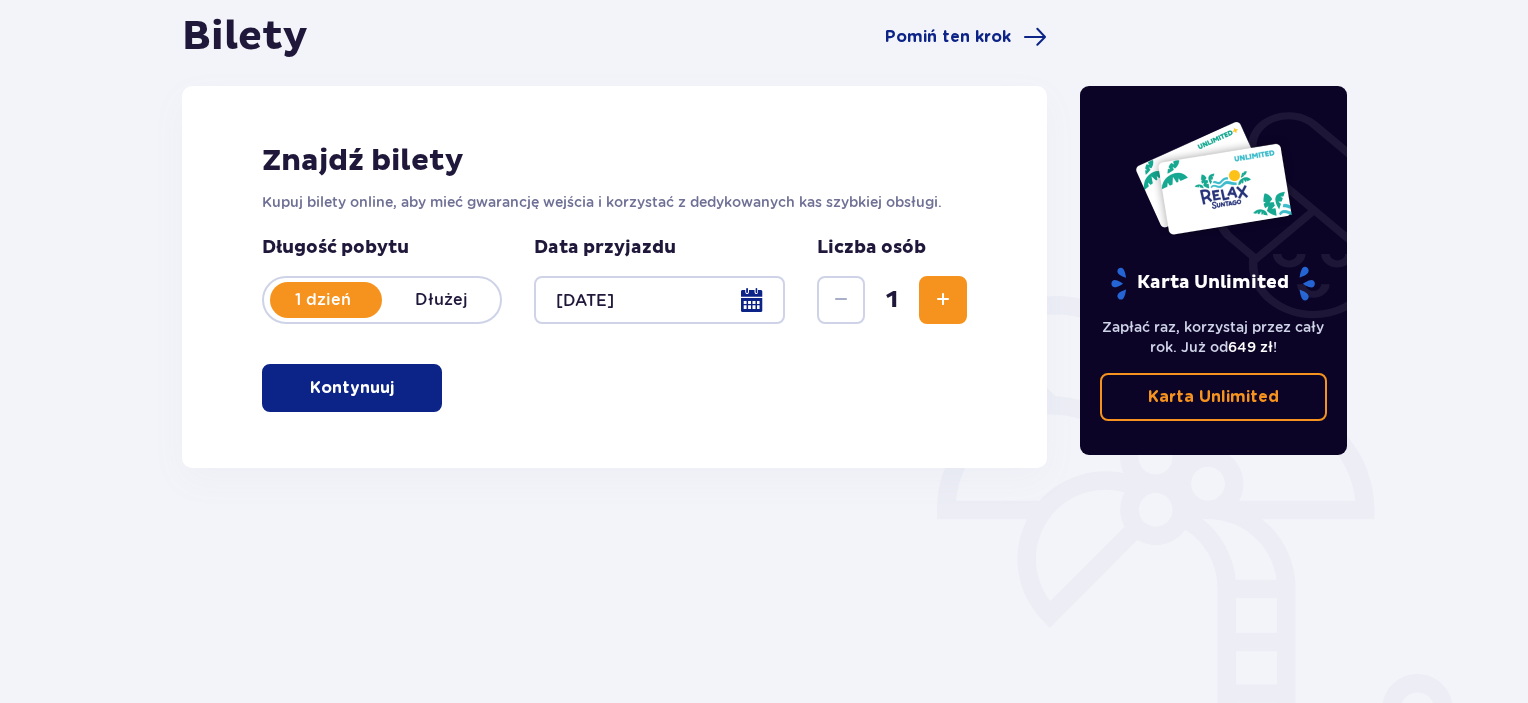 click at bounding box center (943, 300) 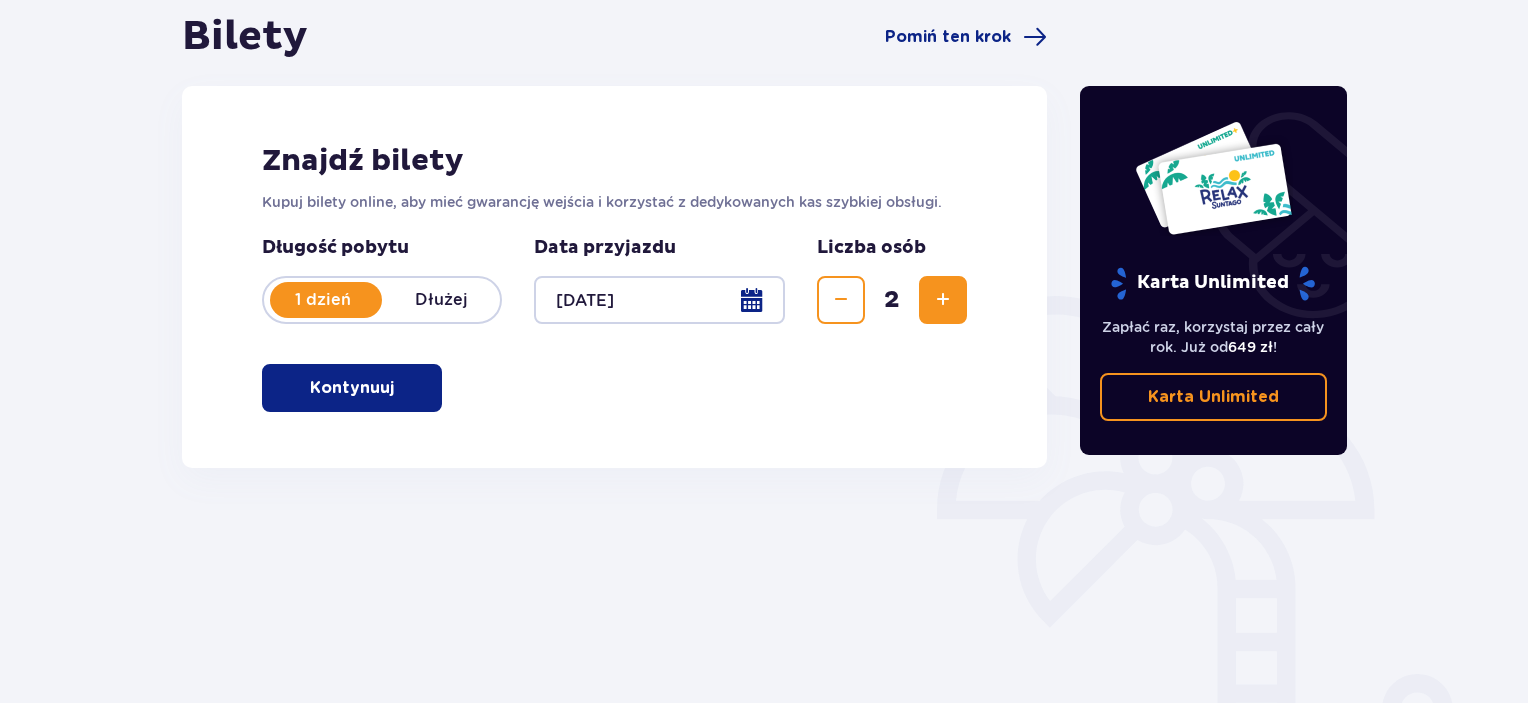 click at bounding box center [943, 300] 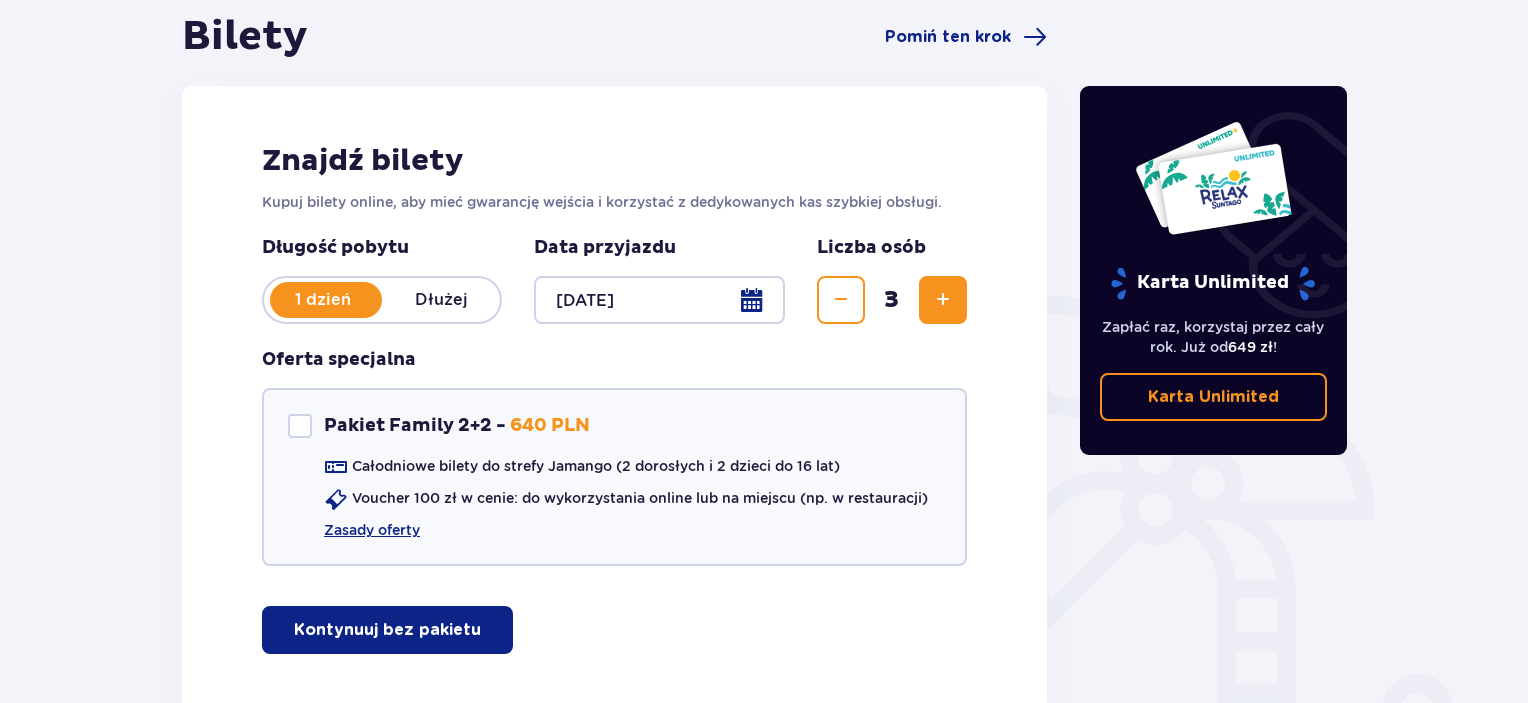 click at bounding box center [943, 300] 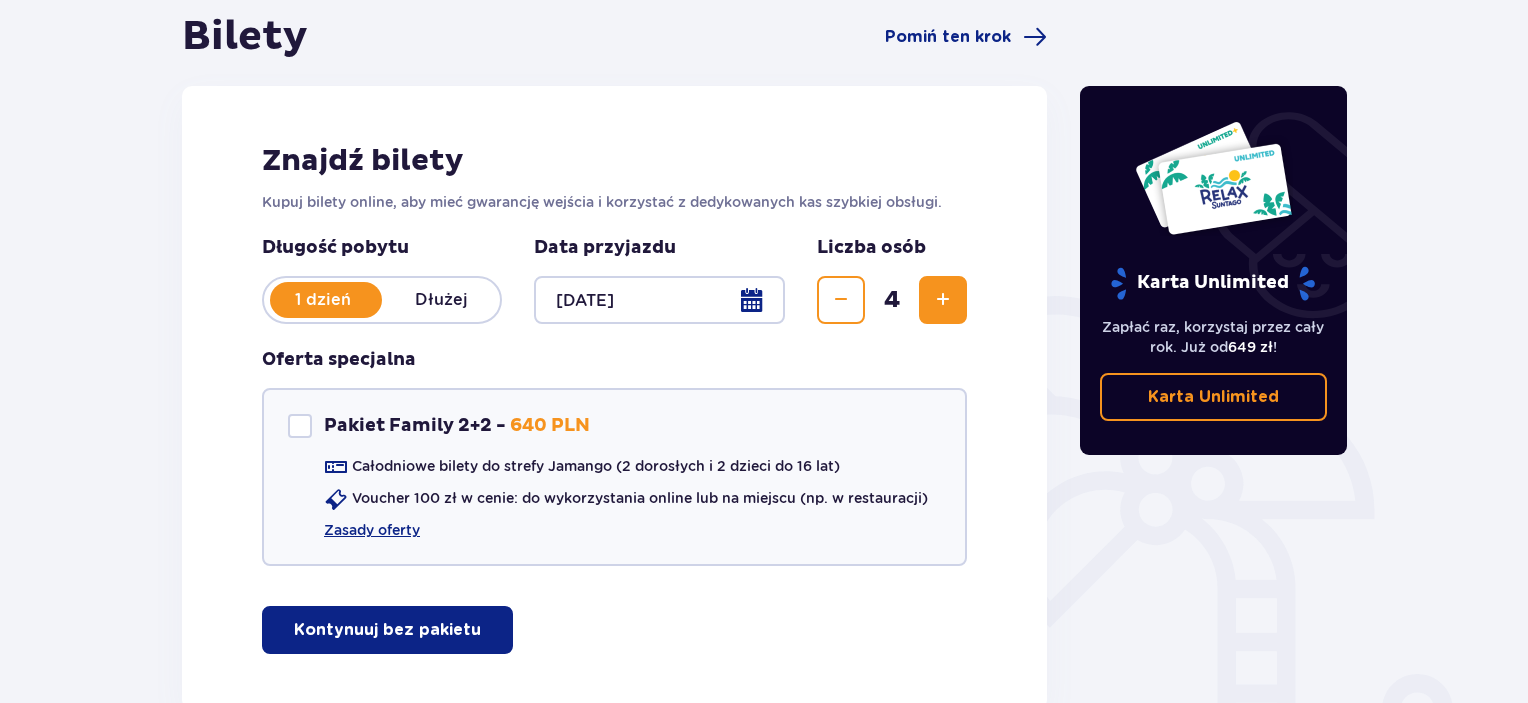 click at bounding box center (943, 300) 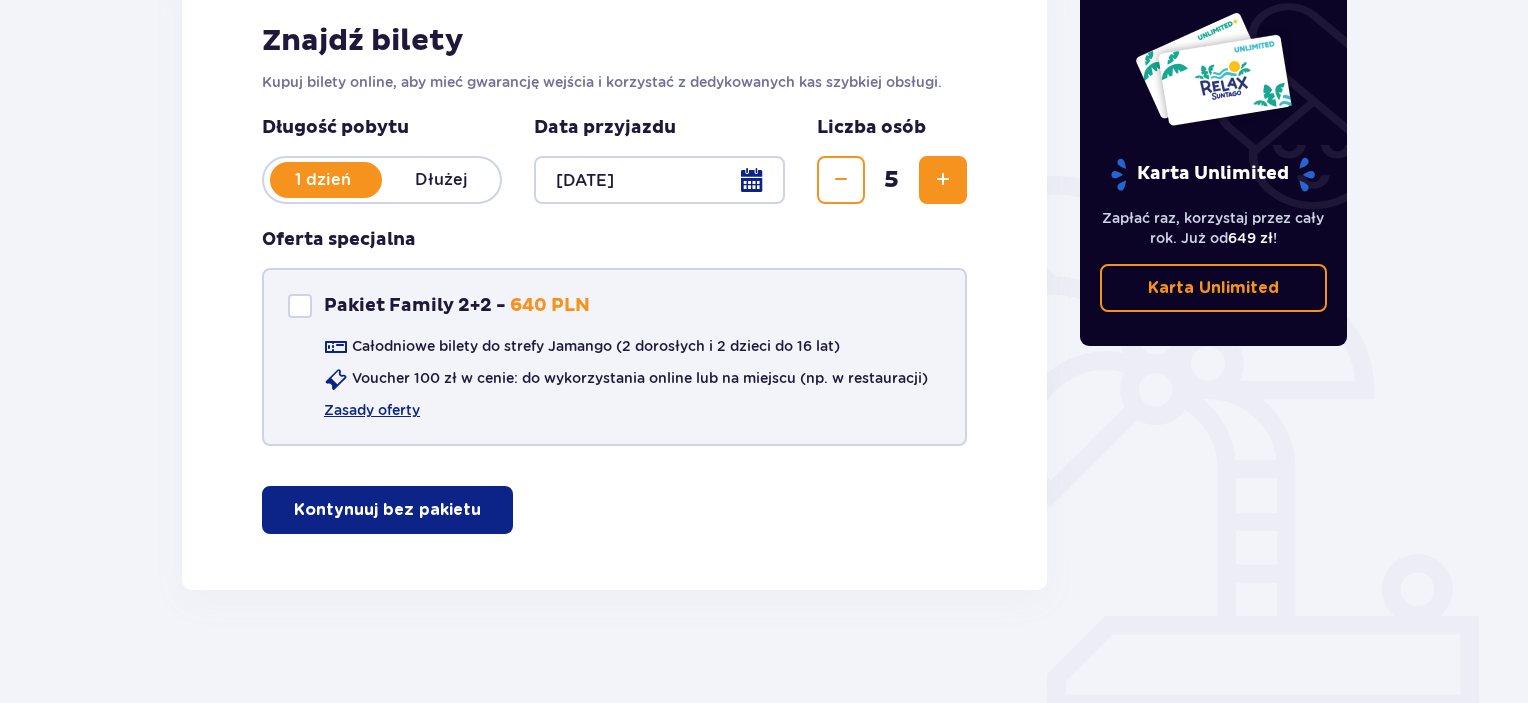 scroll, scrollTop: 326, scrollLeft: 0, axis: vertical 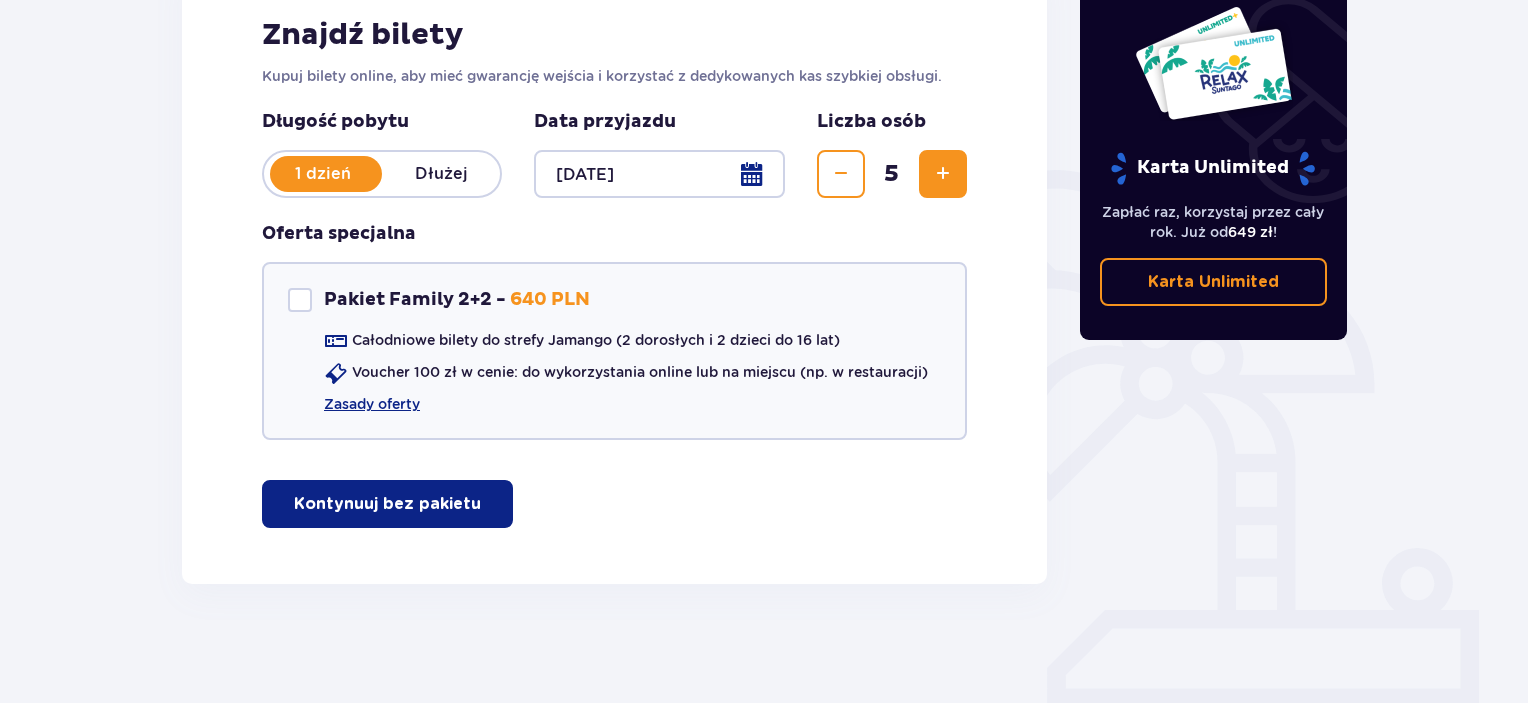 click on "Kontynuuj bez pakietu" at bounding box center [387, 504] 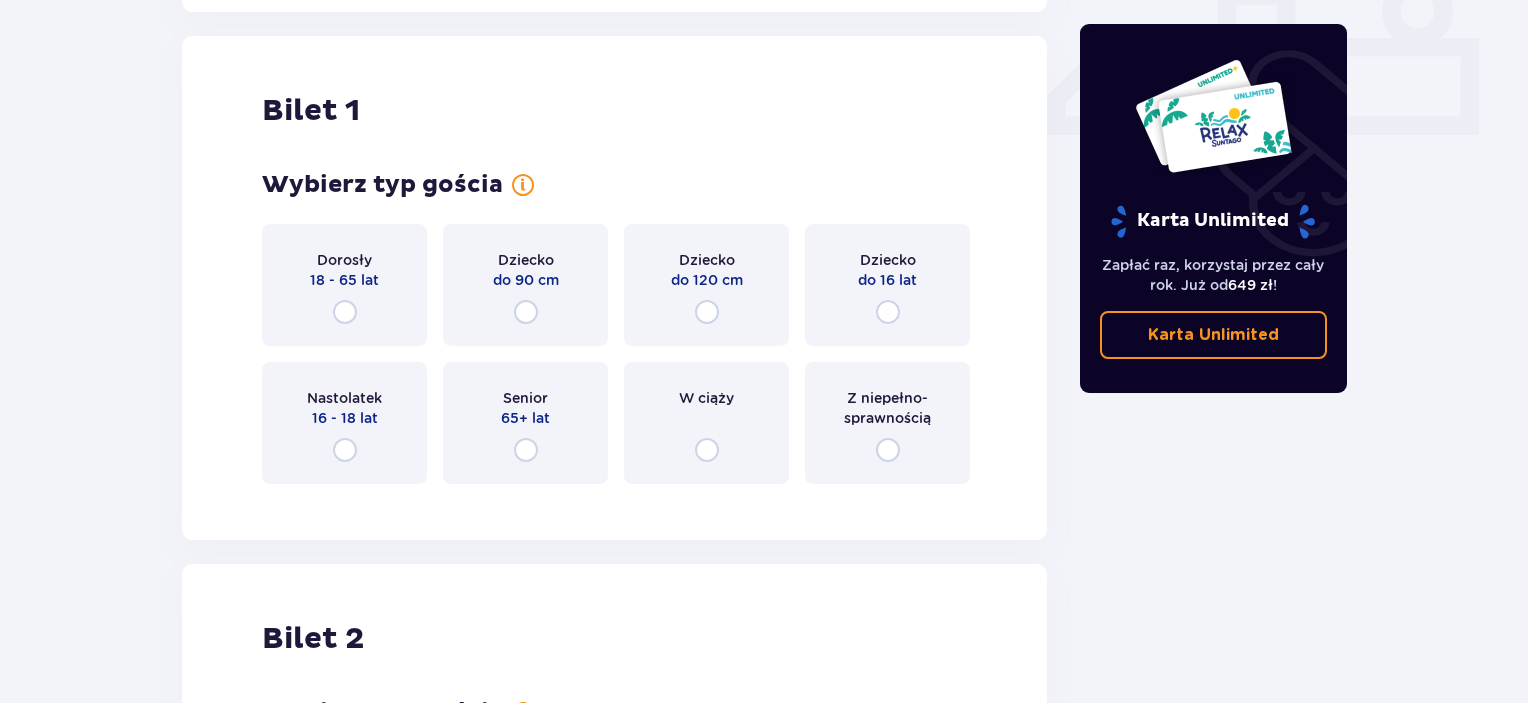 scroll, scrollTop: 909, scrollLeft: 0, axis: vertical 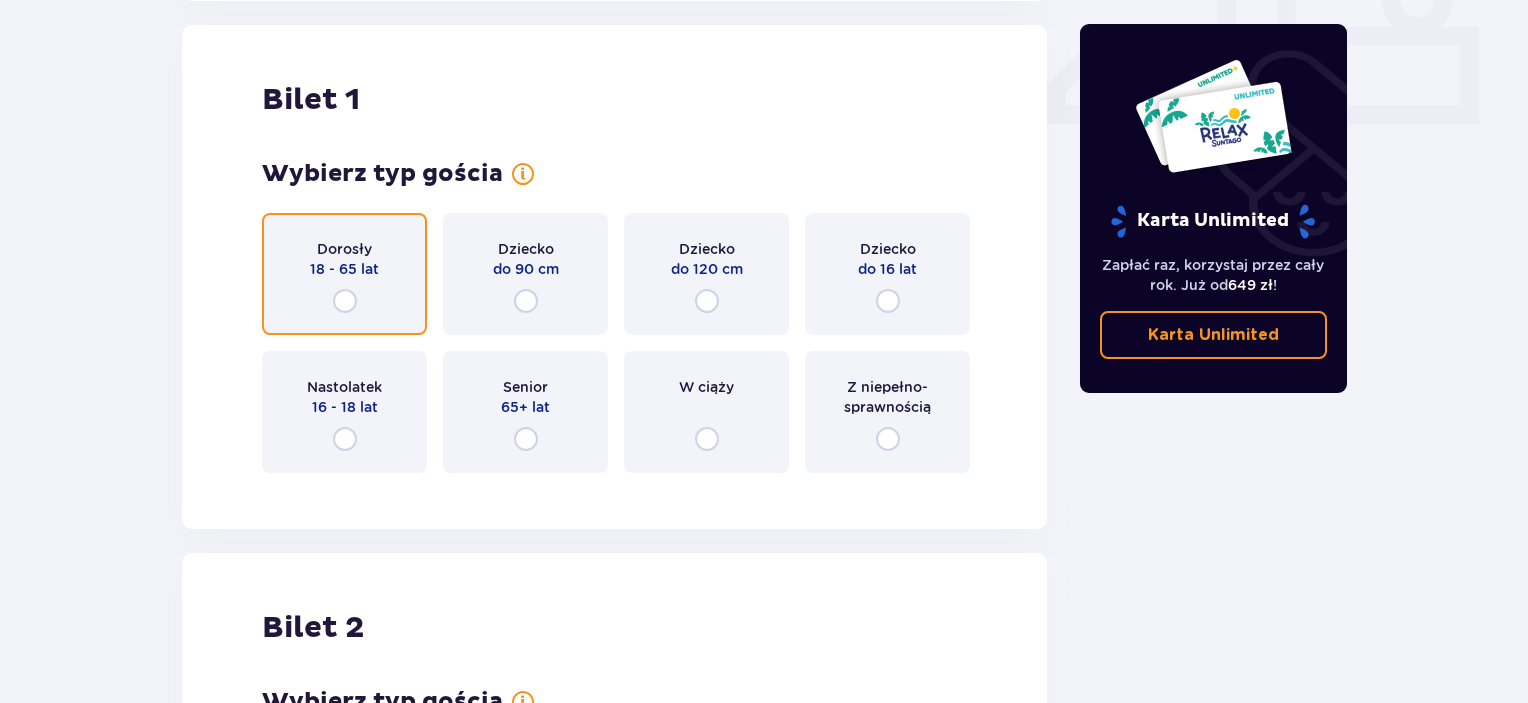 click at bounding box center [345, 301] 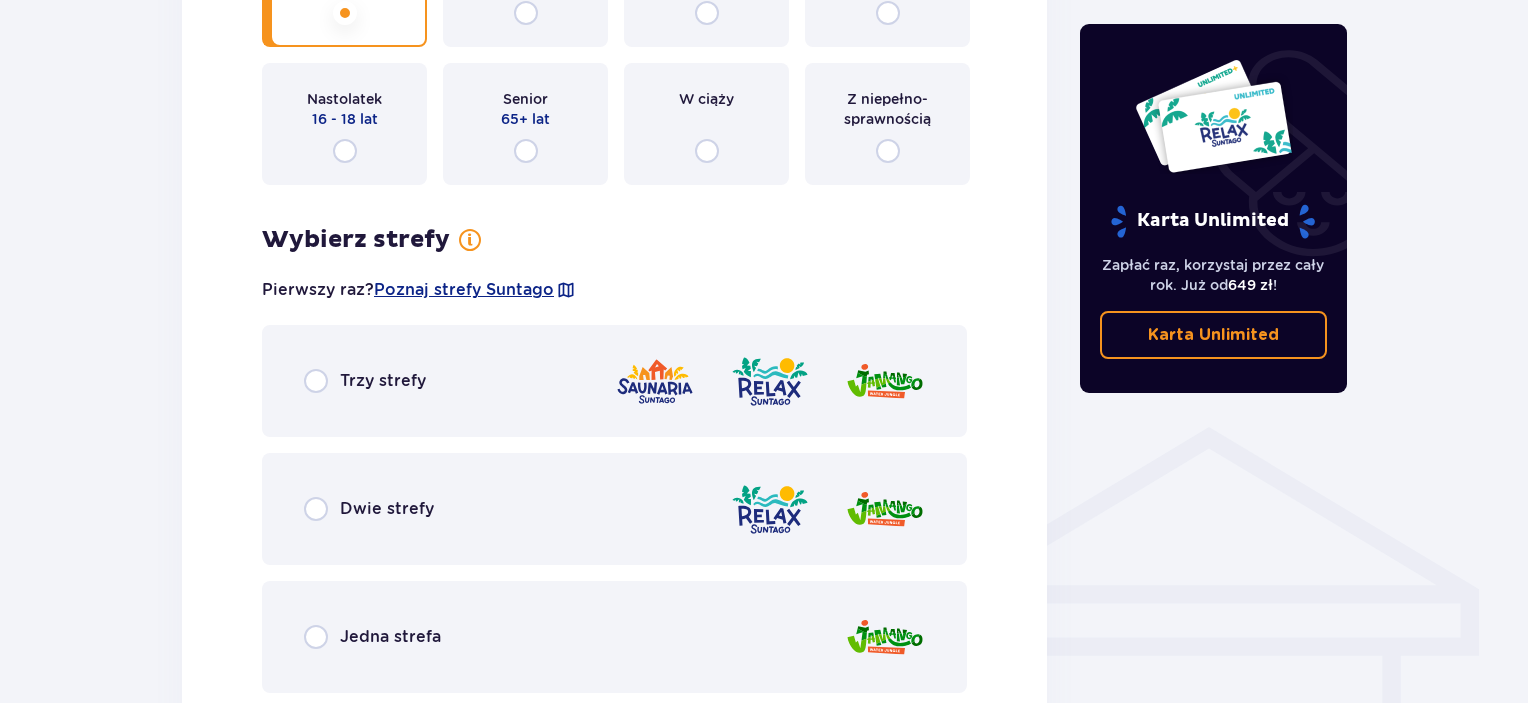 scroll, scrollTop: 1297, scrollLeft: 0, axis: vertical 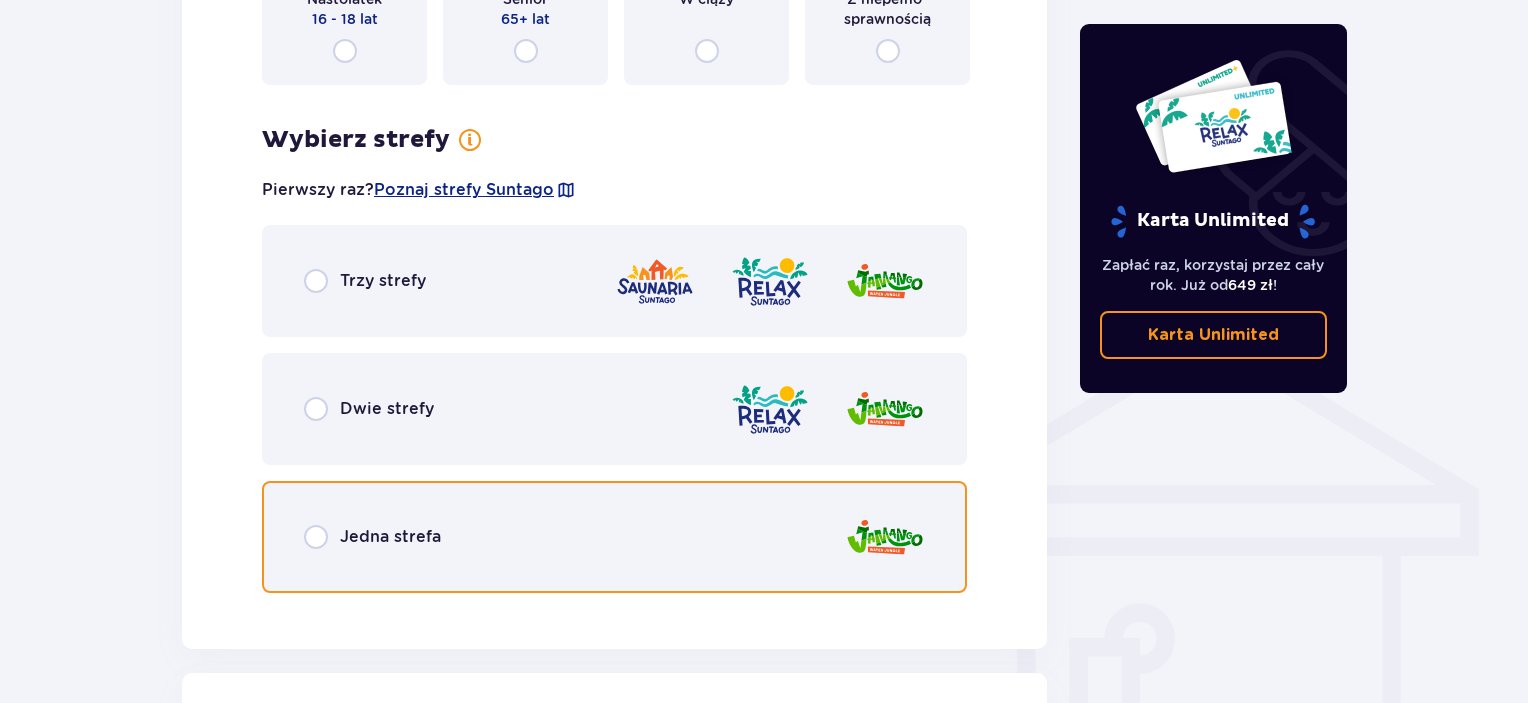 click at bounding box center (316, 537) 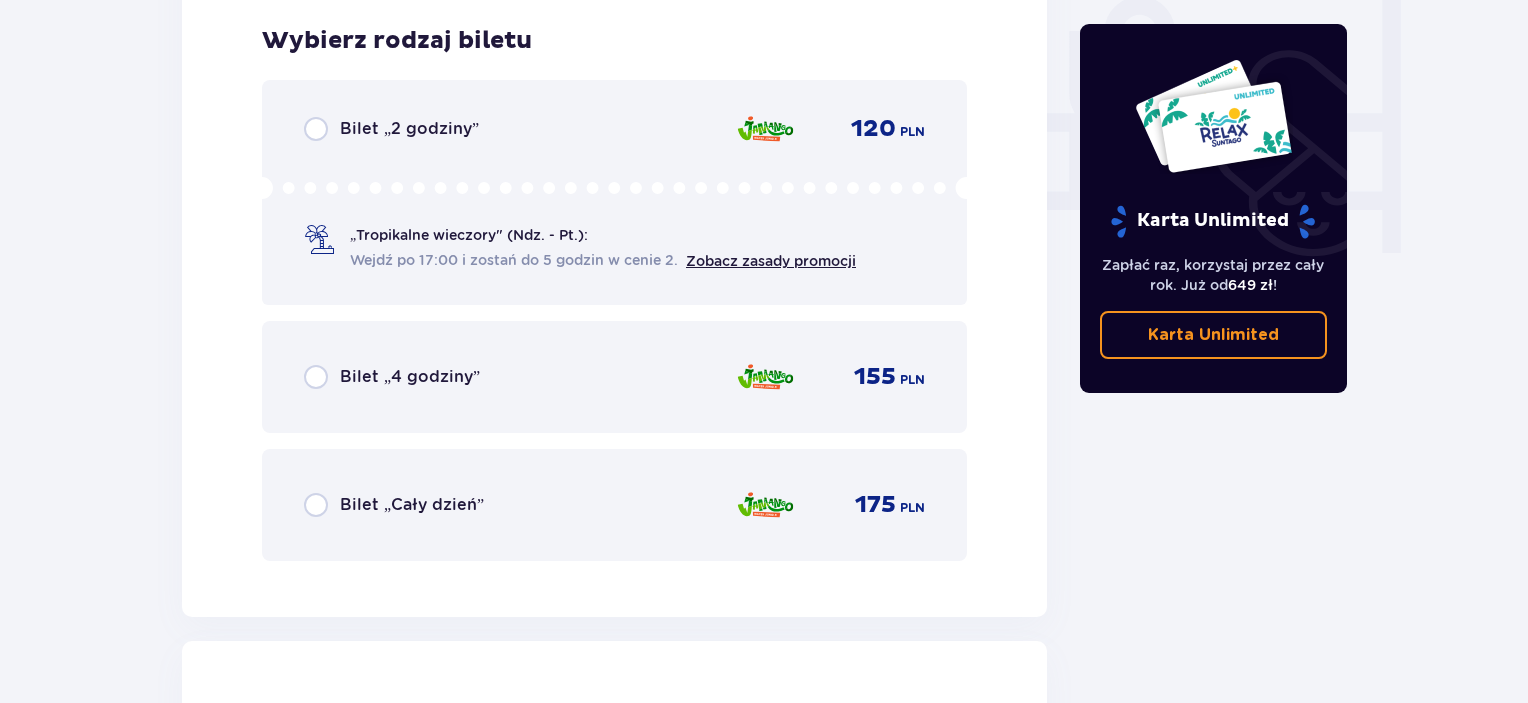 scroll, scrollTop: 1905, scrollLeft: 0, axis: vertical 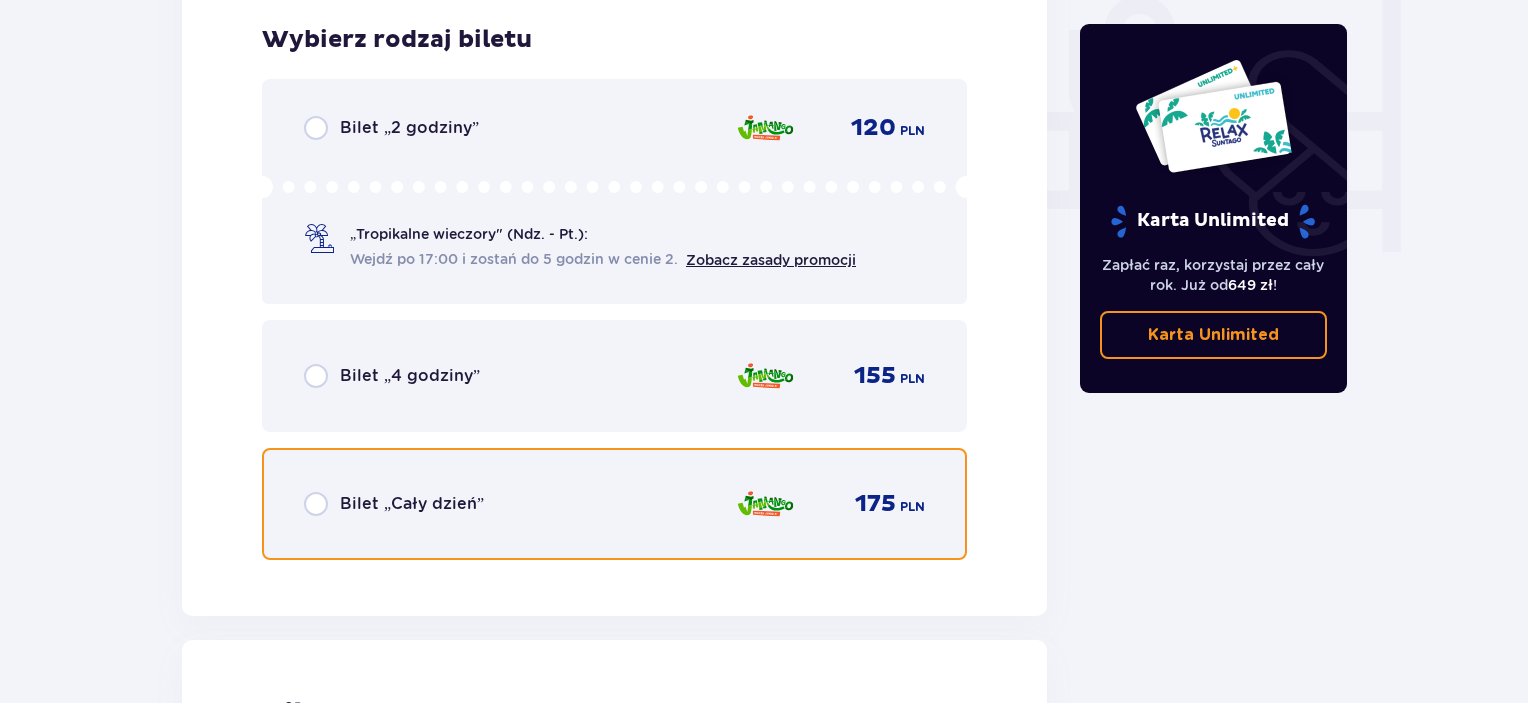 click at bounding box center (316, 504) 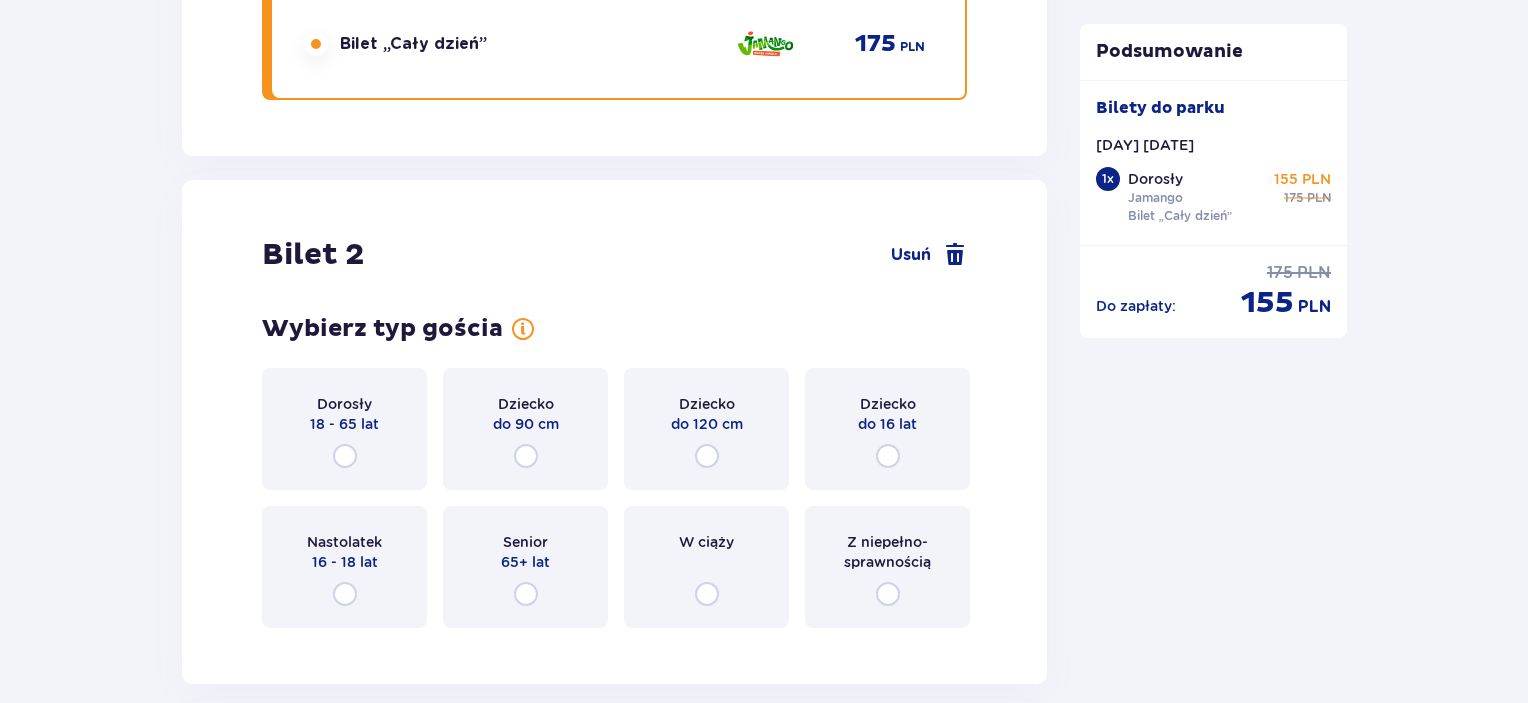 scroll, scrollTop: 2419, scrollLeft: 0, axis: vertical 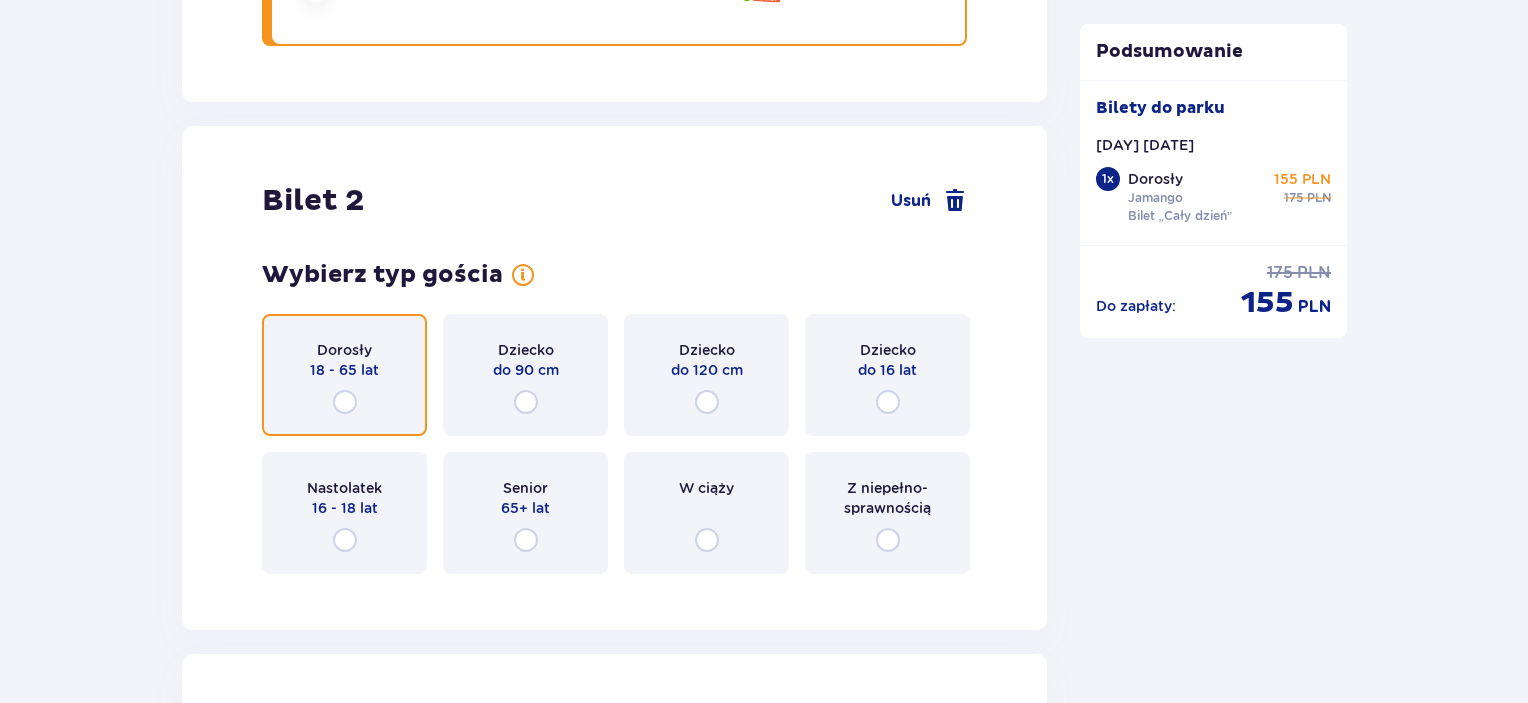 click at bounding box center [345, 402] 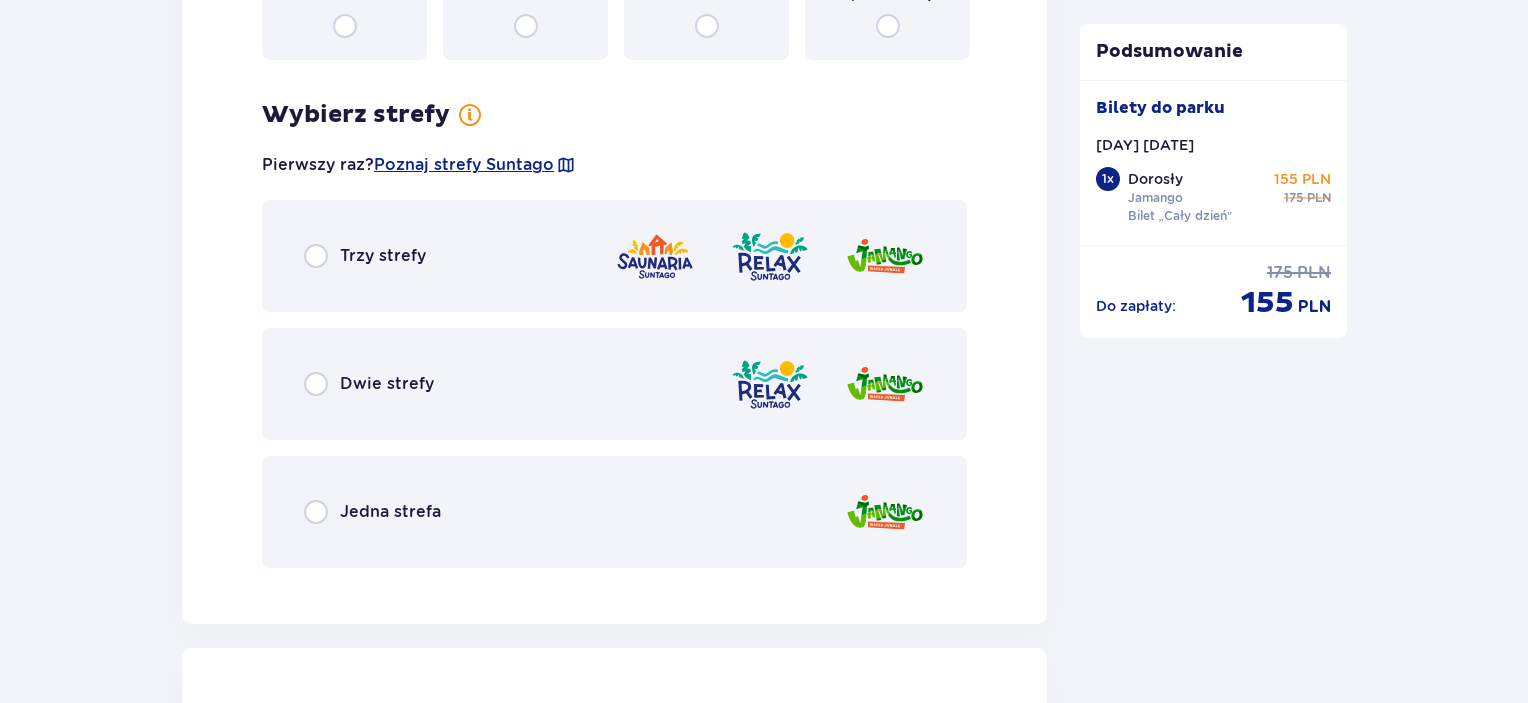 scroll, scrollTop: 3007, scrollLeft: 0, axis: vertical 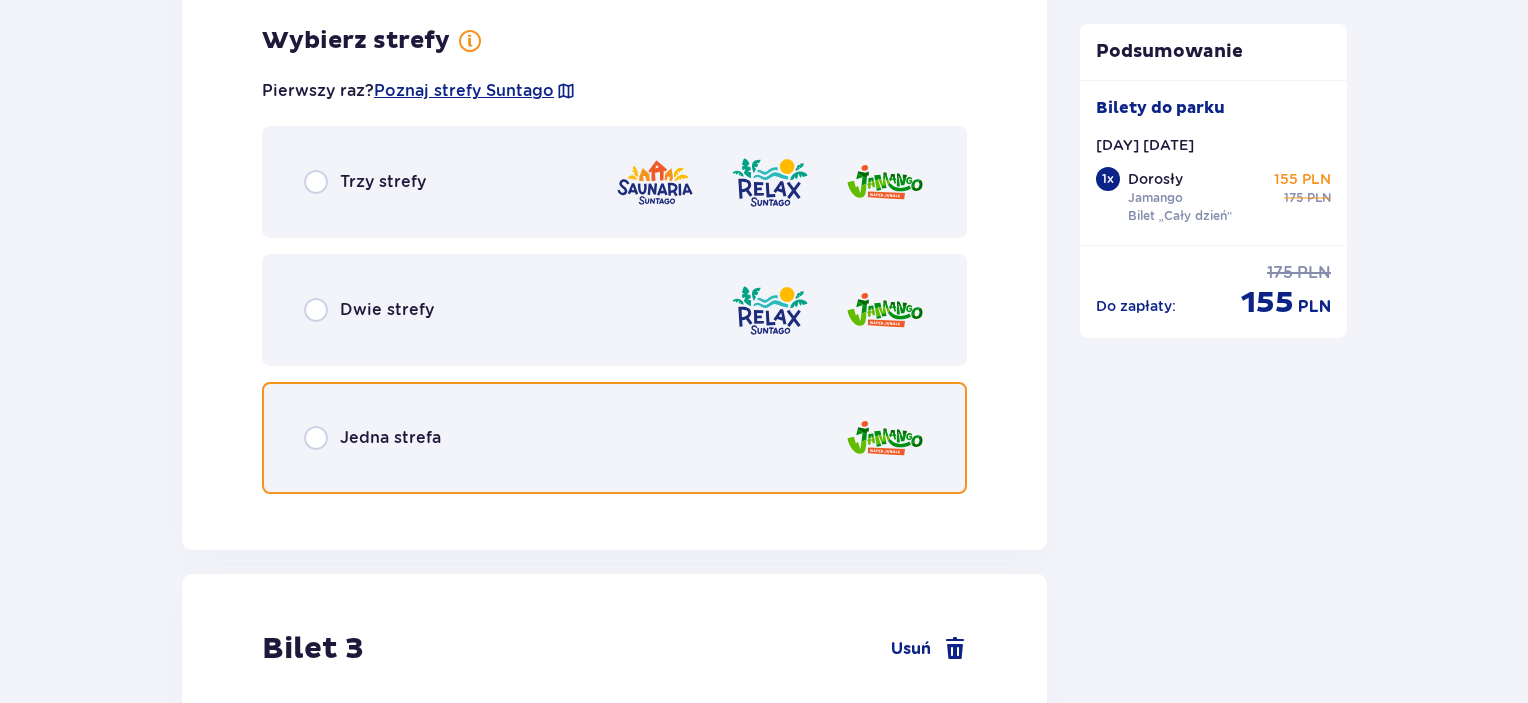 click at bounding box center [316, 438] 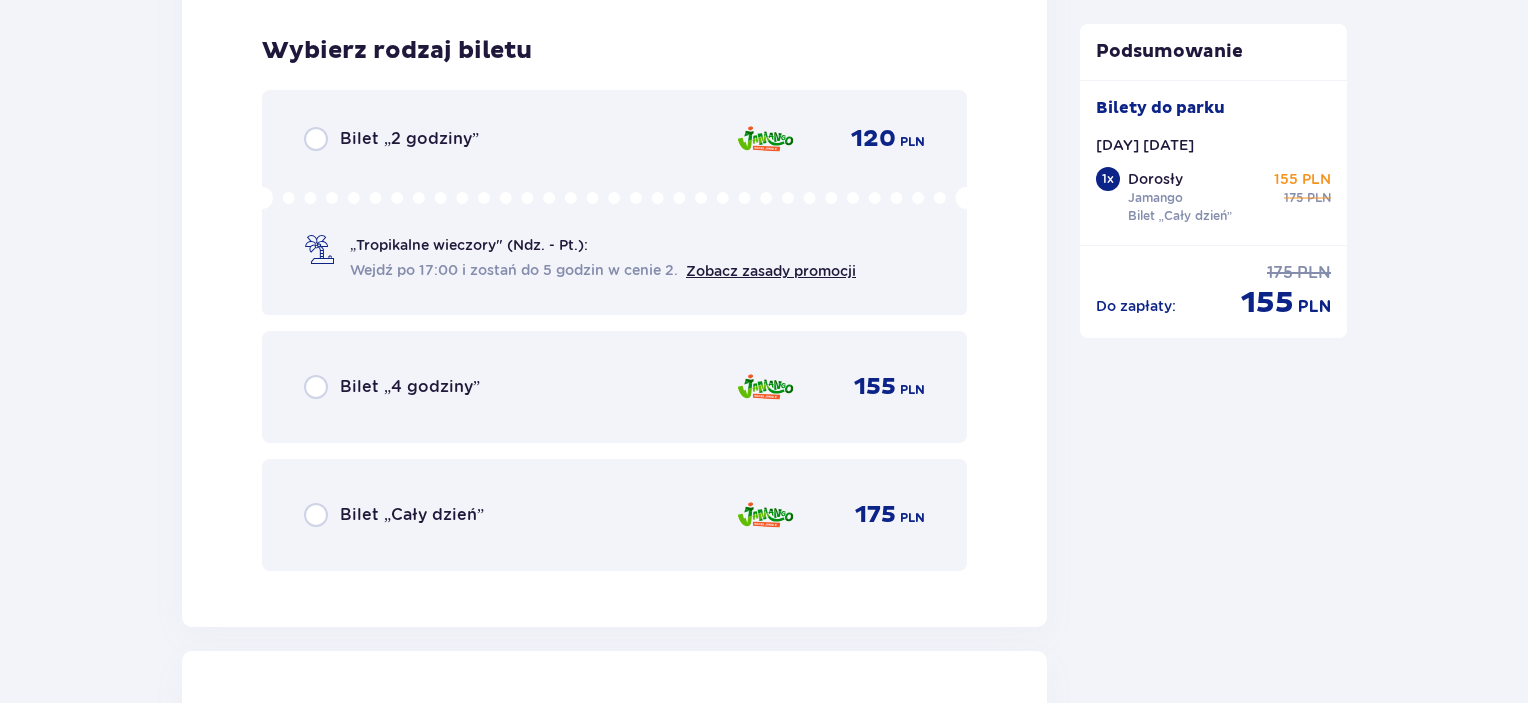 scroll, scrollTop: 3515, scrollLeft: 0, axis: vertical 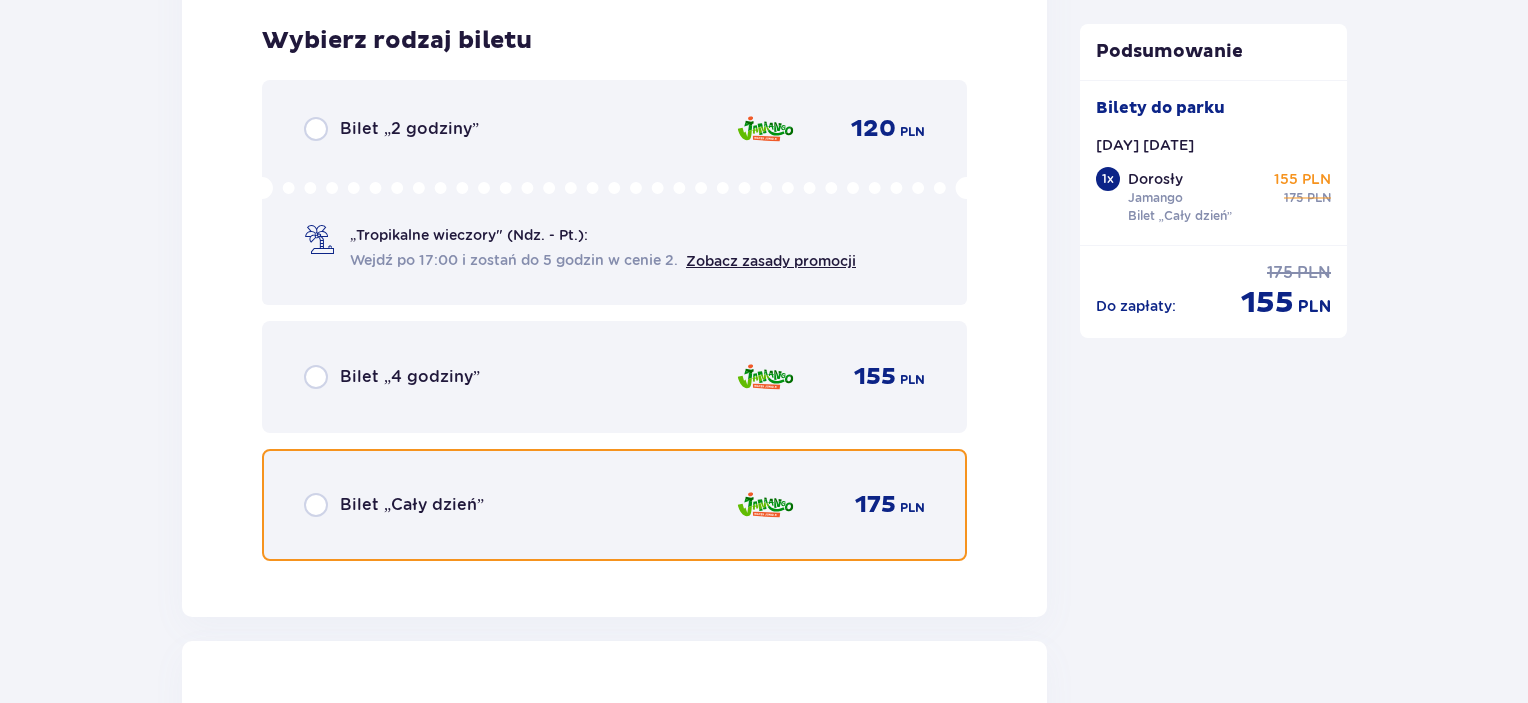 click at bounding box center [316, 505] 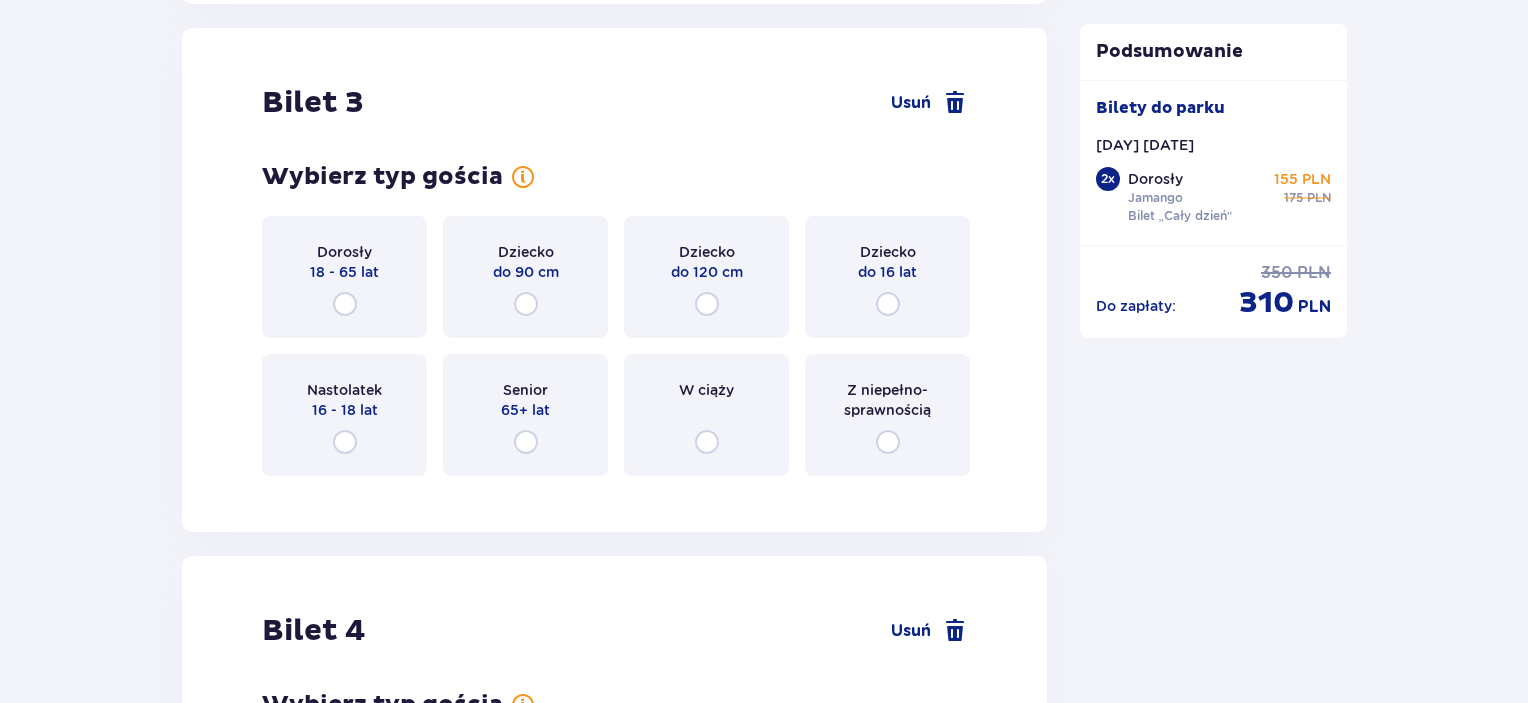 scroll, scrollTop: 4129, scrollLeft: 0, axis: vertical 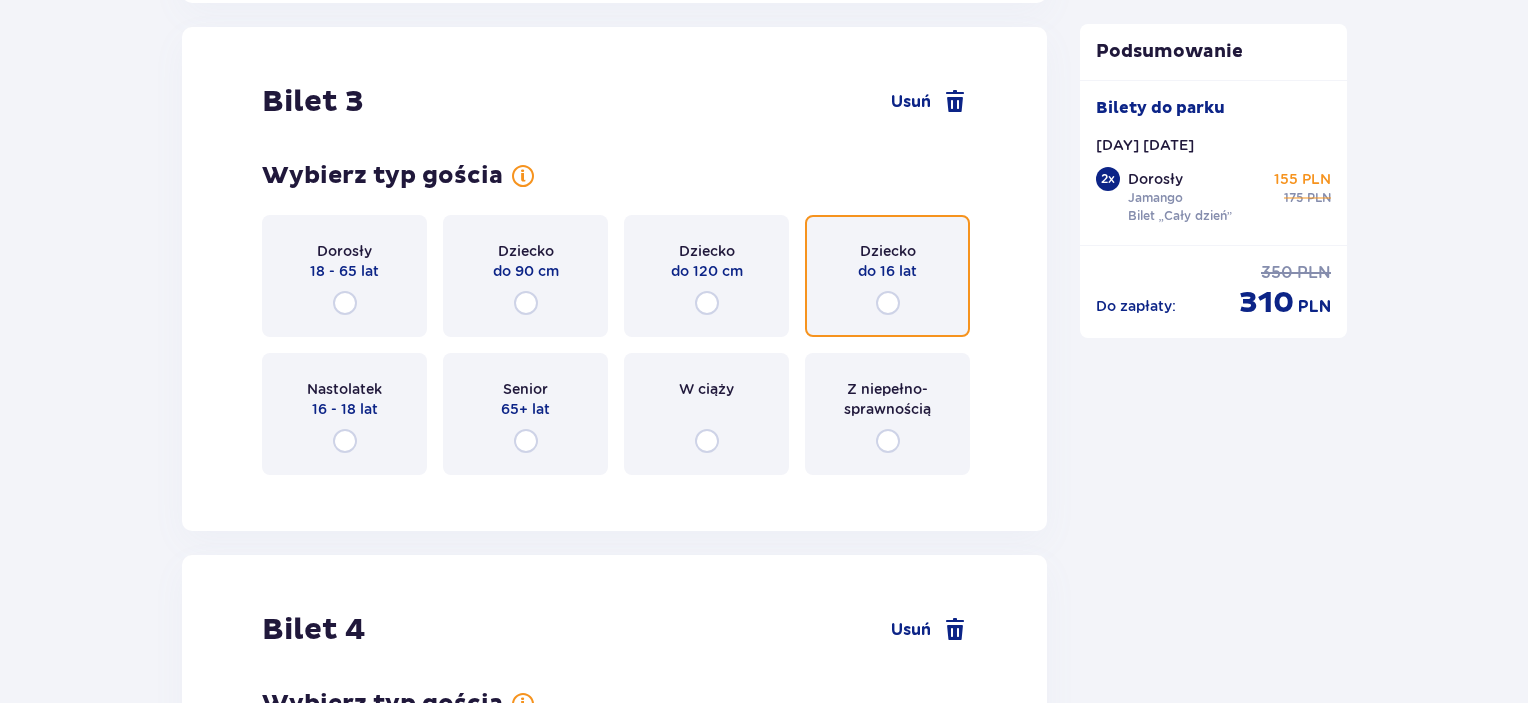 click at bounding box center (888, 303) 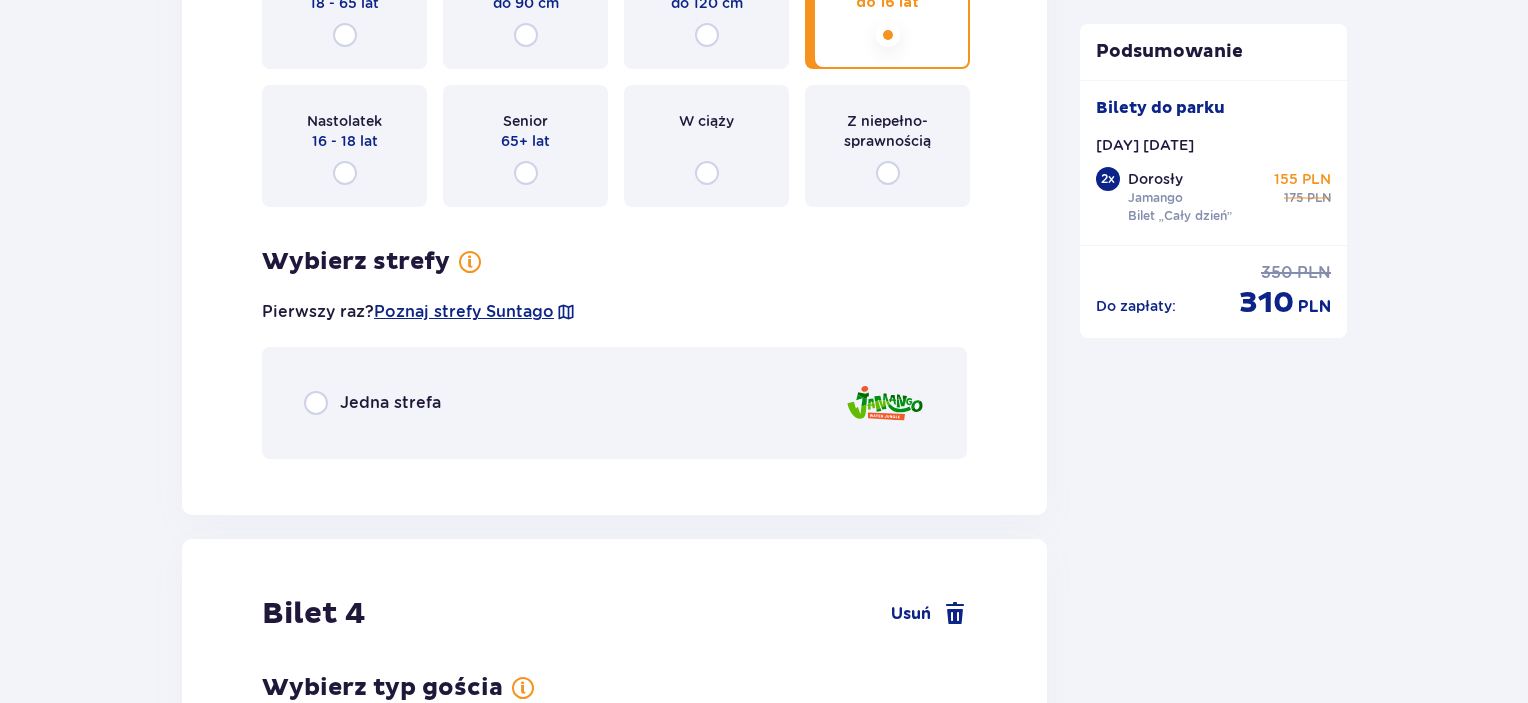 scroll, scrollTop: 4417, scrollLeft: 0, axis: vertical 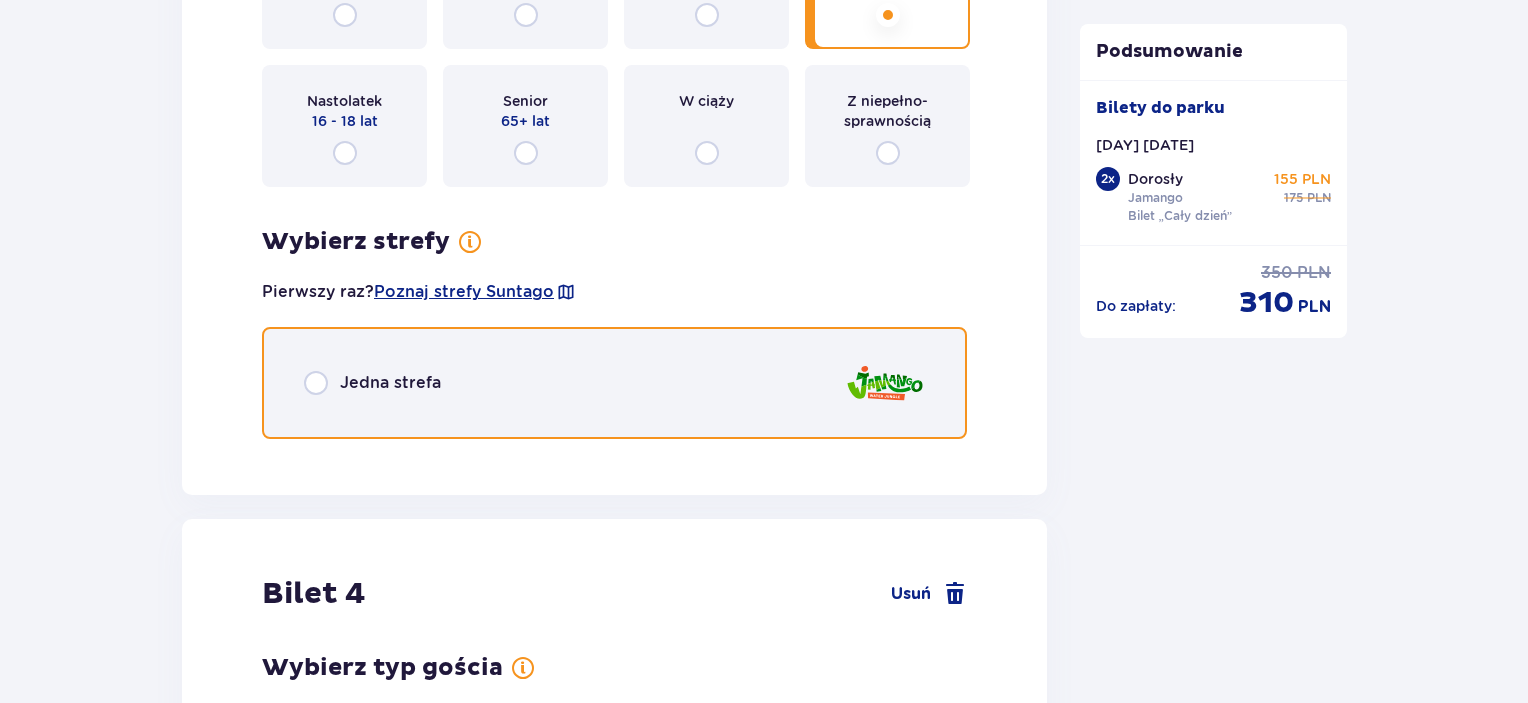 click at bounding box center (316, 383) 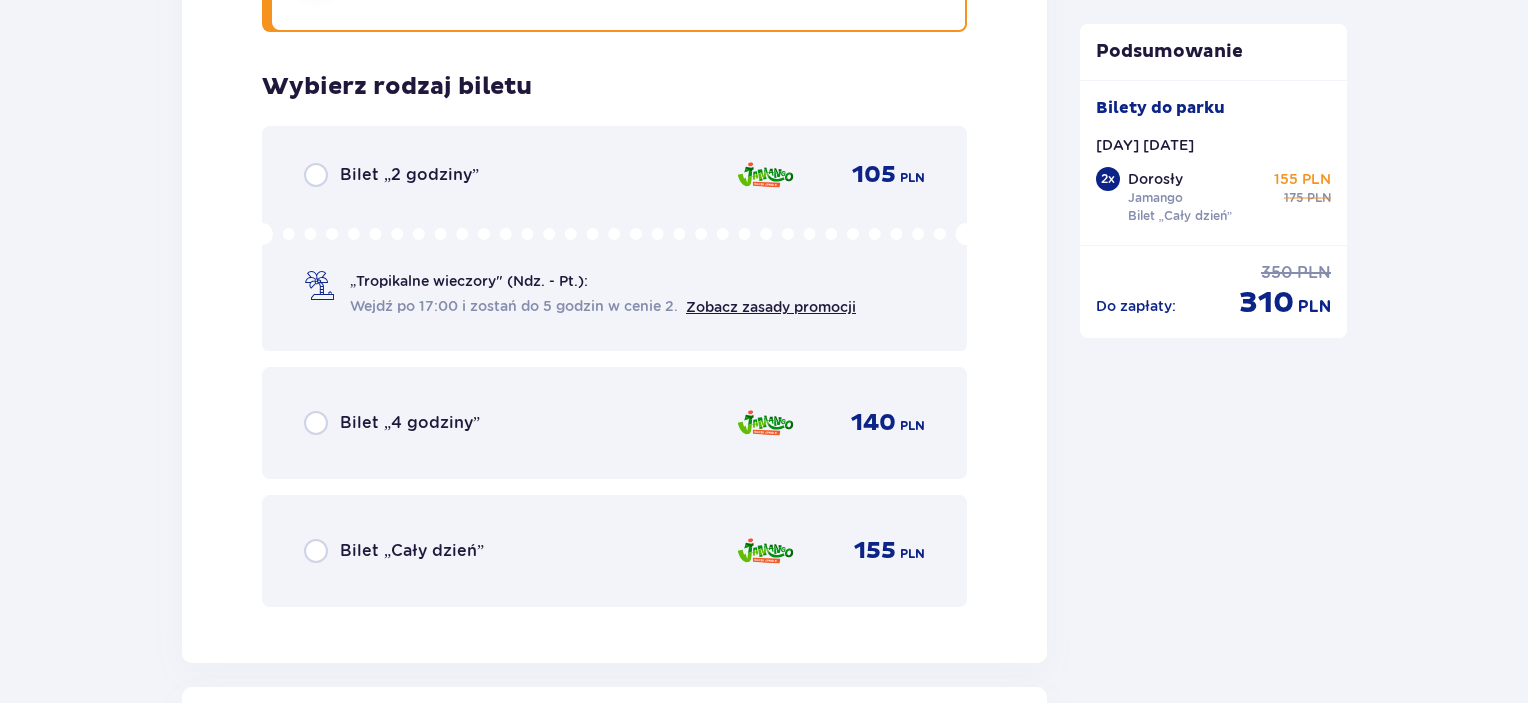 scroll, scrollTop: 4869, scrollLeft: 0, axis: vertical 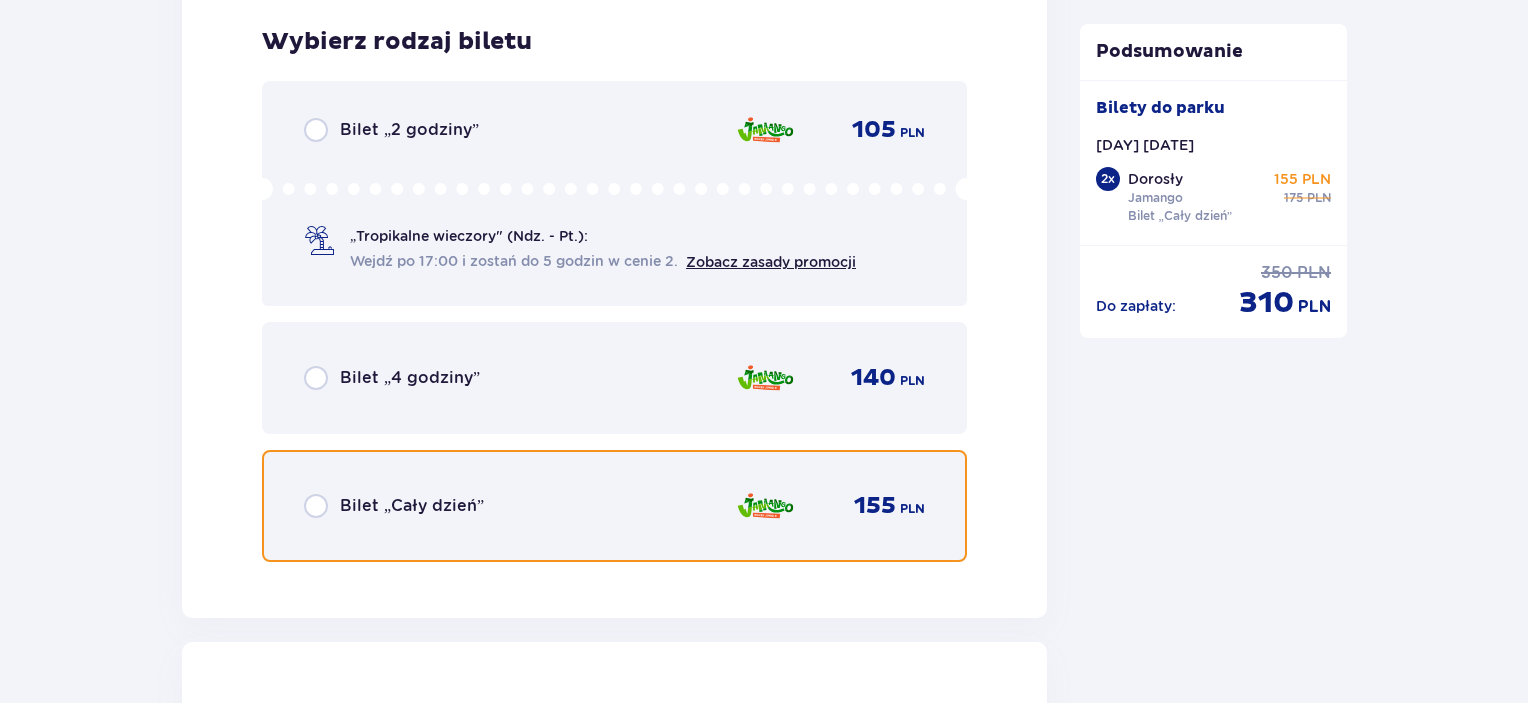 click at bounding box center (316, 506) 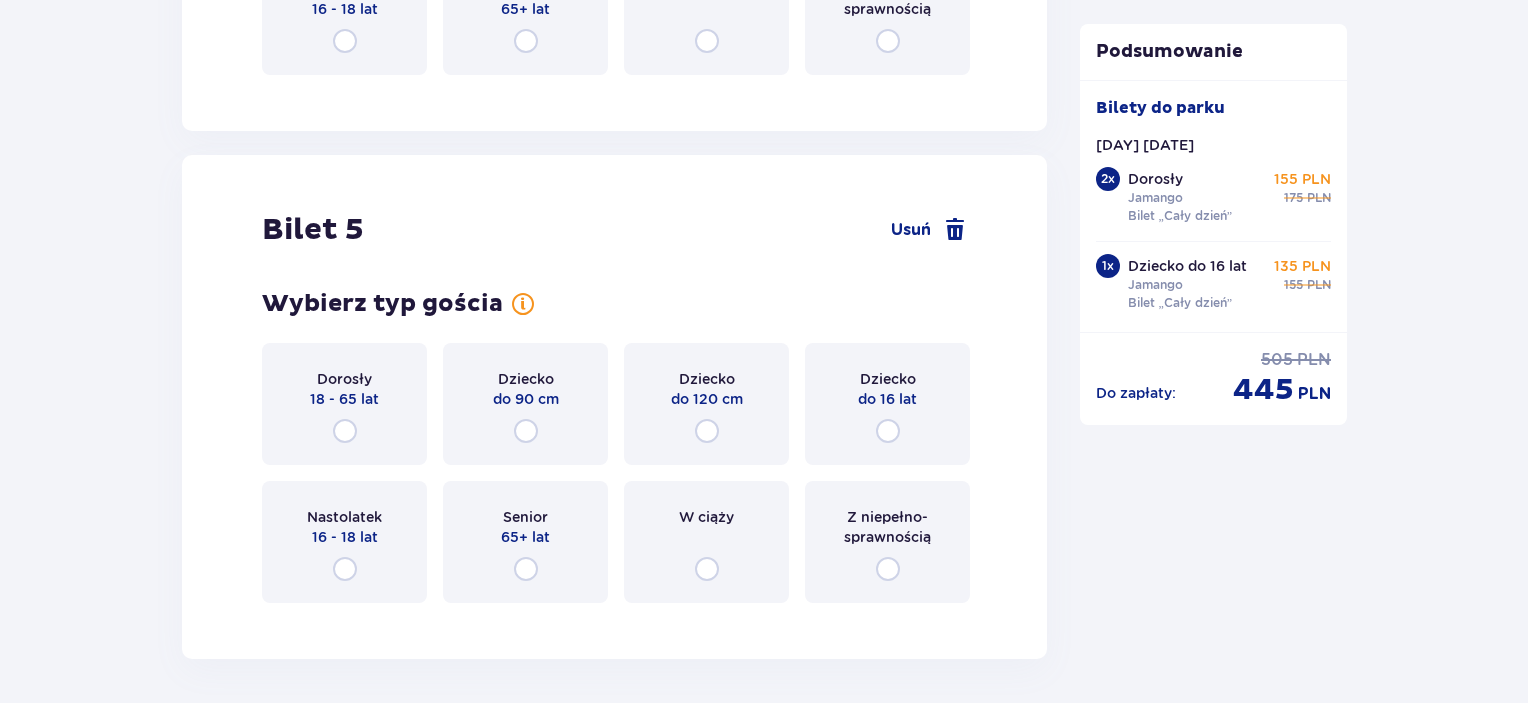 scroll, scrollTop: 6052, scrollLeft: 0, axis: vertical 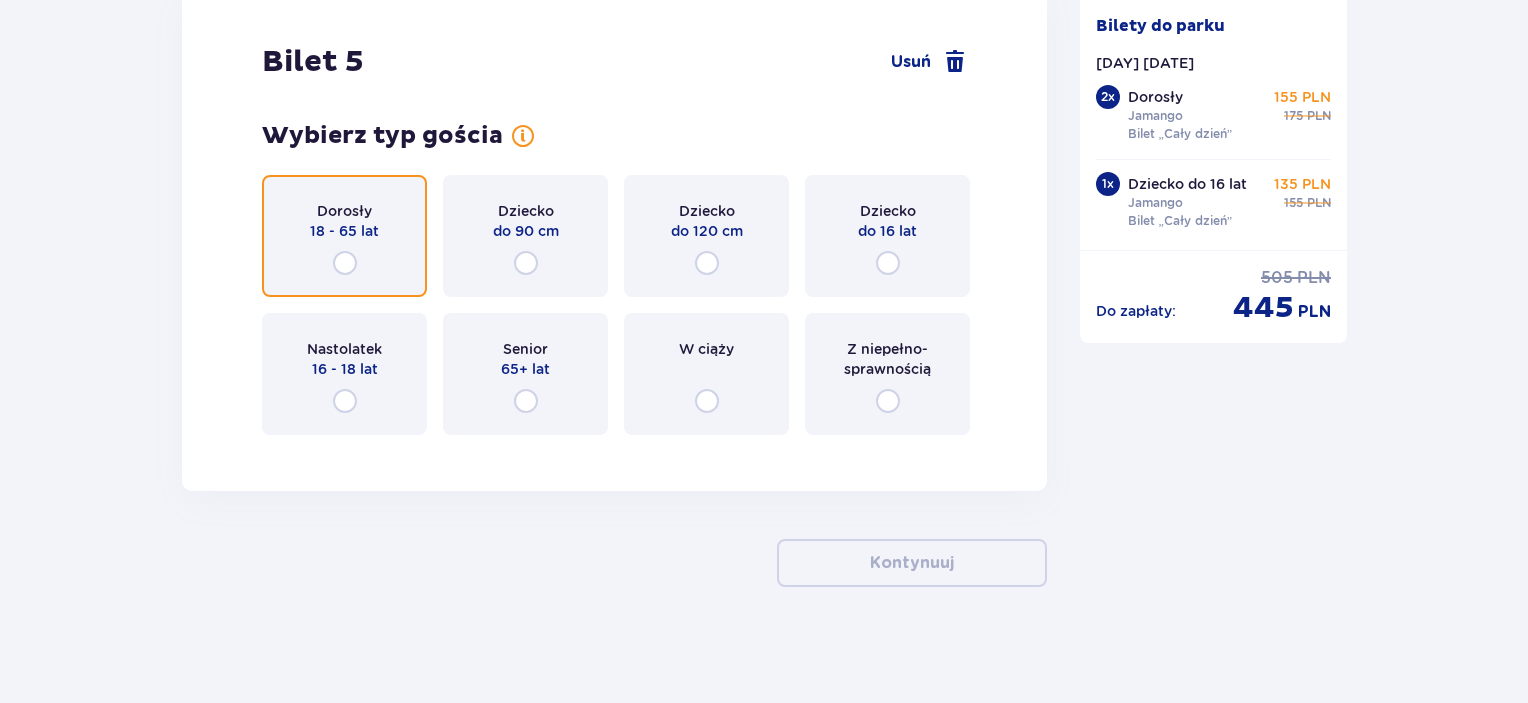 click at bounding box center (345, 263) 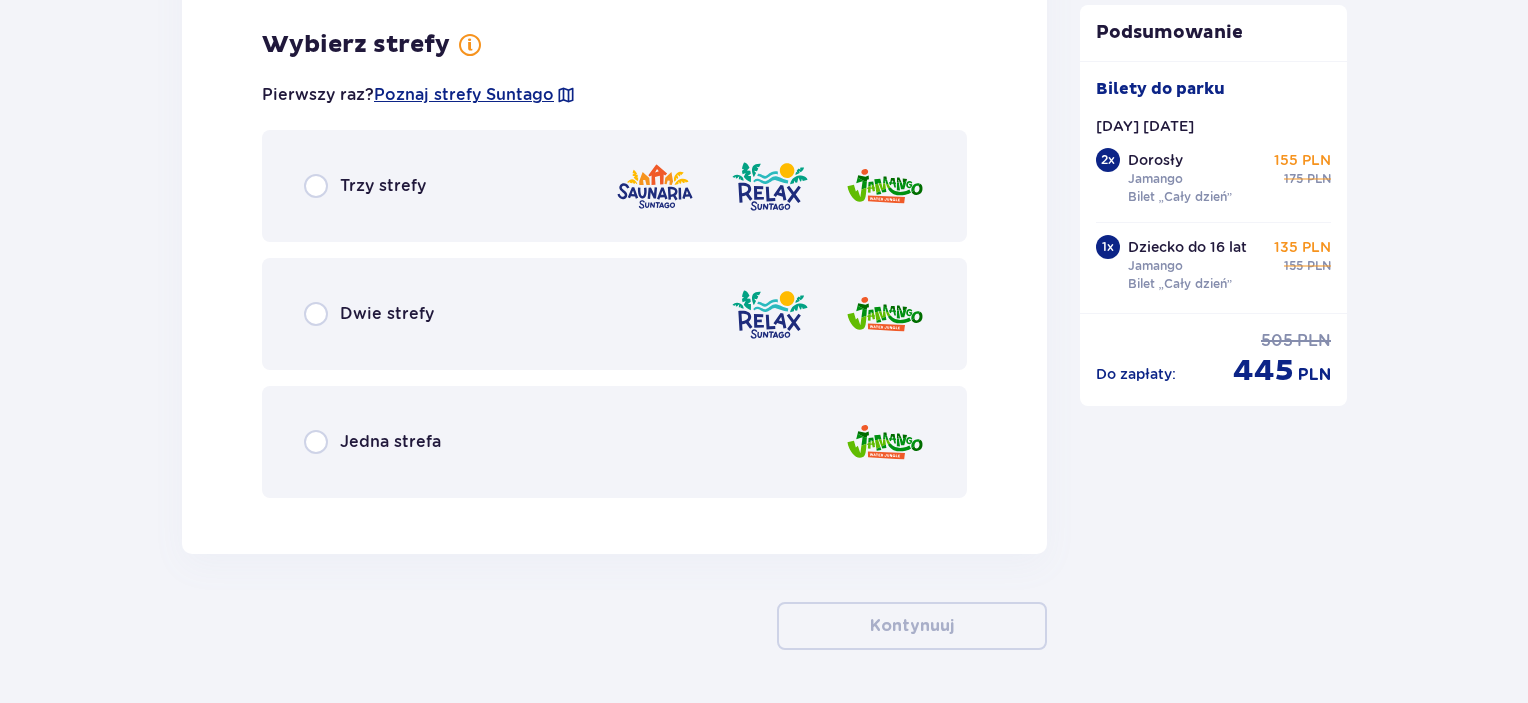 scroll, scrollTop: 6500, scrollLeft: 0, axis: vertical 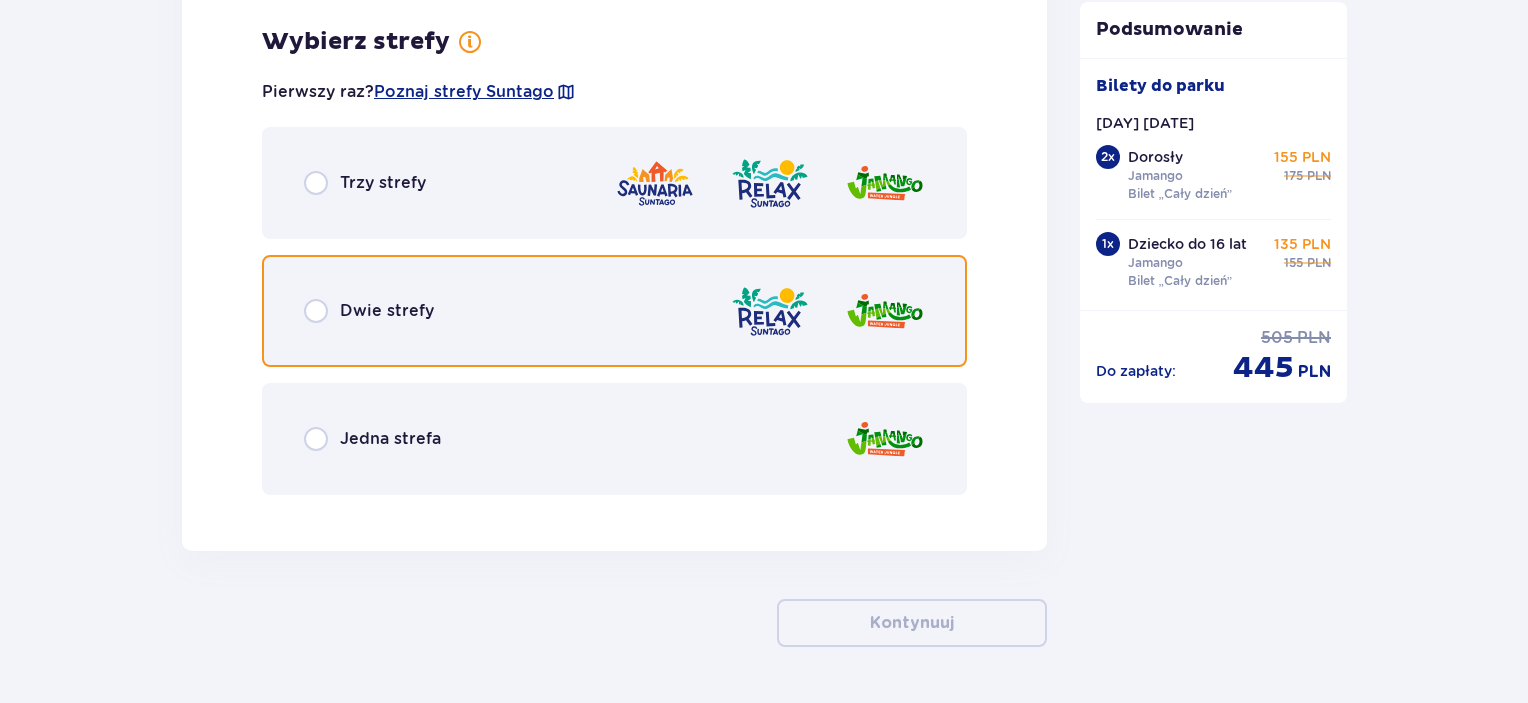 click at bounding box center (316, 311) 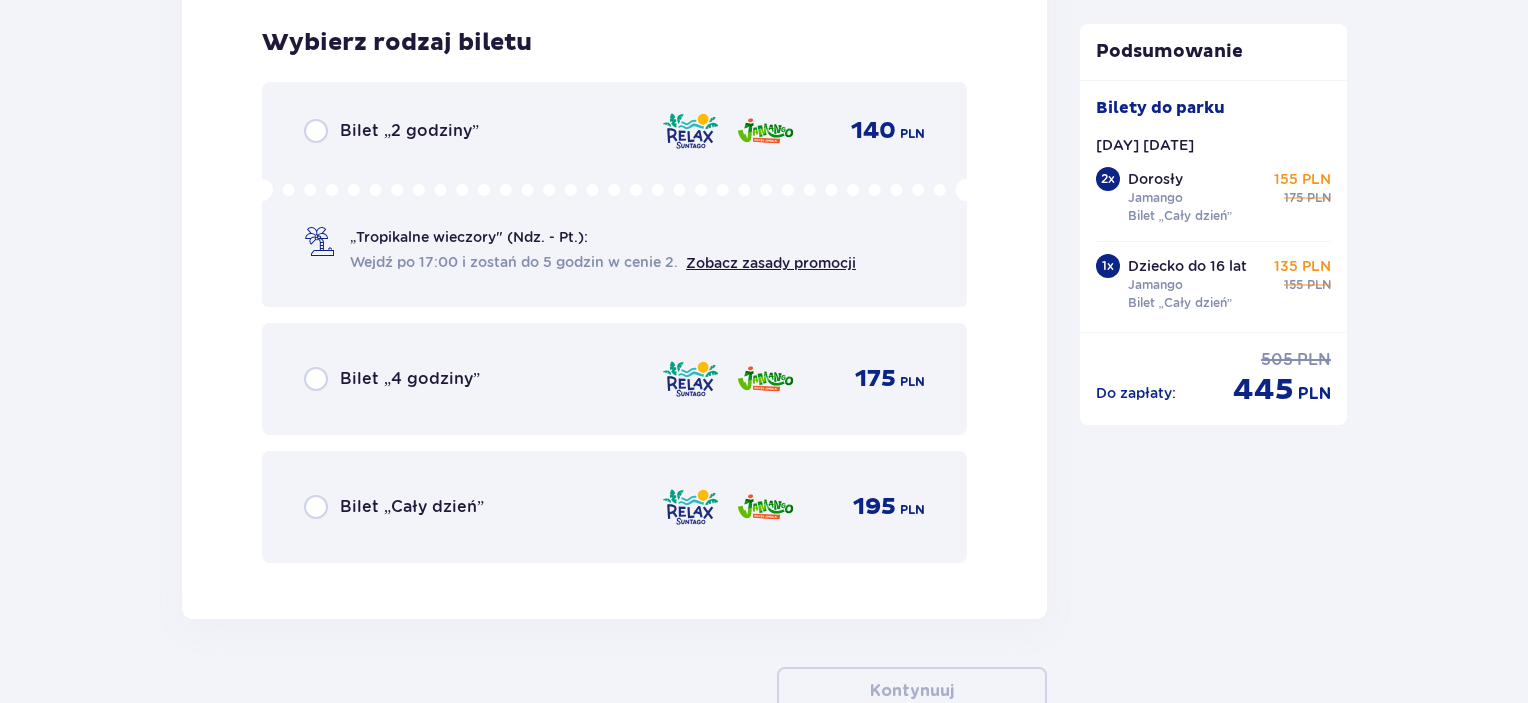 scroll, scrollTop: 7008, scrollLeft: 0, axis: vertical 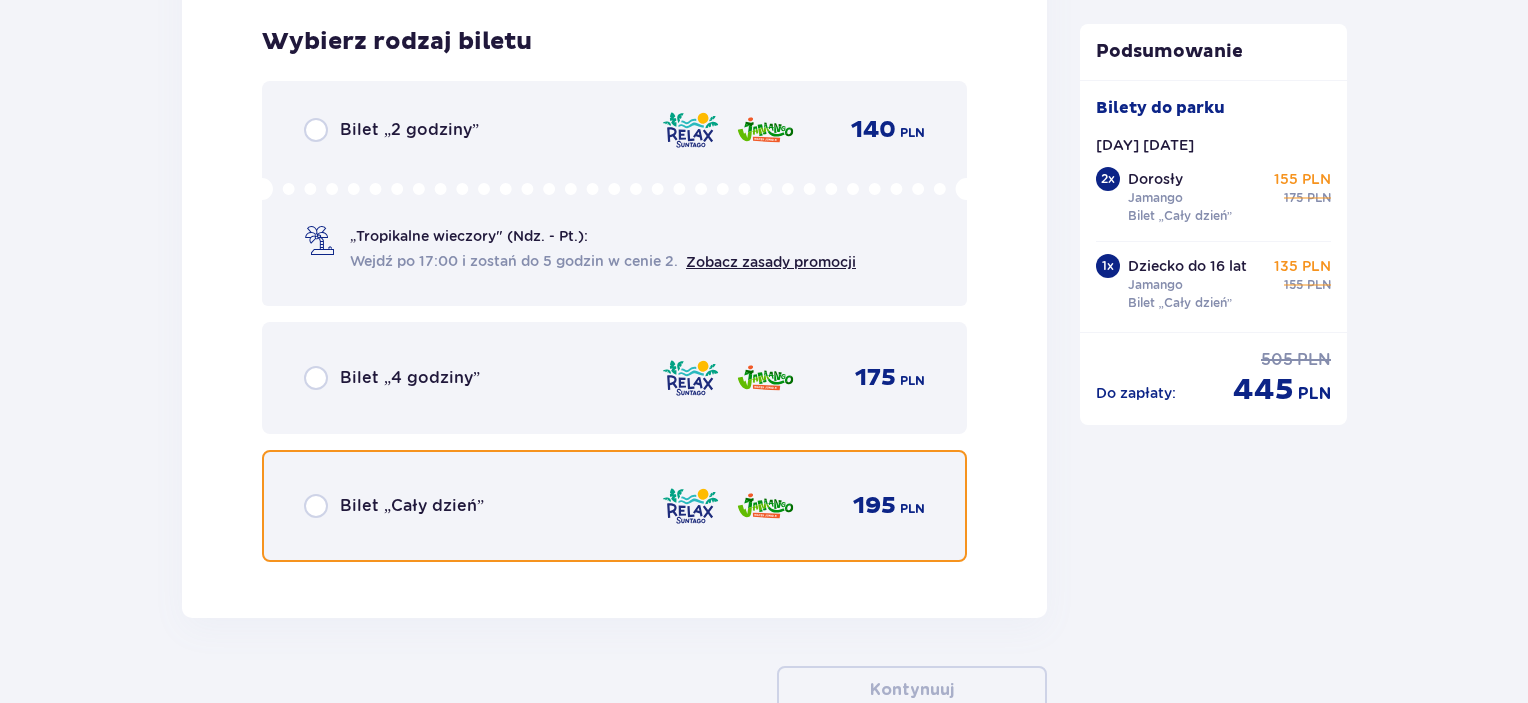 click at bounding box center (316, 506) 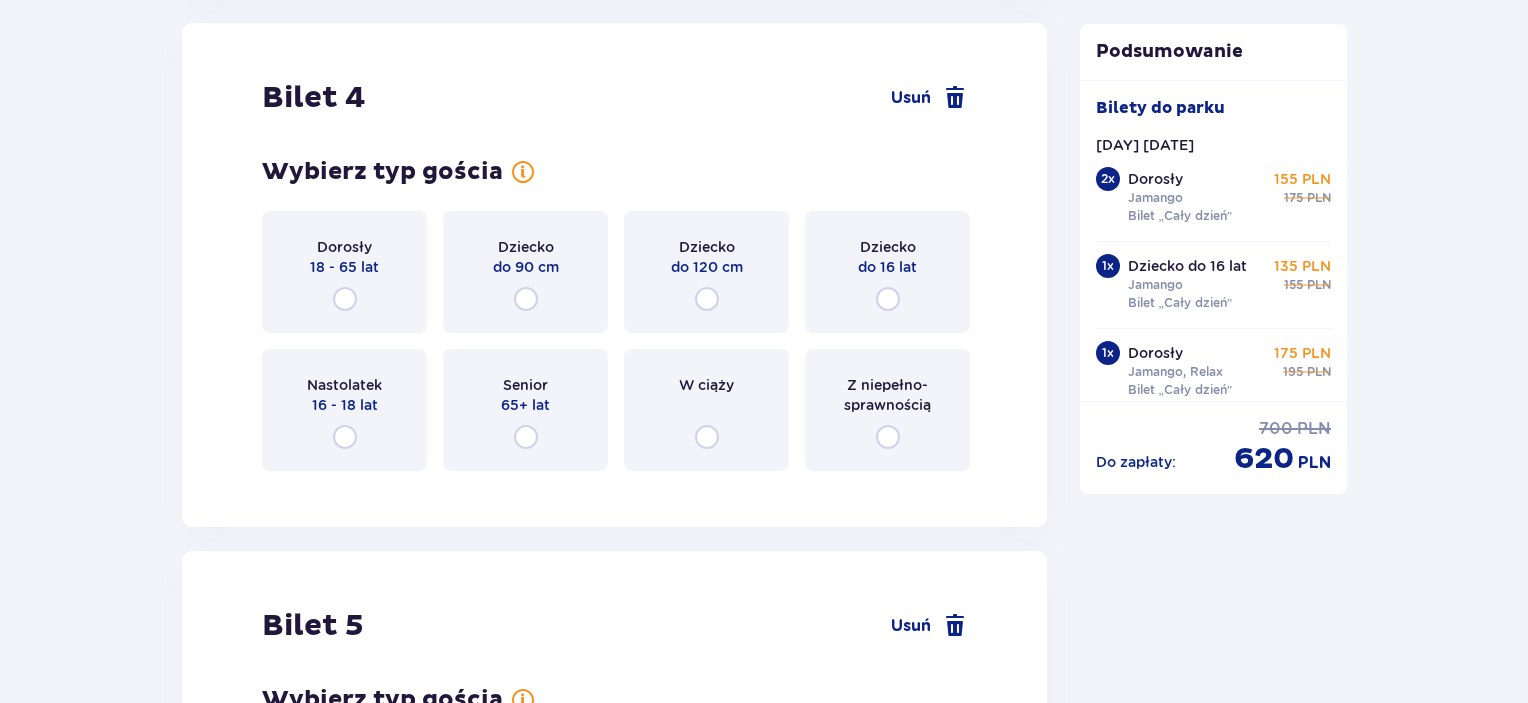 scroll, scrollTop: 5484, scrollLeft: 0, axis: vertical 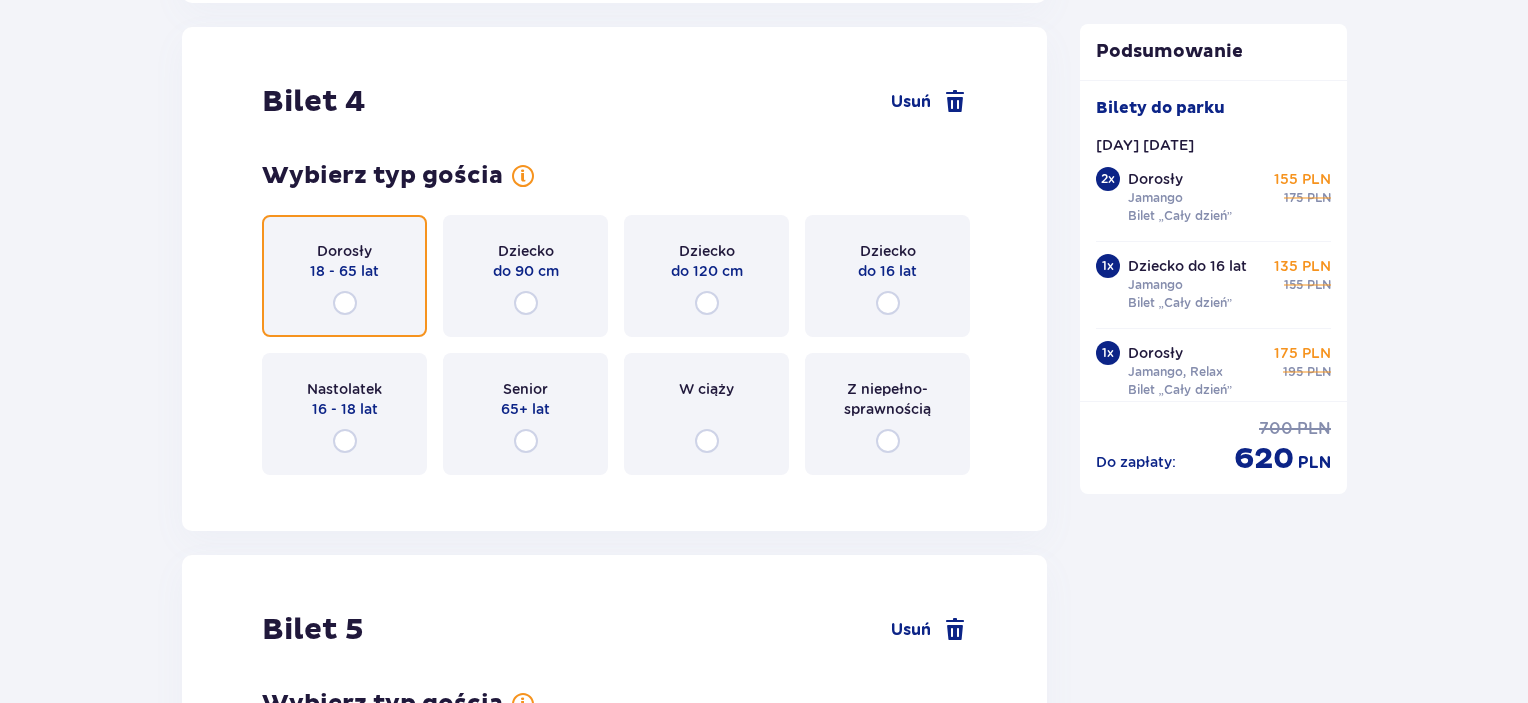 click at bounding box center [345, 303] 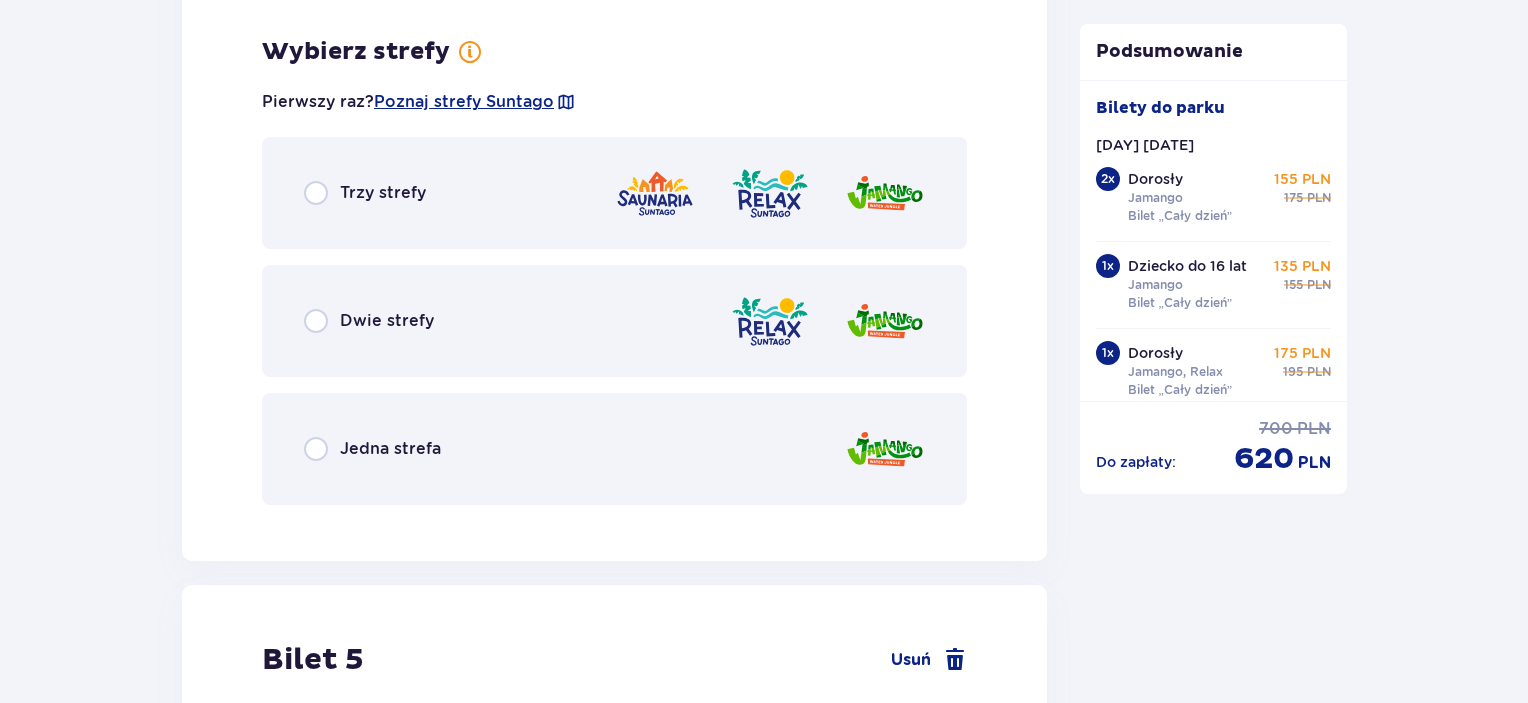 scroll, scrollTop: 5972, scrollLeft: 0, axis: vertical 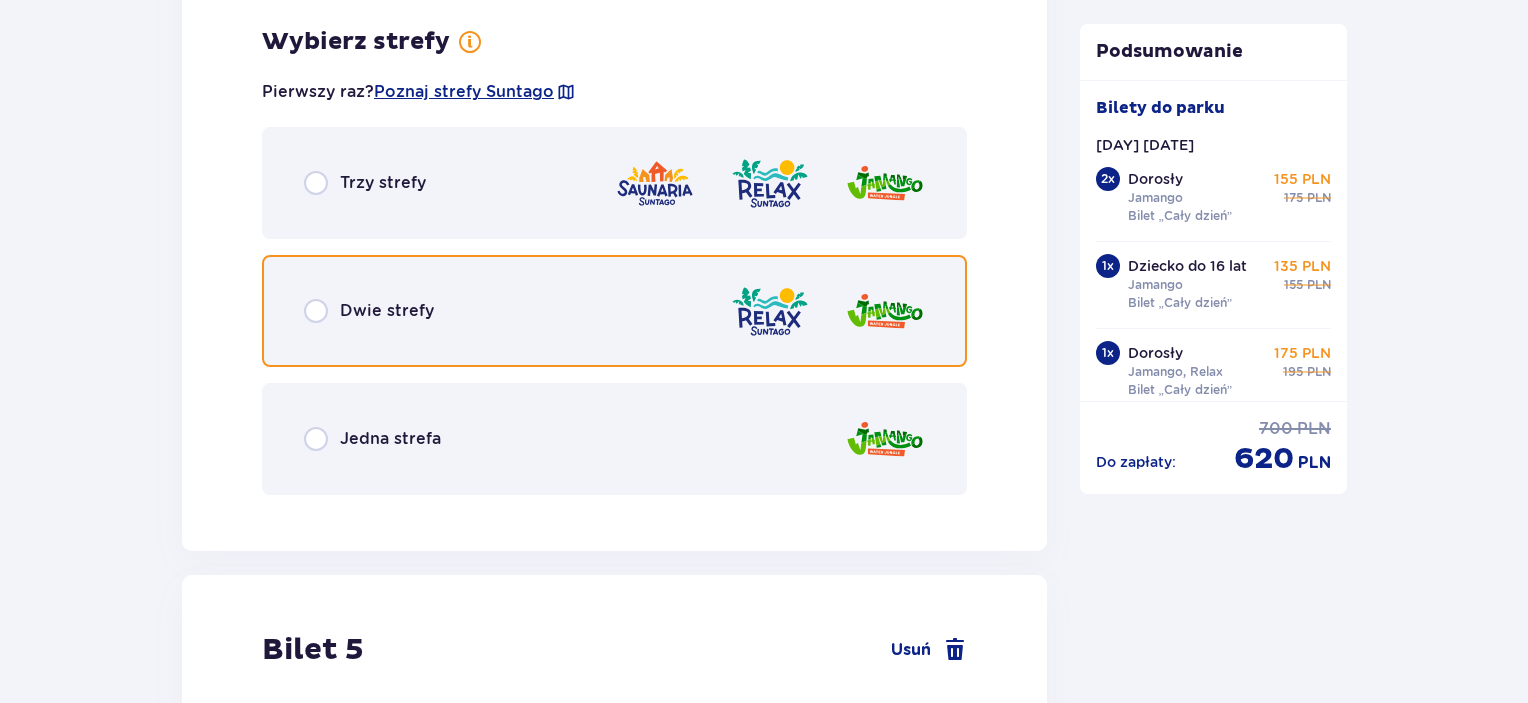 click at bounding box center [316, 311] 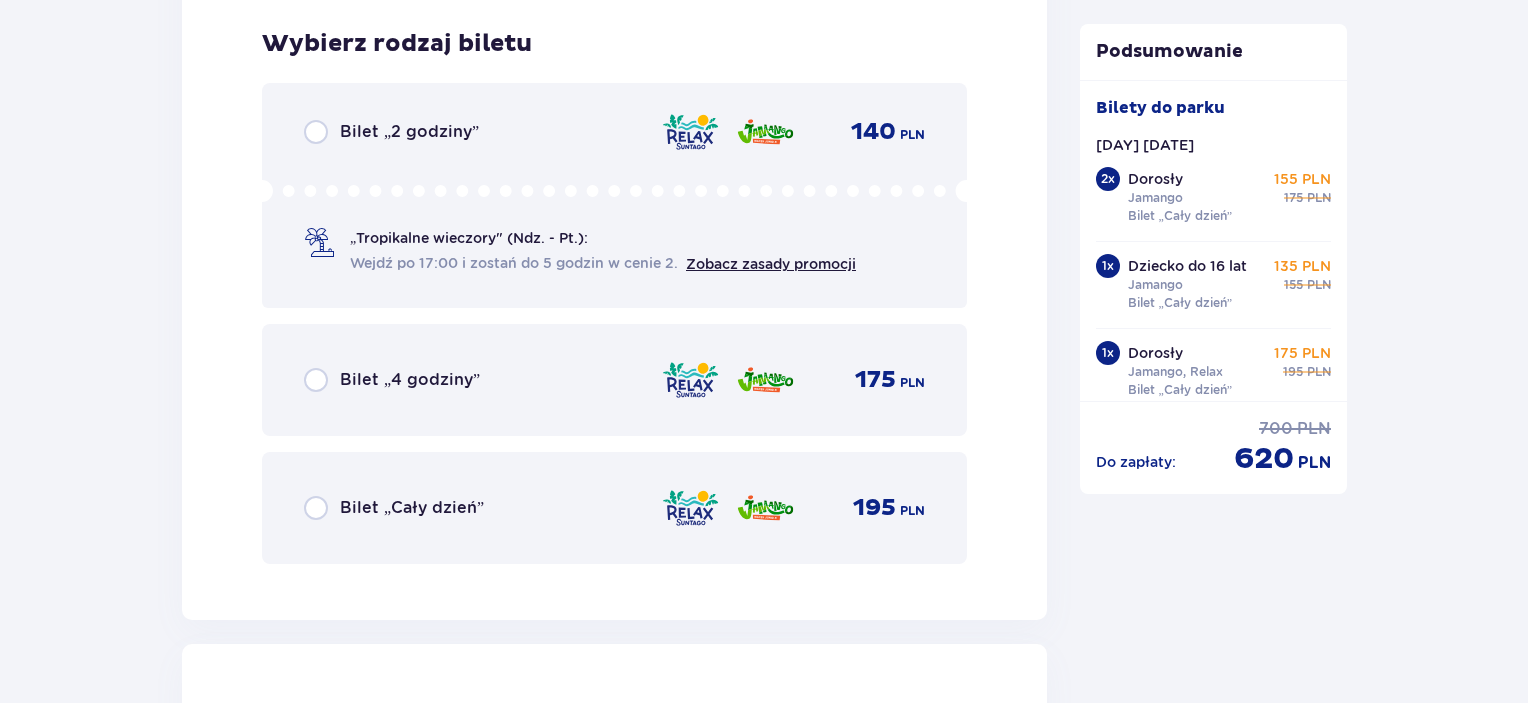 scroll, scrollTop: 6480, scrollLeft: 0, axis: vertical 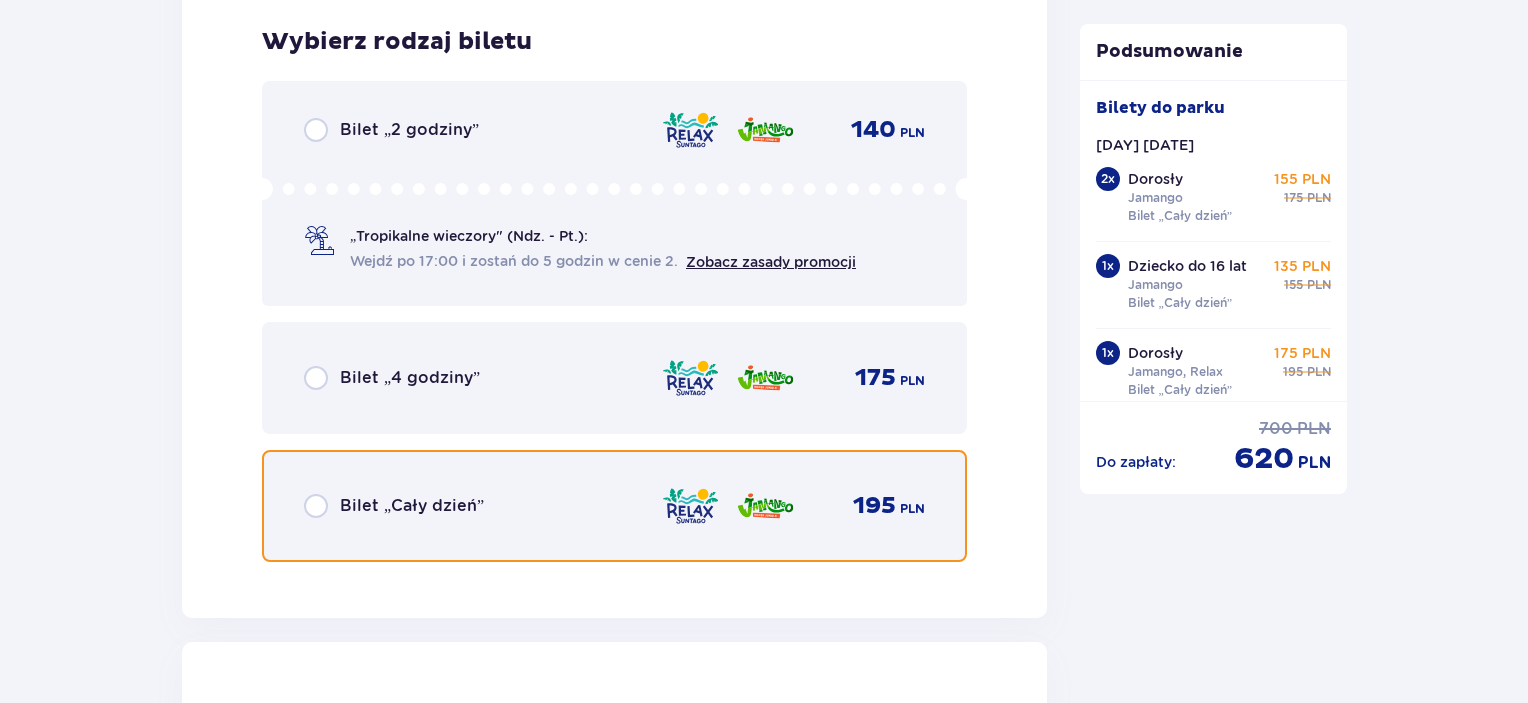 click at bounding box center [316, 506] 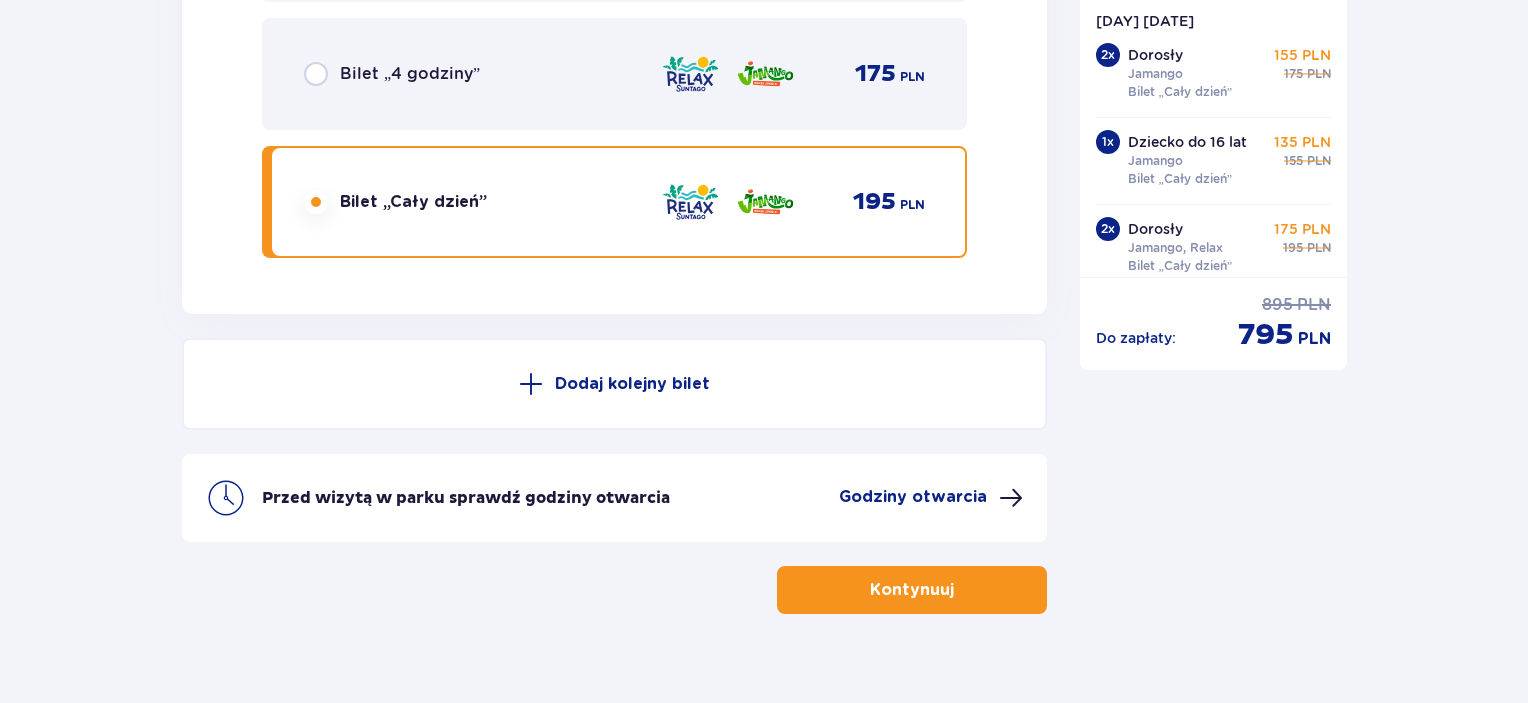 scroll, scrollTop: 8420, scrollLeft: 0, axis: vertical 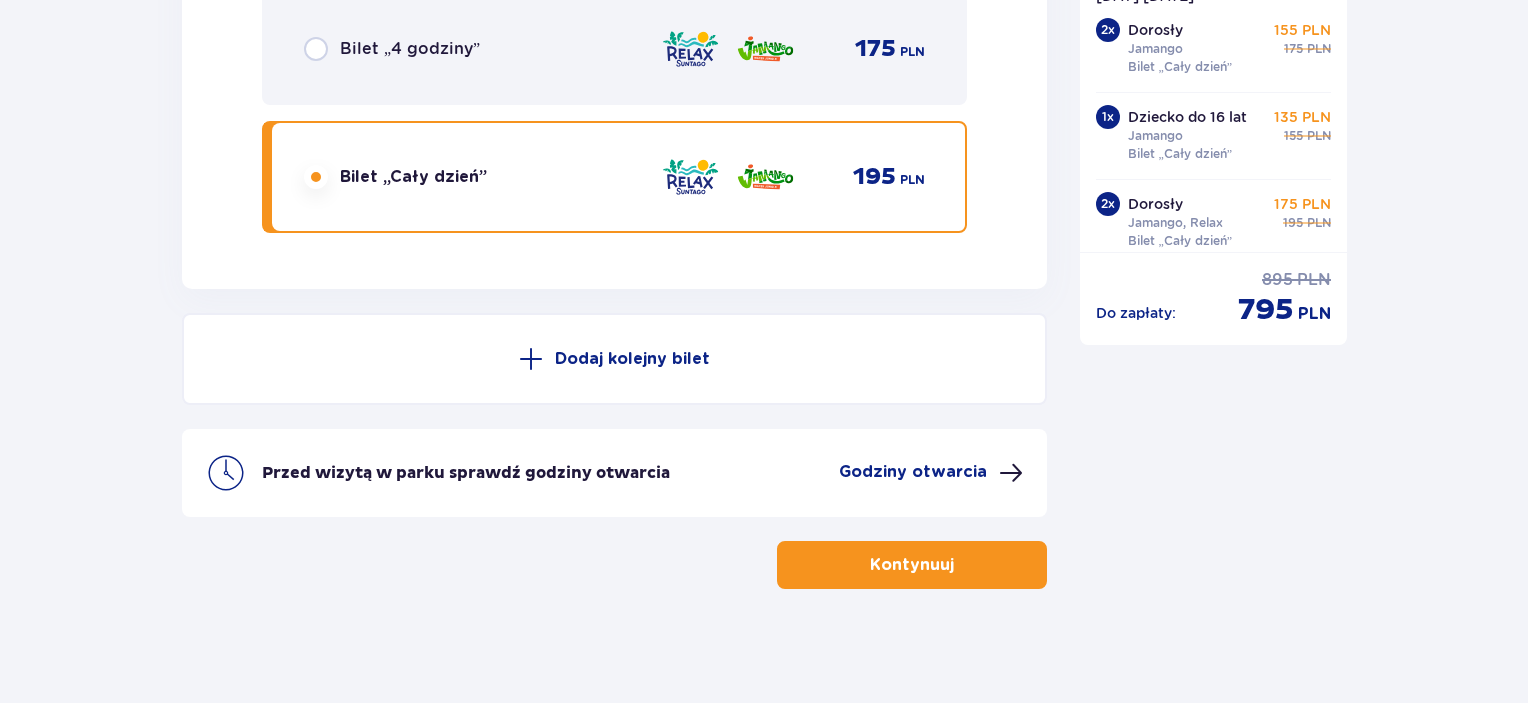 click on "Kontynuuj" at bounding box center (912, 565) 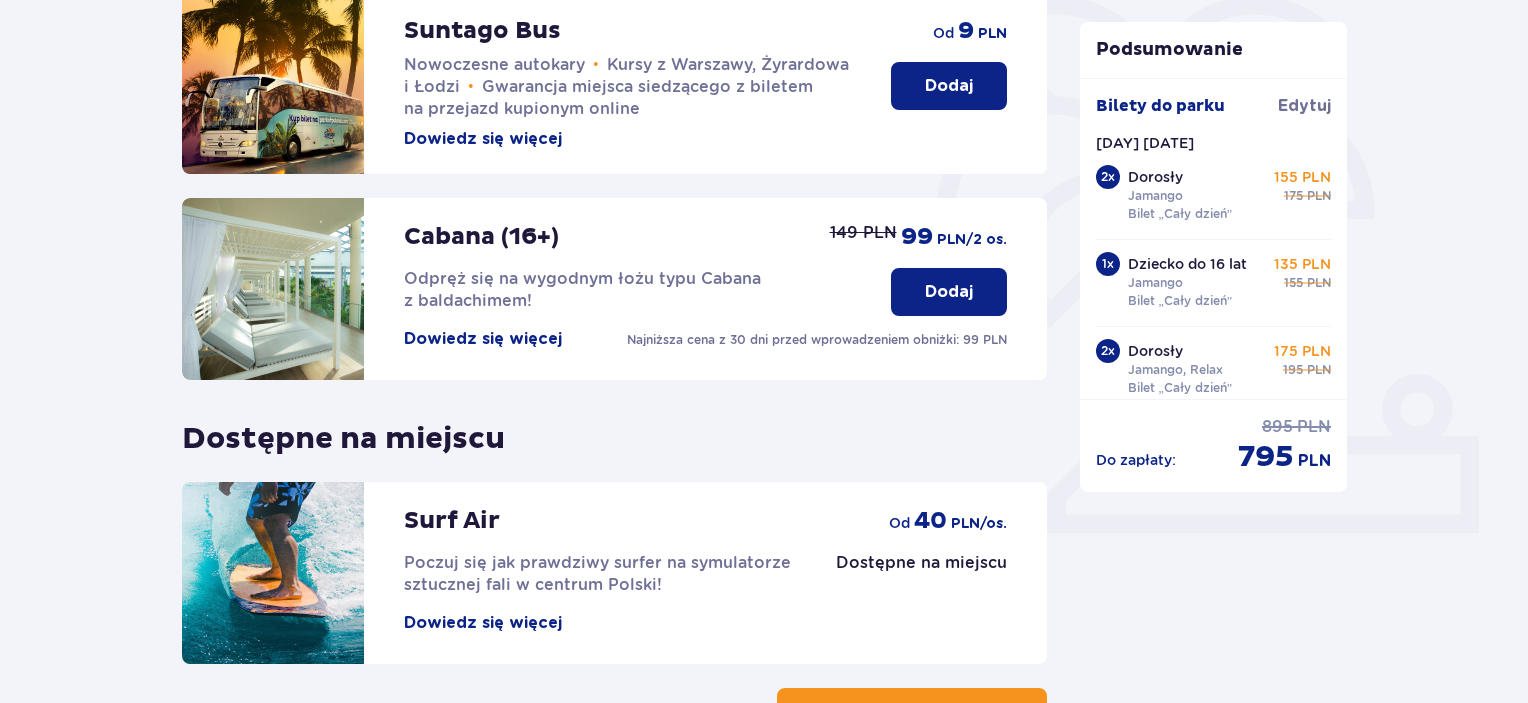 scroll, scrollTop: 652, scrollLeft: 0, axis: vertical 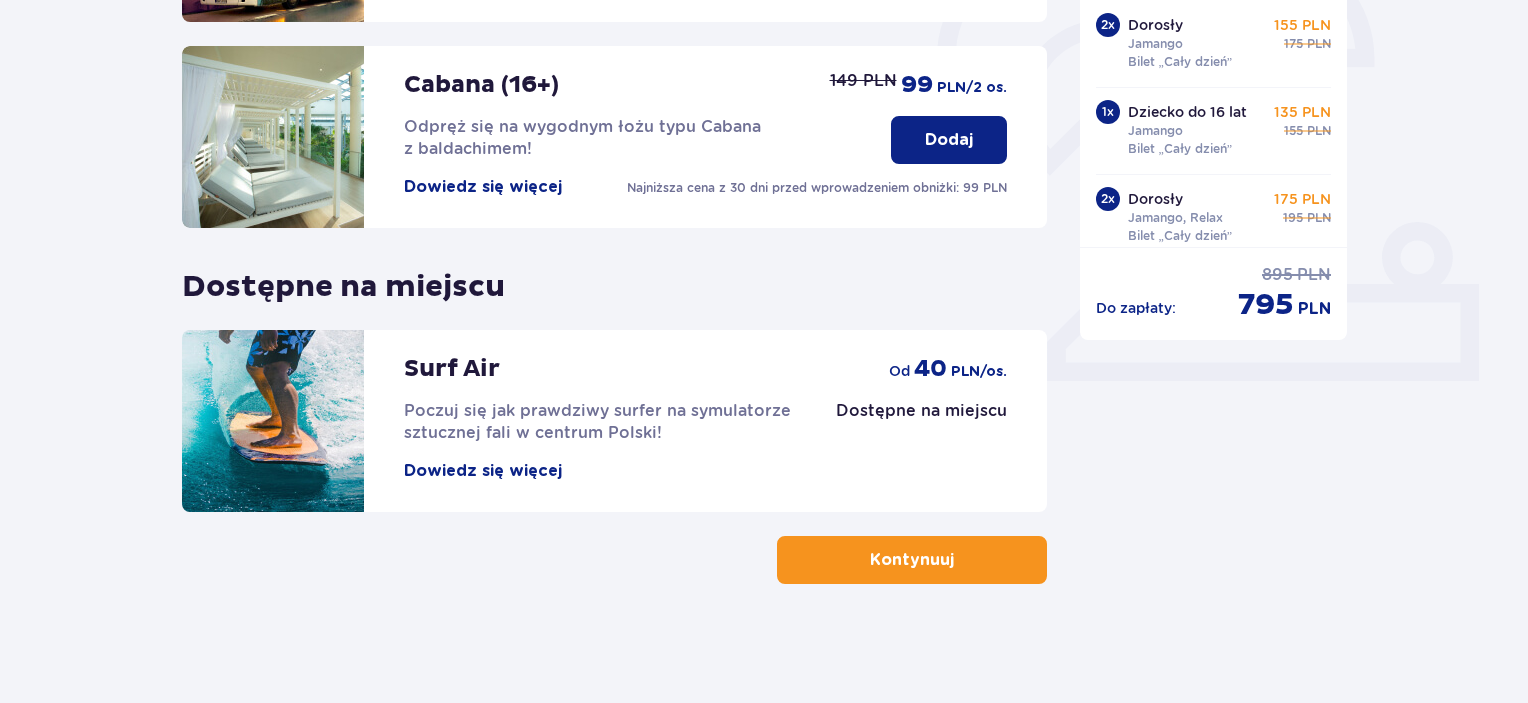click on "Kontynuuj" at bounding box center [912, 560] 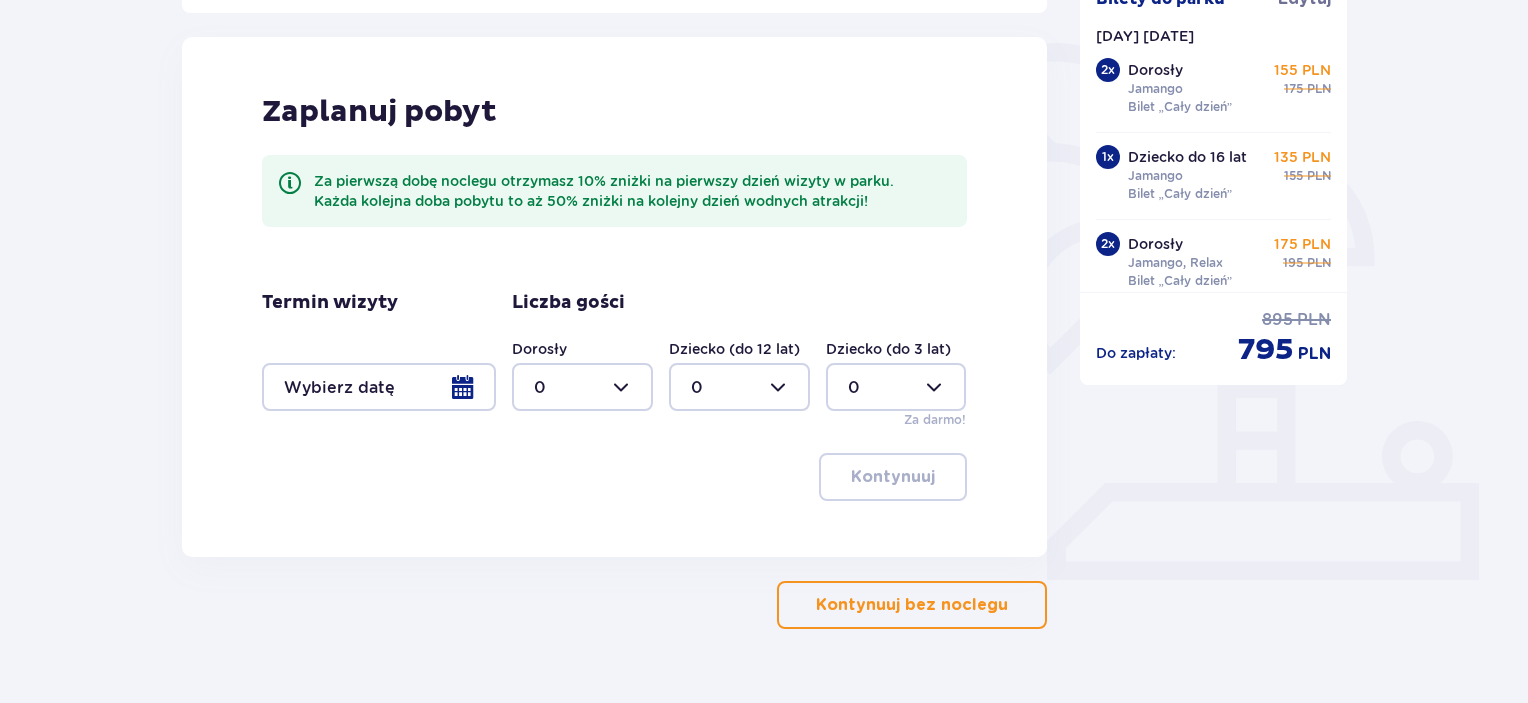 scroll, scrollTop: 499, scrollLeft: 0, axis: vertical 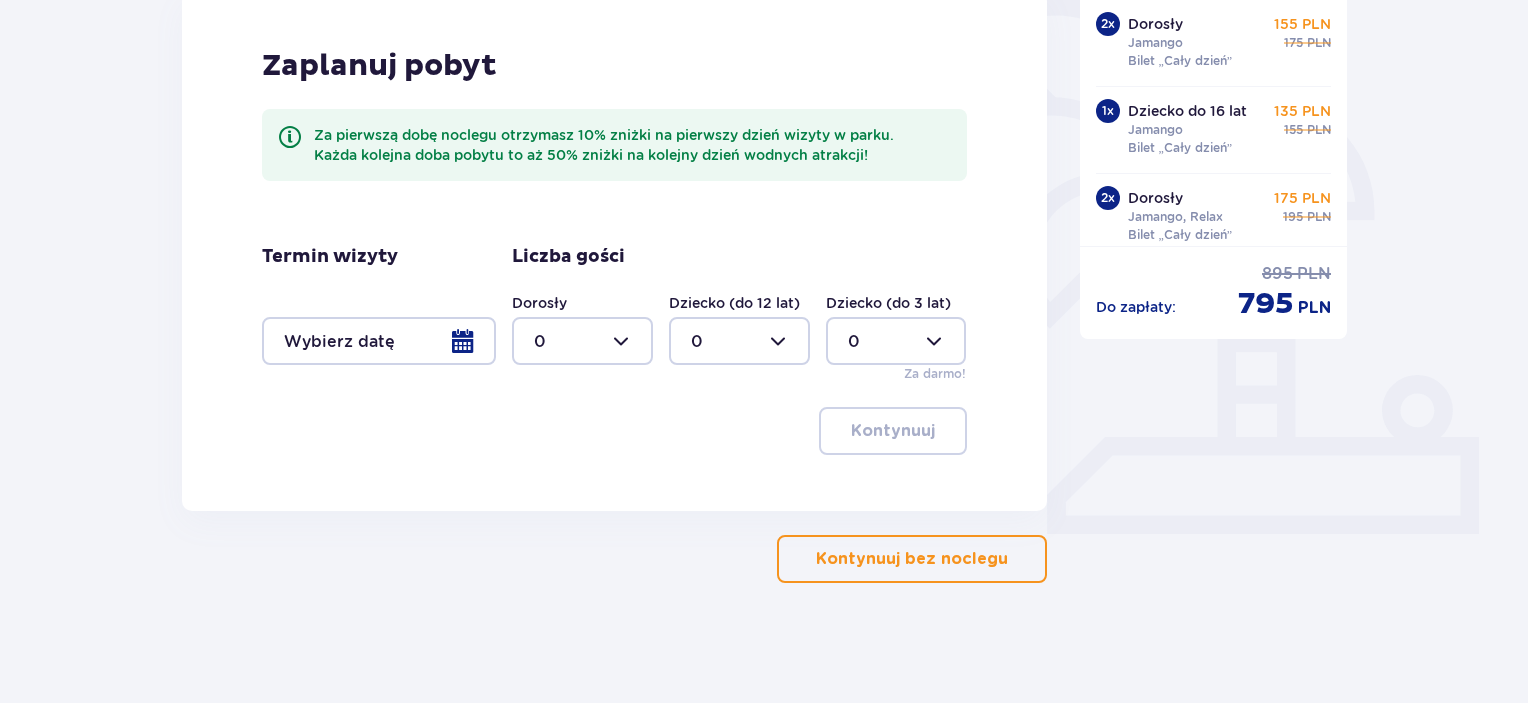 click on "Kontynuuj bez noclegu" at bounding box center (912, 559) 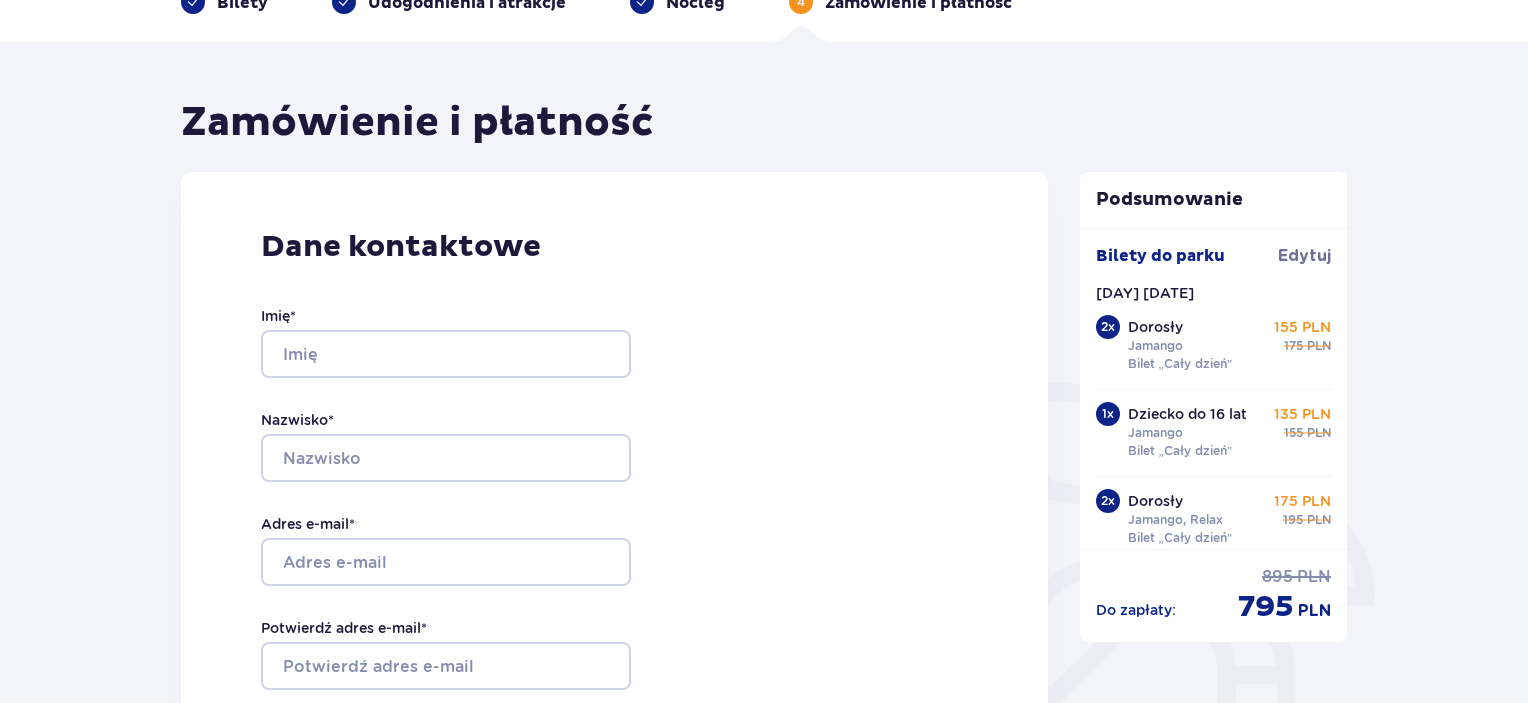 scroll, scrollTop: 200, scrollLeft: 0, axis: vertical 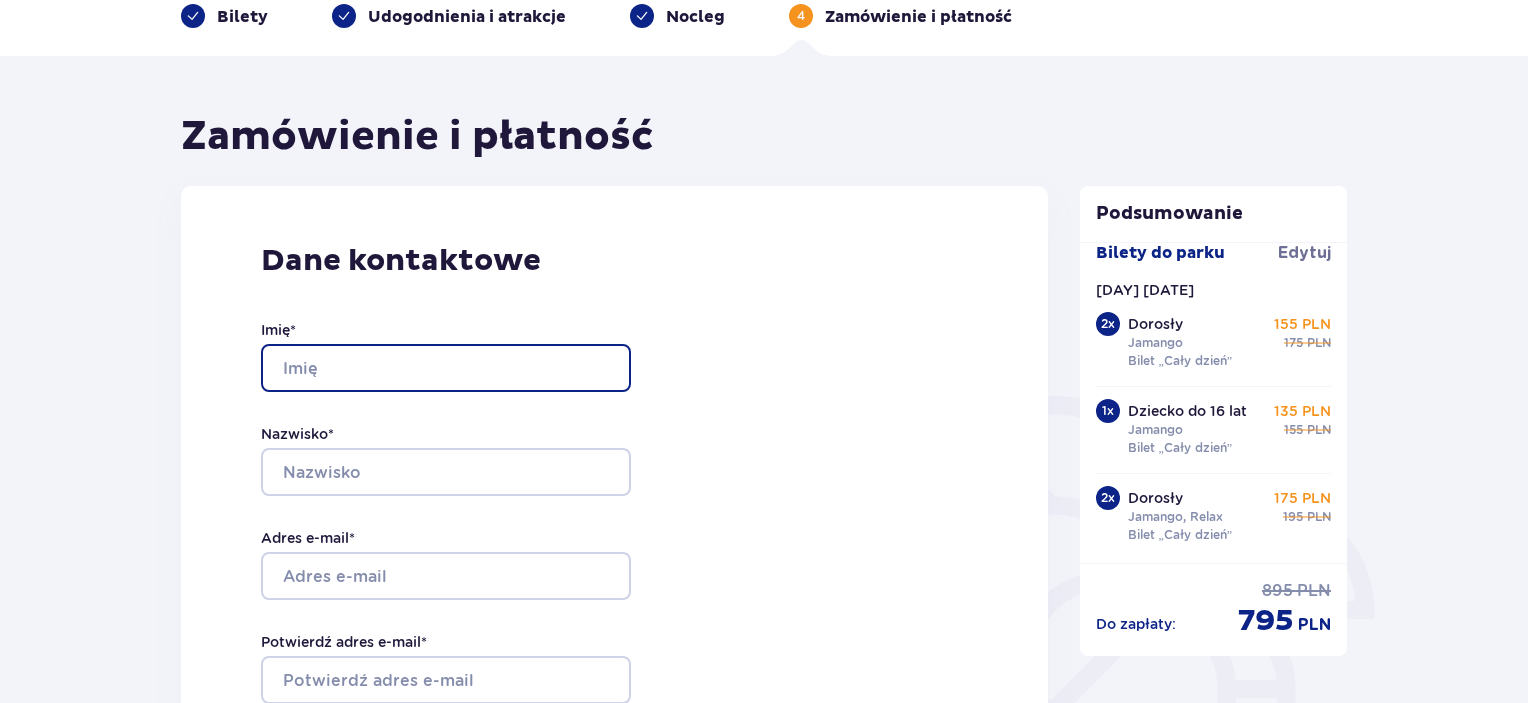 click on "Imię *" at bounding box center (446, 368) 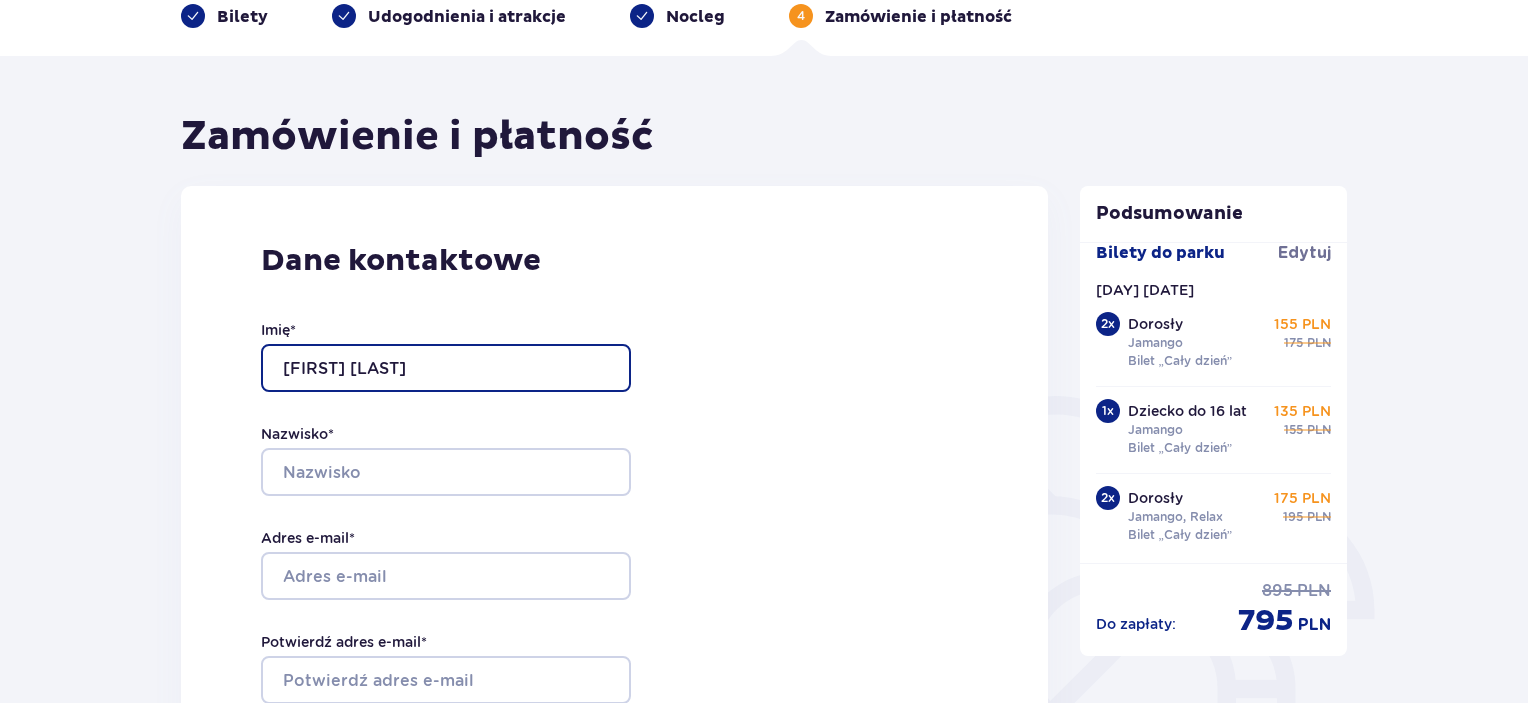 drag, startPoint x: 432, startPoint y: 367, endPoint x: 345, endPoint y: 367, distance: 87 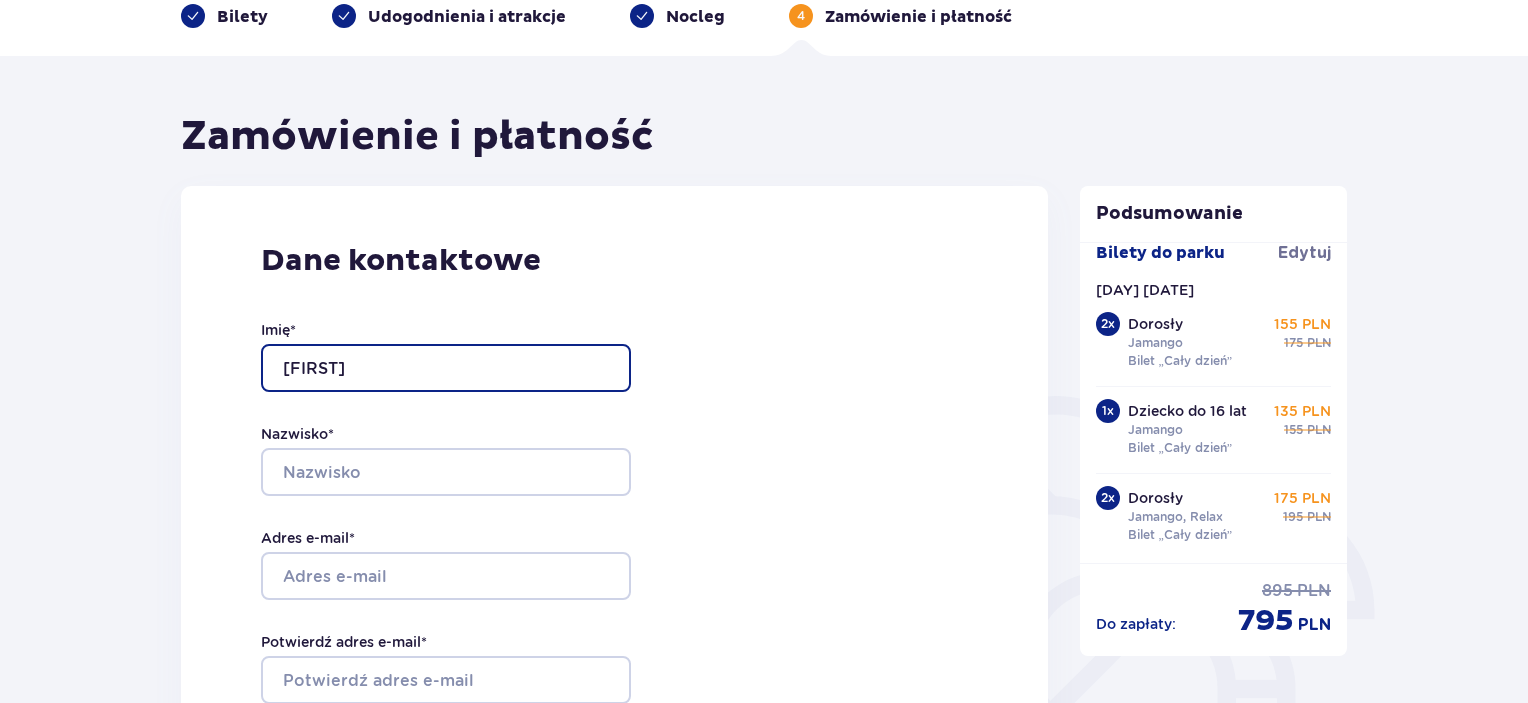 type on "Mariusz" 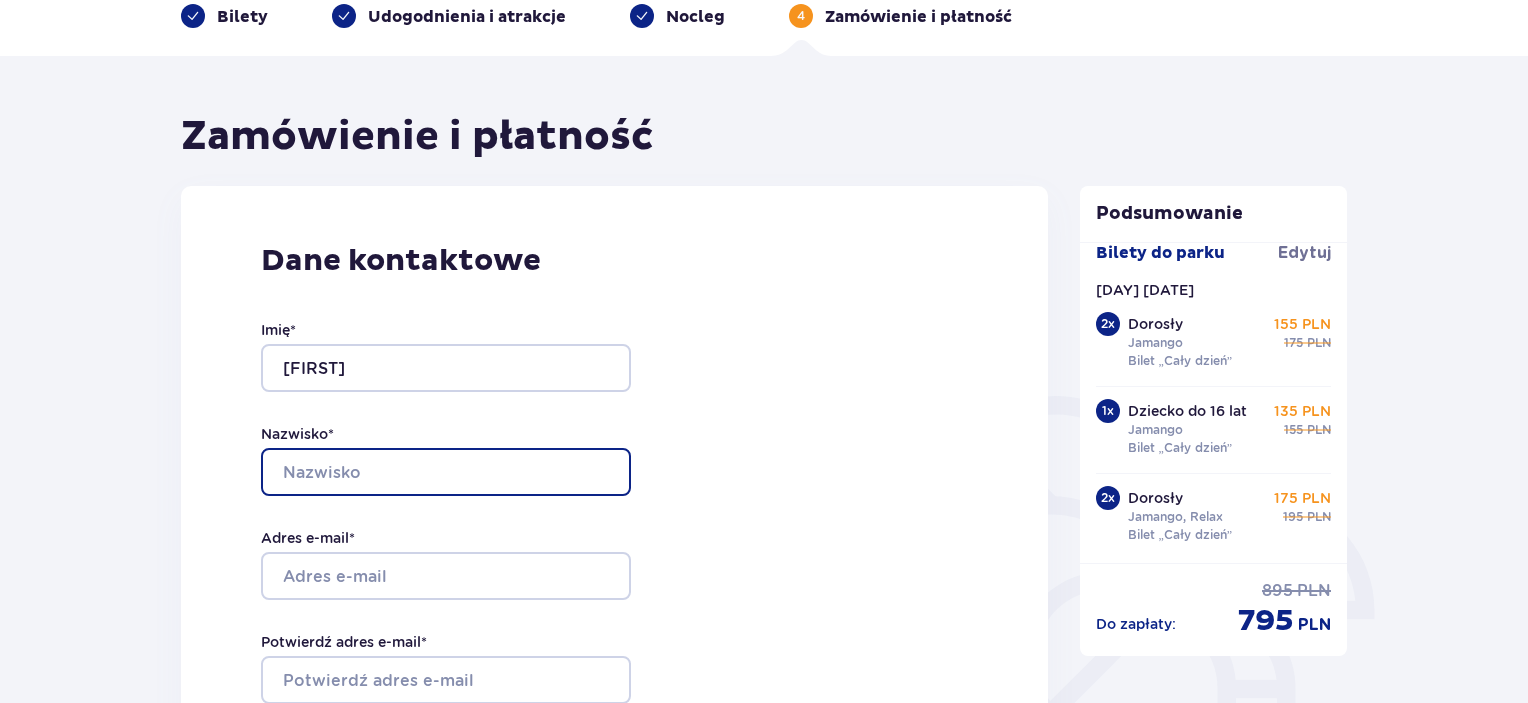 click on "Nazwisko *" at bounding box center (446, 472) 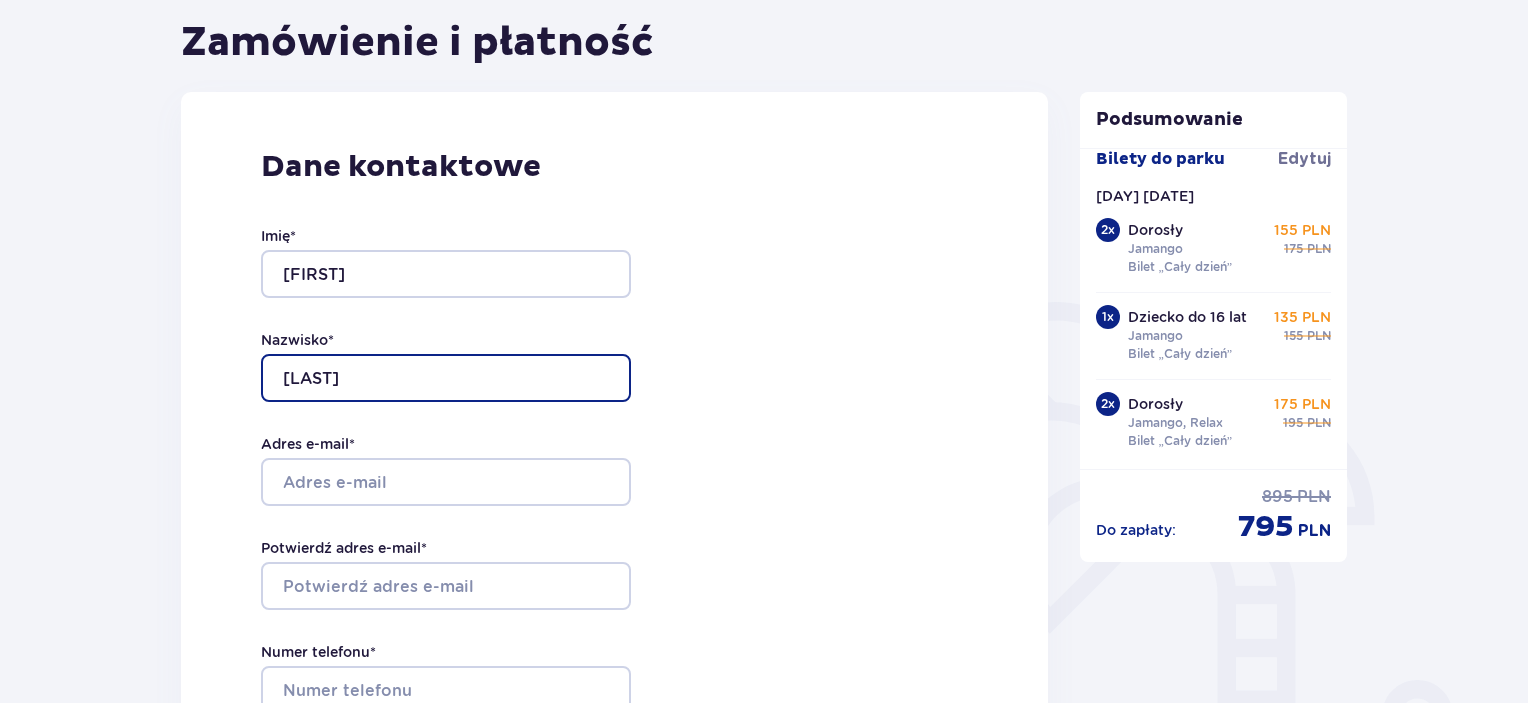 scroll, scrollTop: 300, scrollLeft: 0, axis: vertical 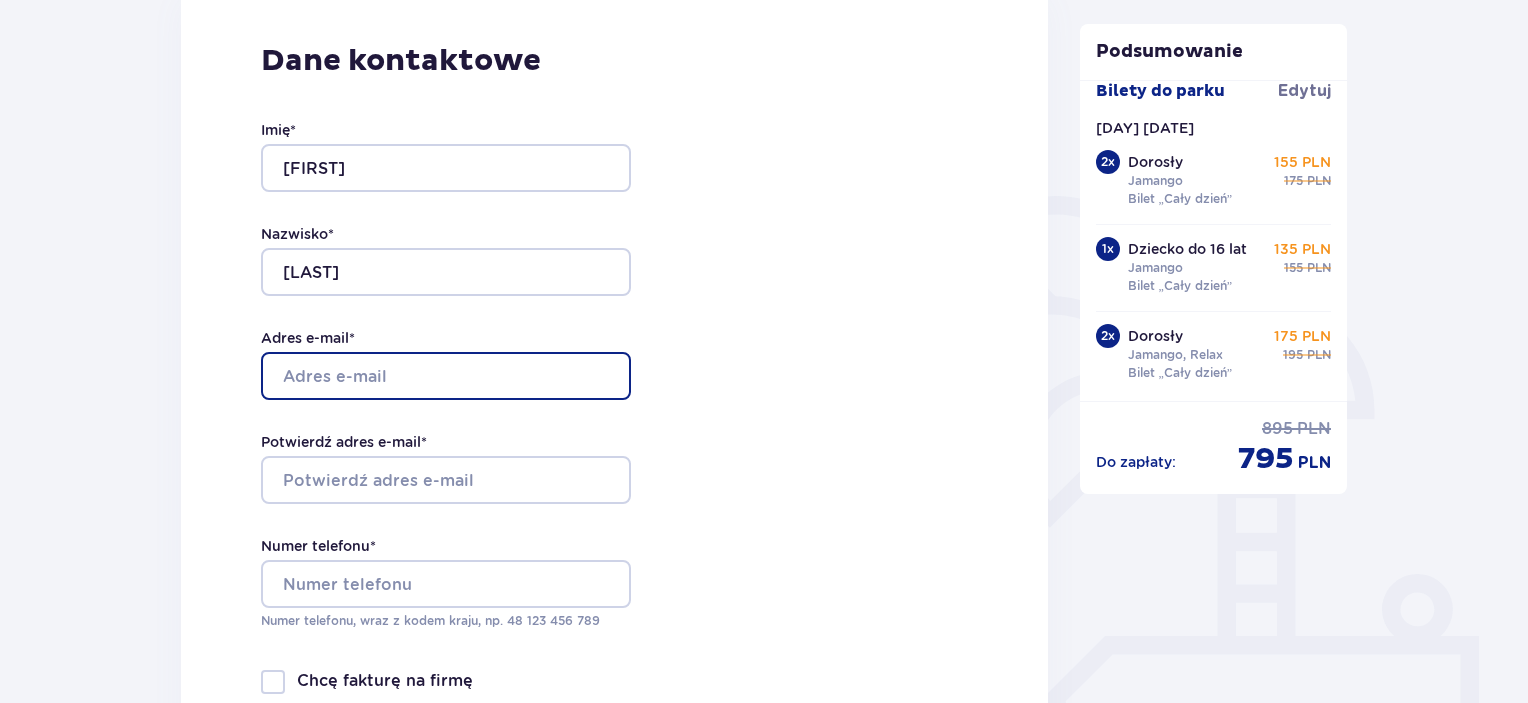 click on "Adres e-mail *" at bounding box center (446, 376) 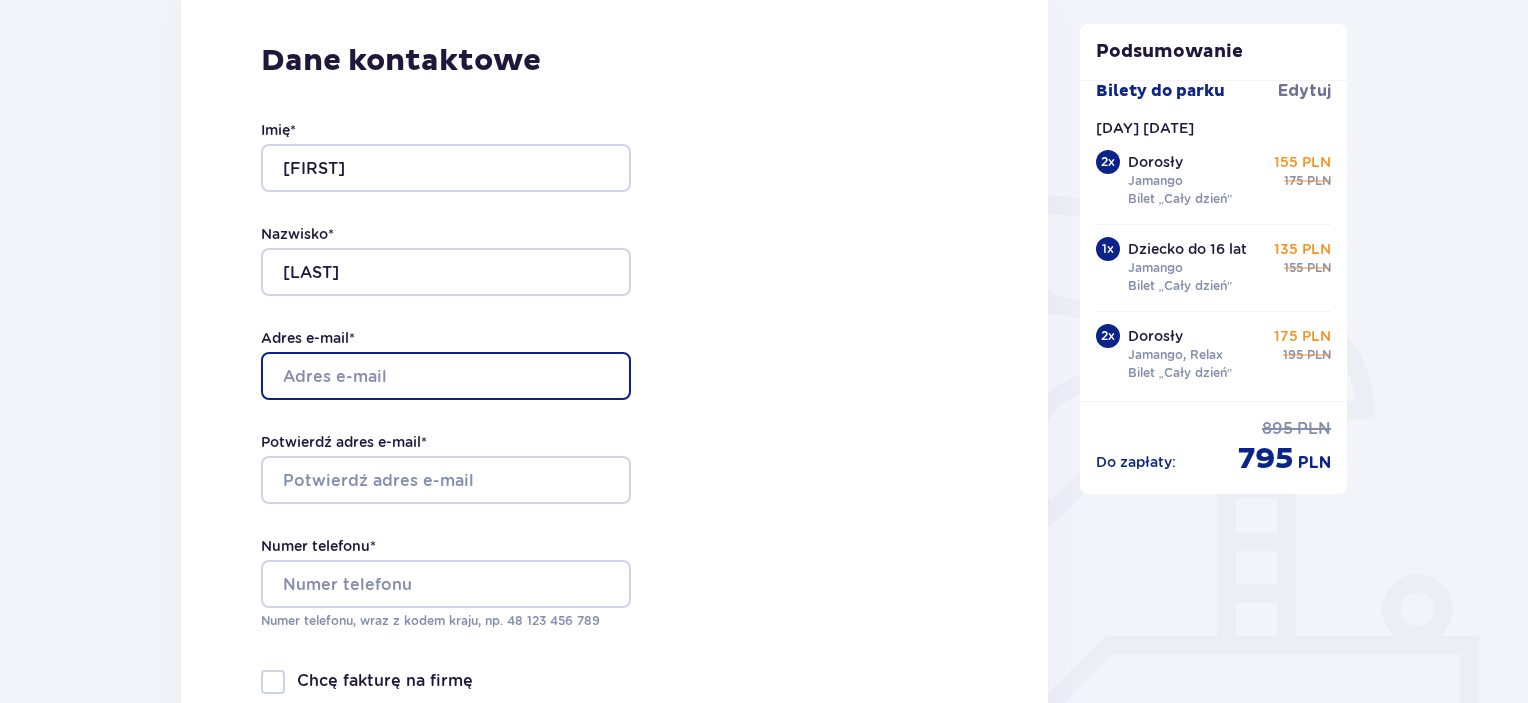 type on "[USERNAME]@[DOMAIN]" 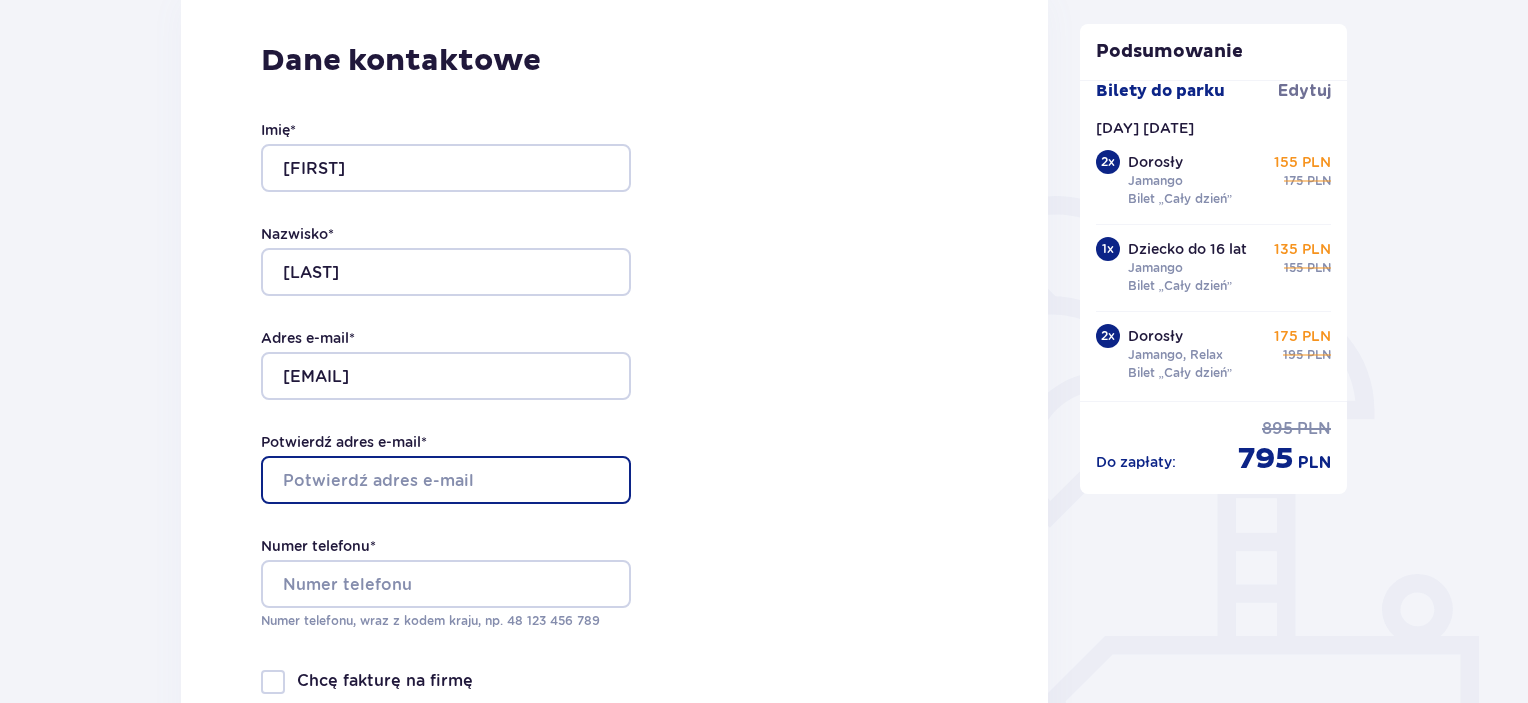 click on "Potwierdź adres e-mail *" at bounding box center (446, 480) 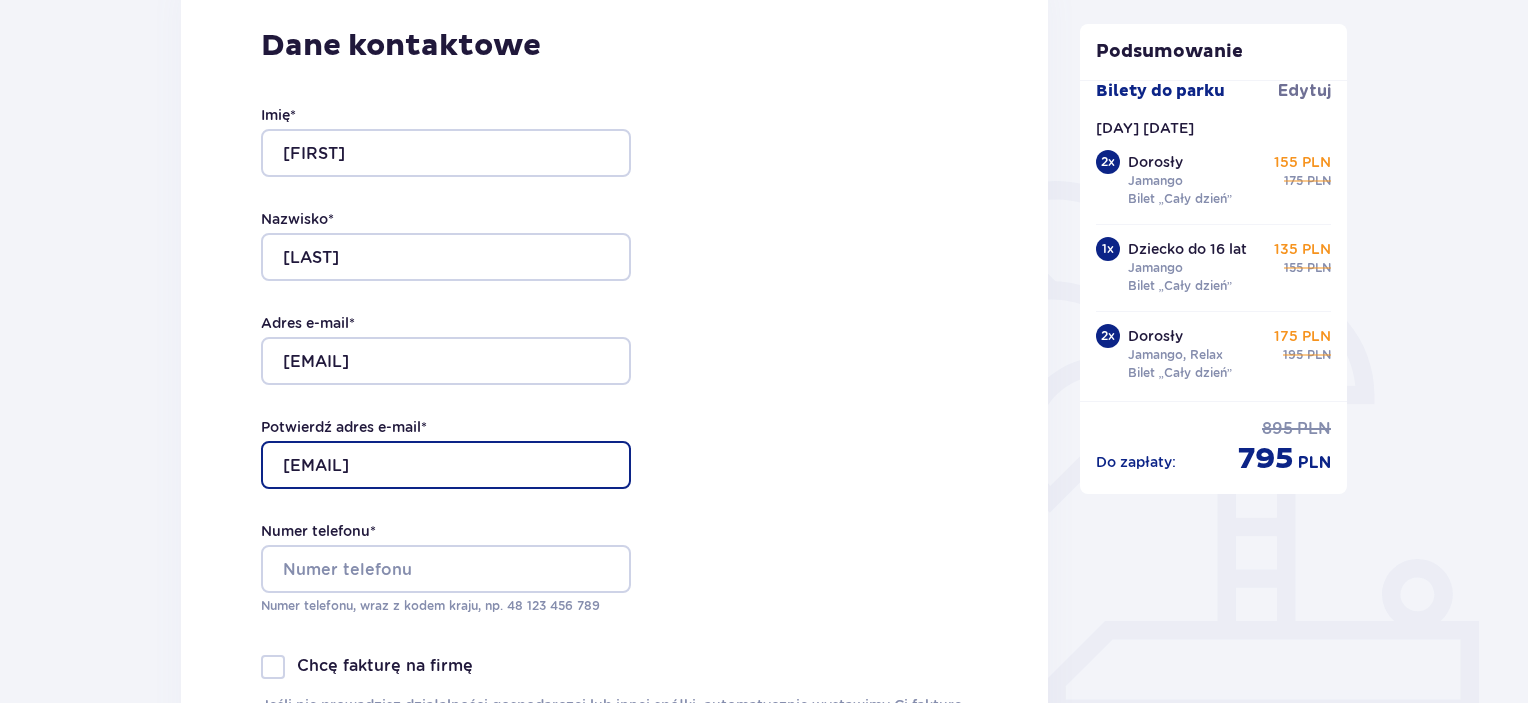 scroll, scrollTop: 500, scrollLeft: 0, axis: vertical 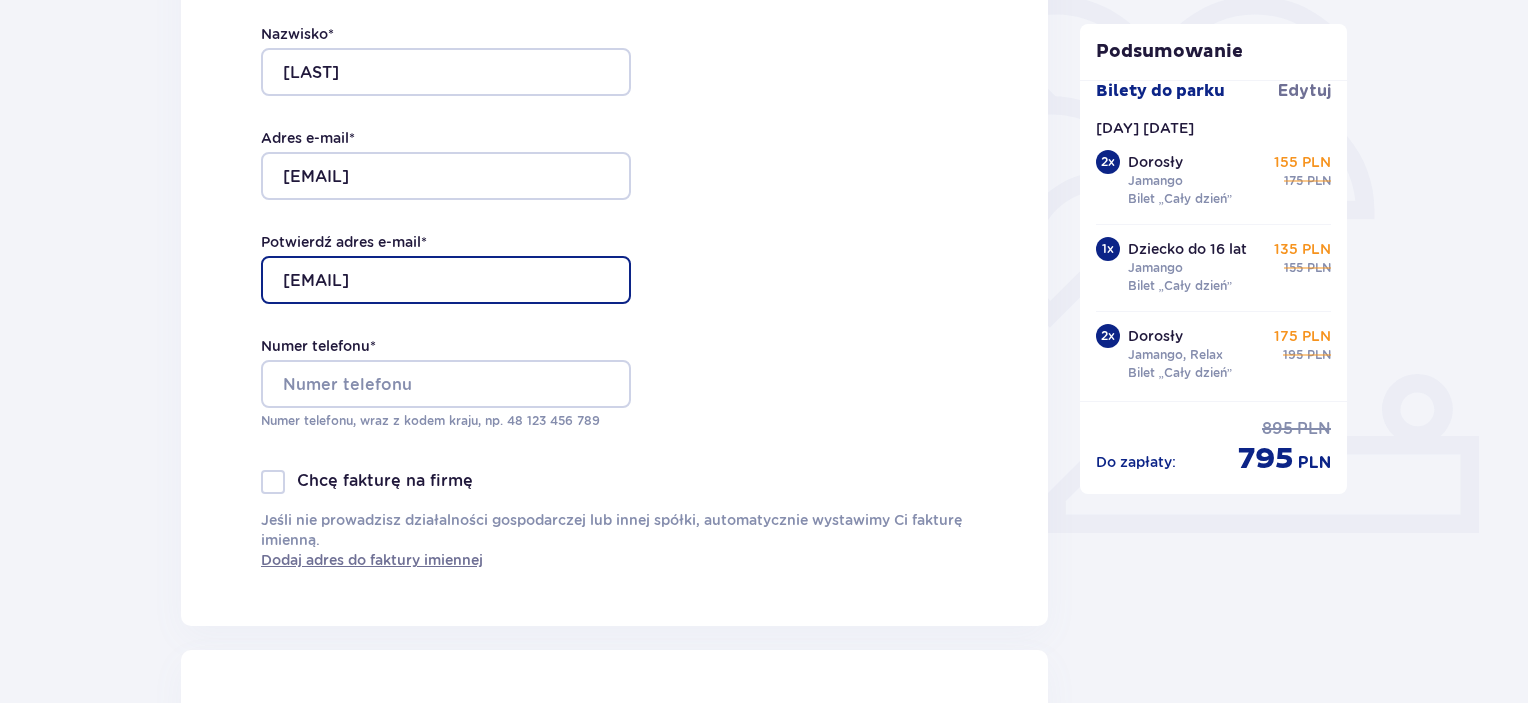type on "[USERNAME]@[DOMAIN]" 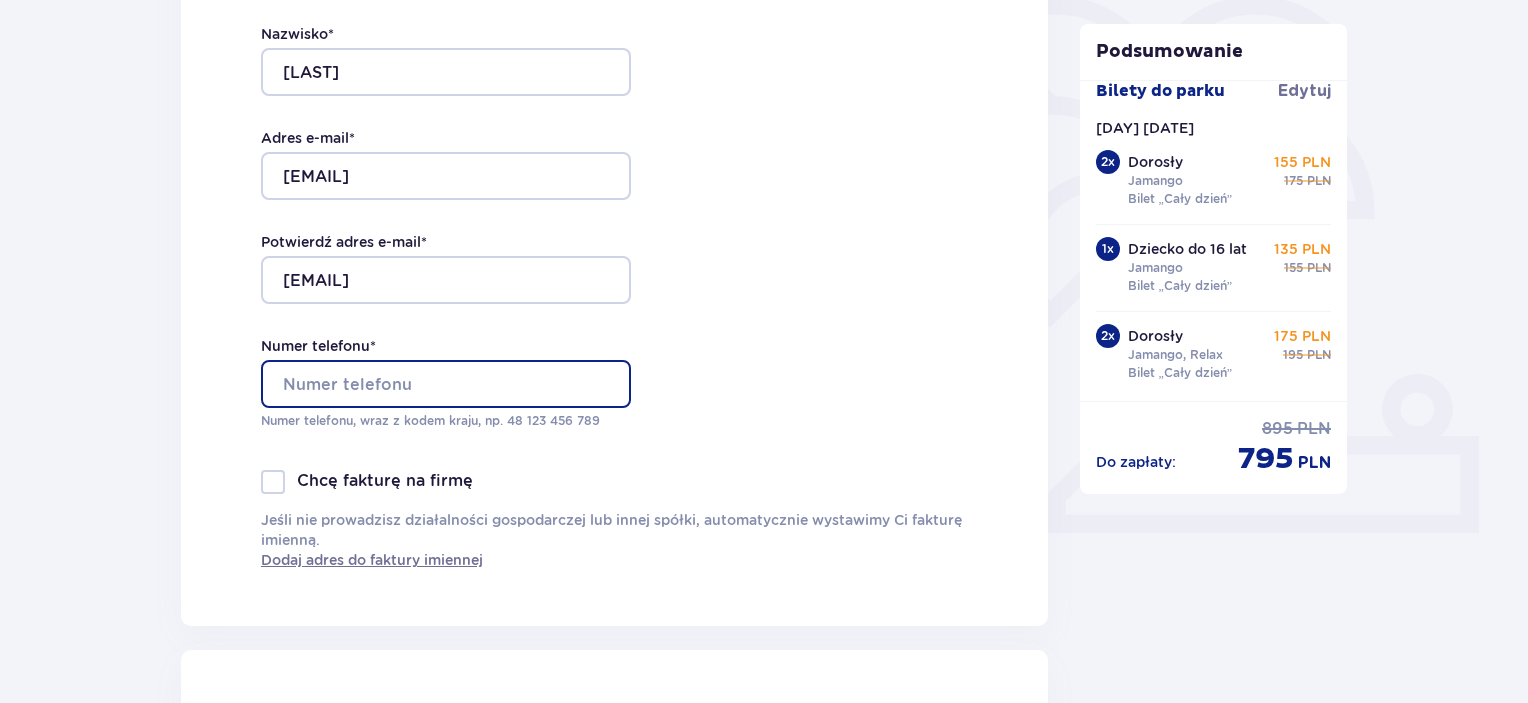 click on "Numer telefonu *" at bounding box center (446, 384) 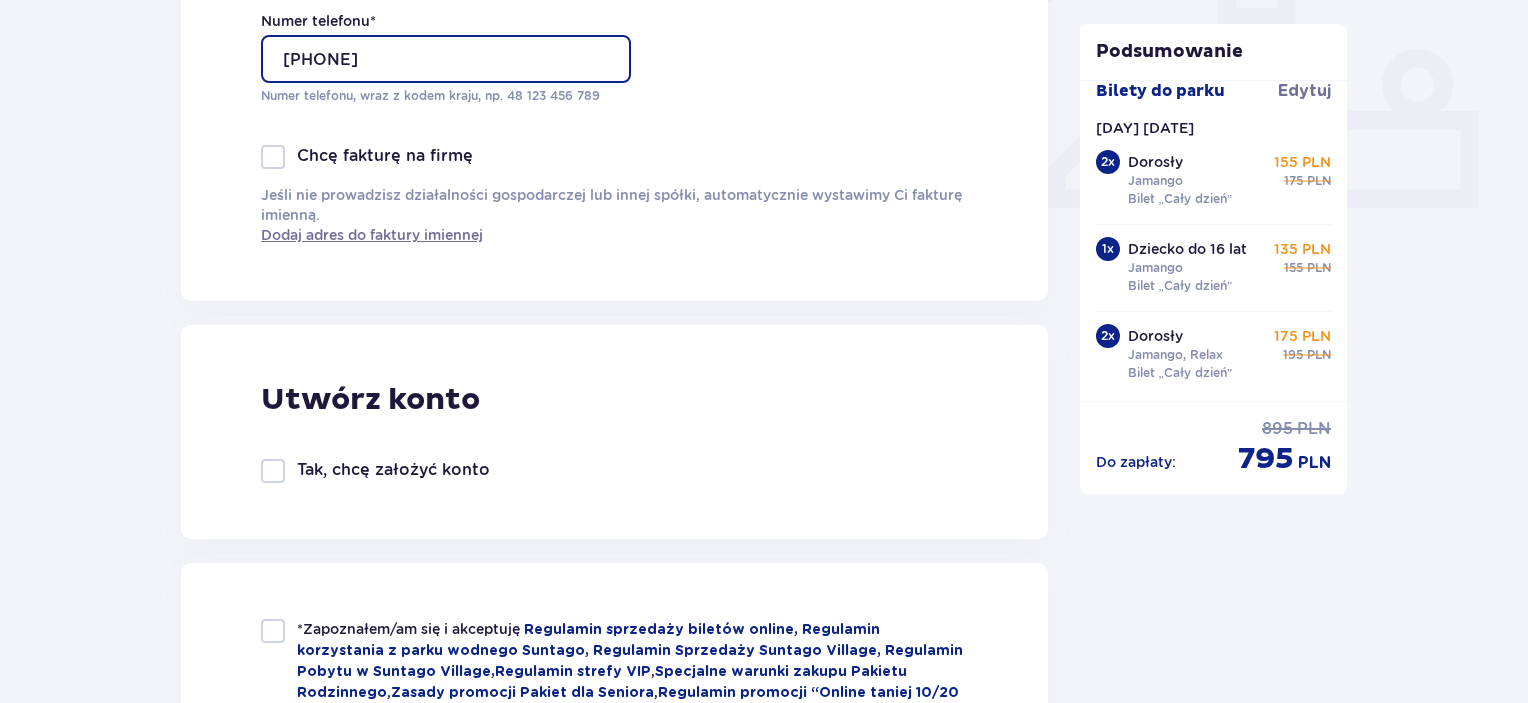 scroll, scrollTop: 1000, scrollLeft: 0, axis: vertical 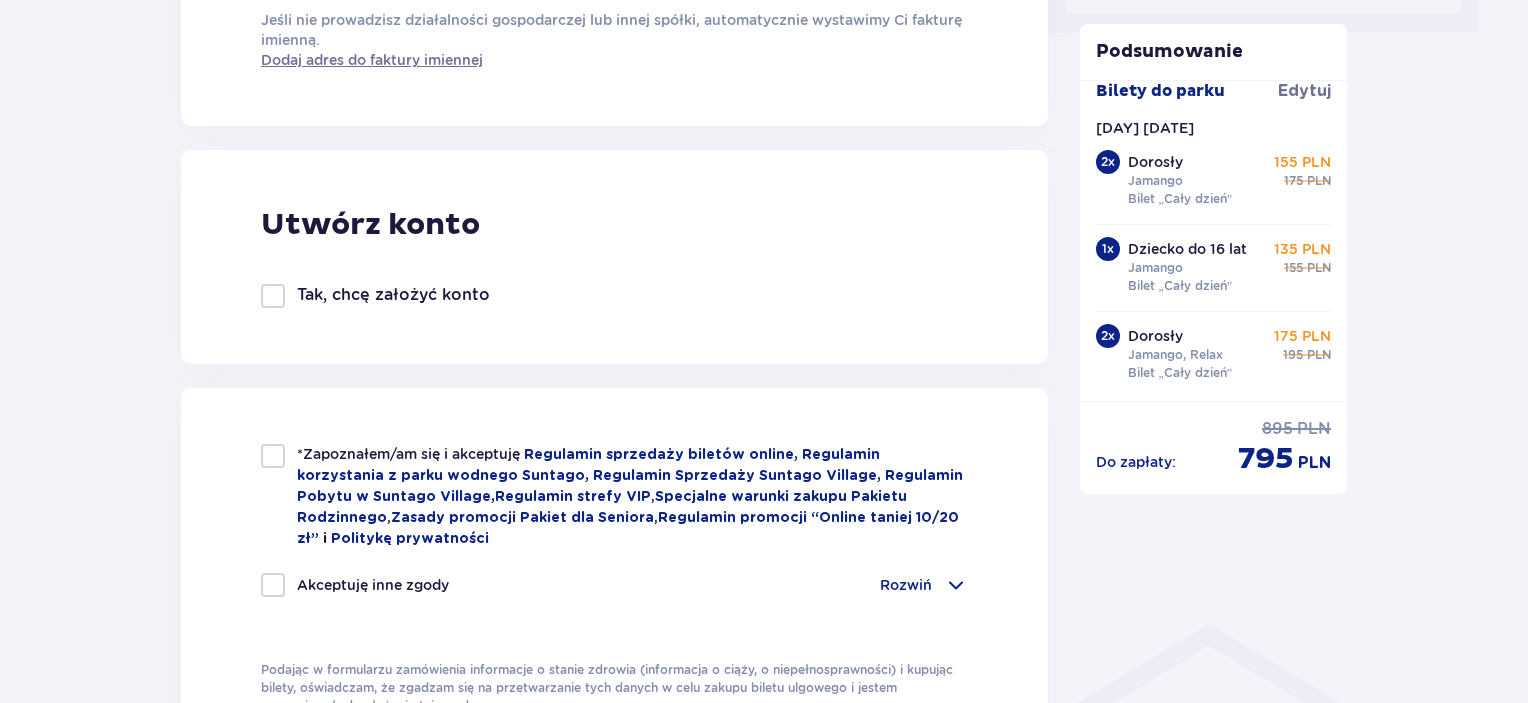 type on "661136015" 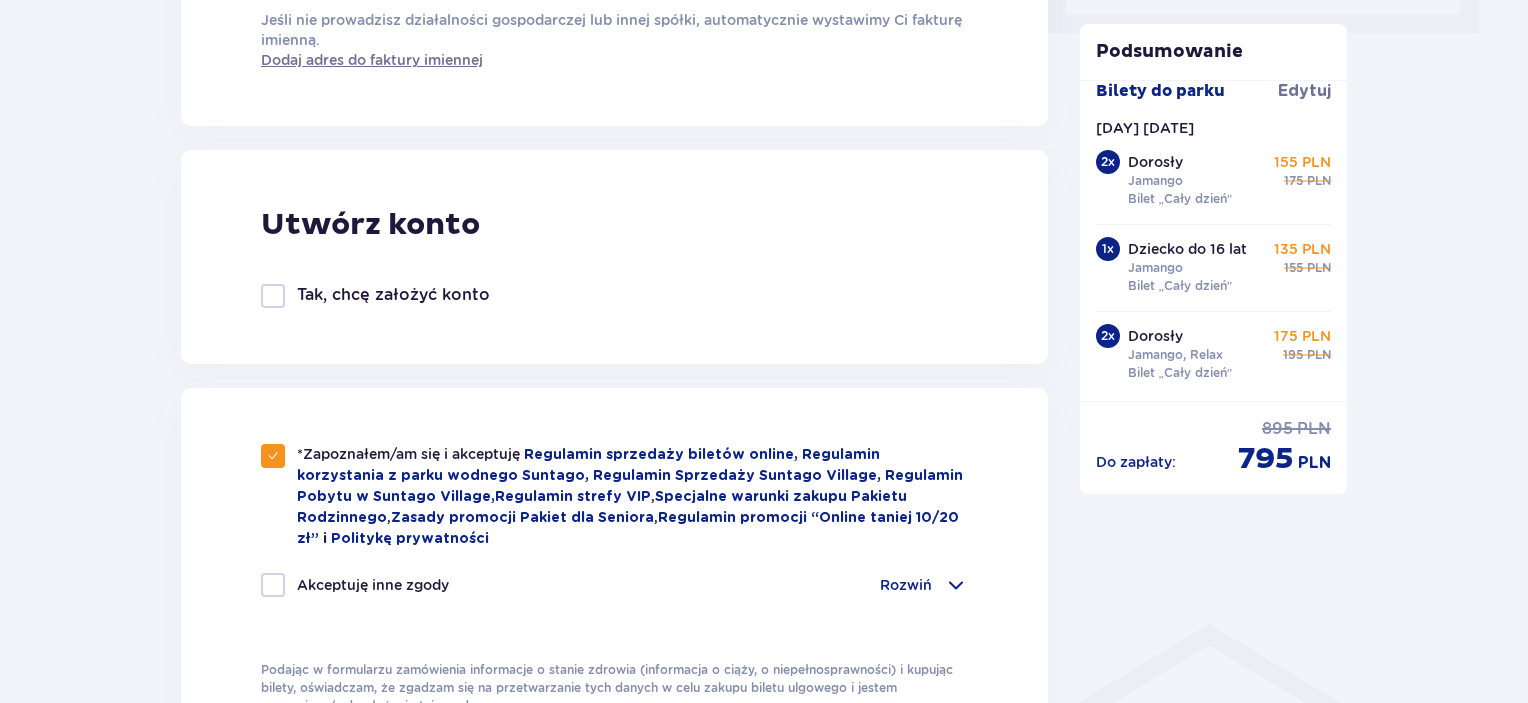 click at bounding box center [273, 585] 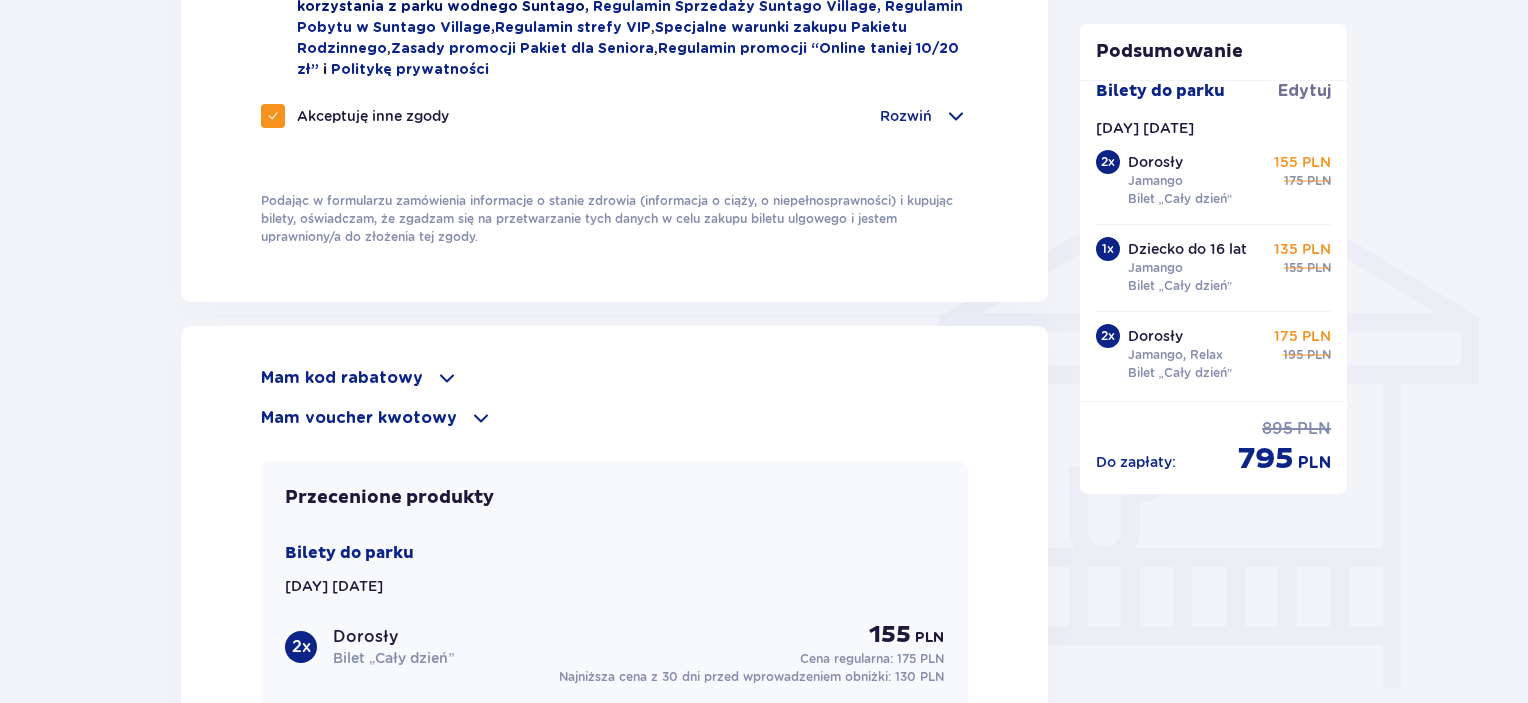 scroll, scrollTop: 1500, scrollLeft: 0, axis: vertical 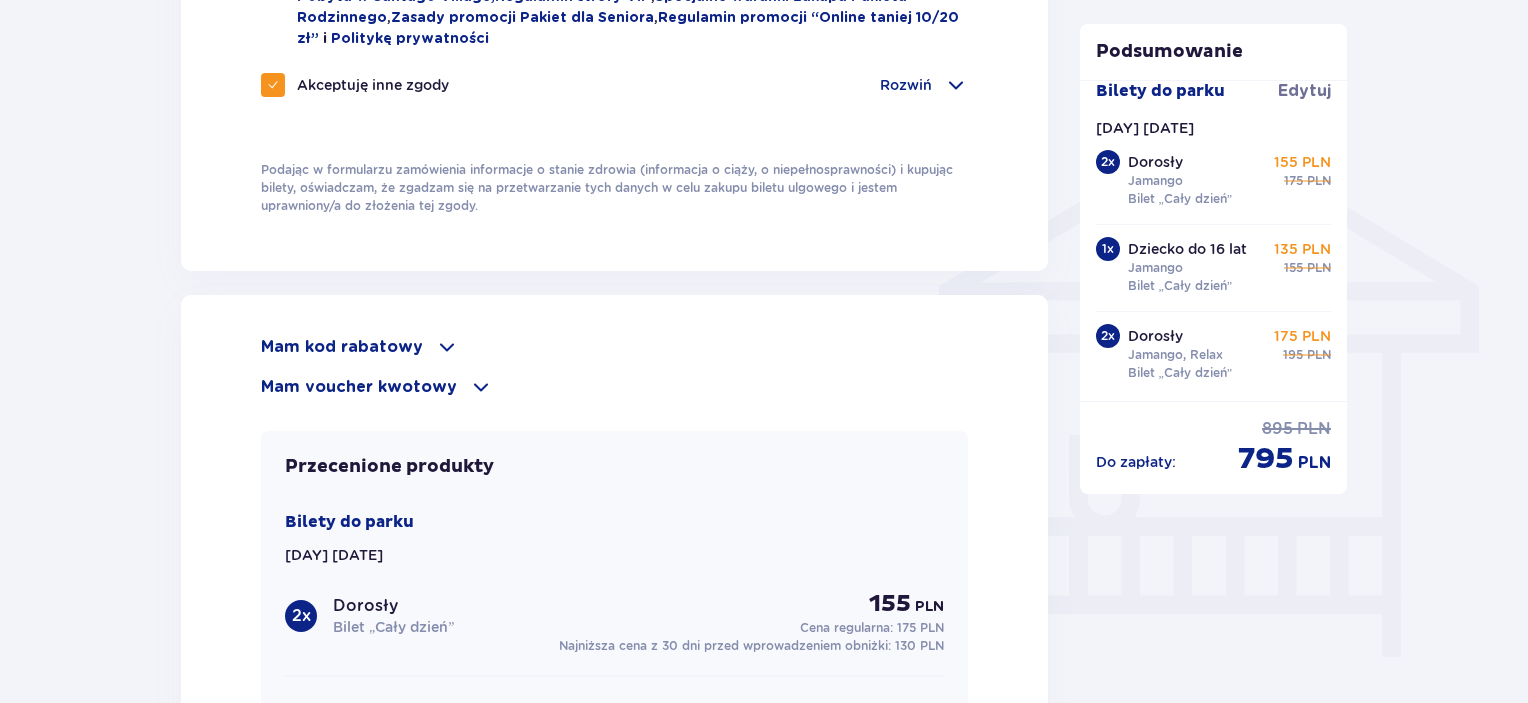 click at bounding box center [447, 347] 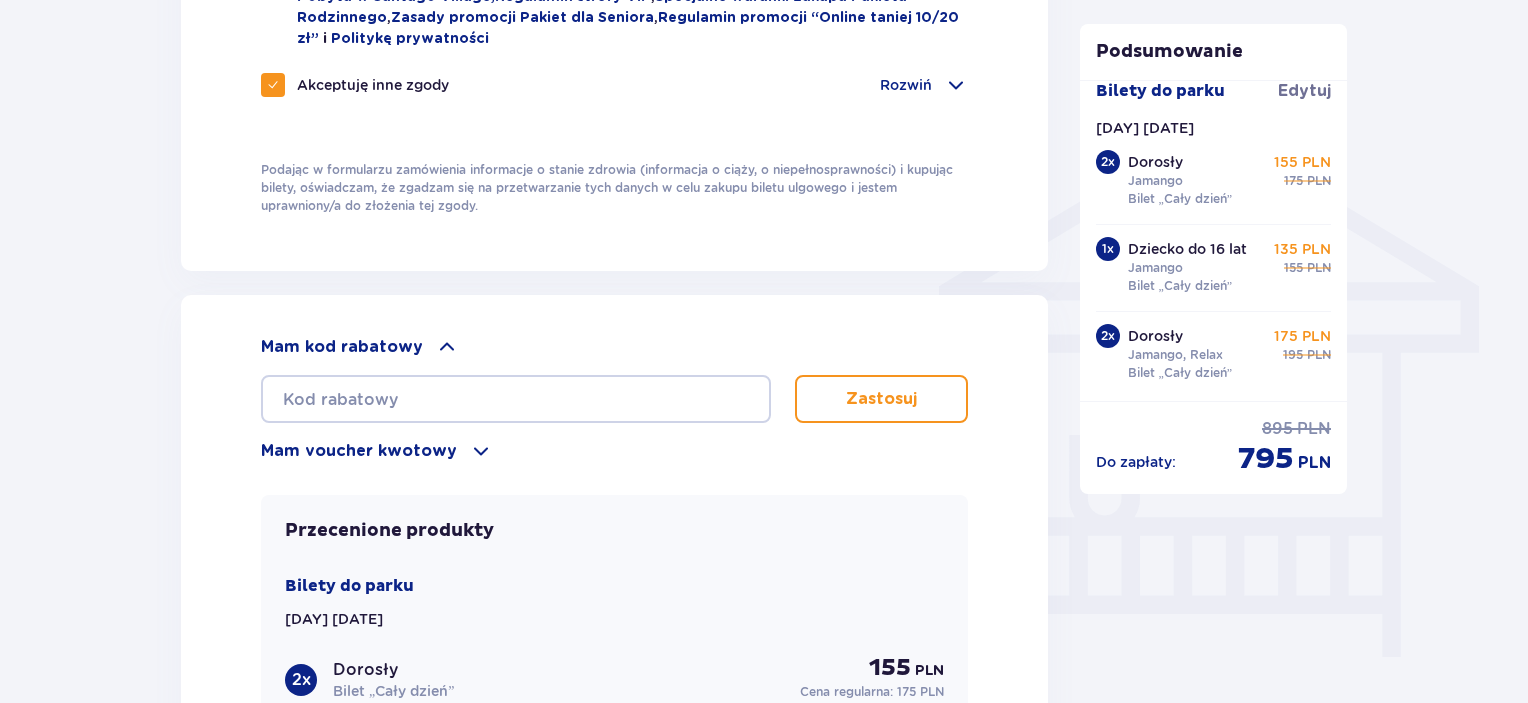 click at bounding box center (447, 347) 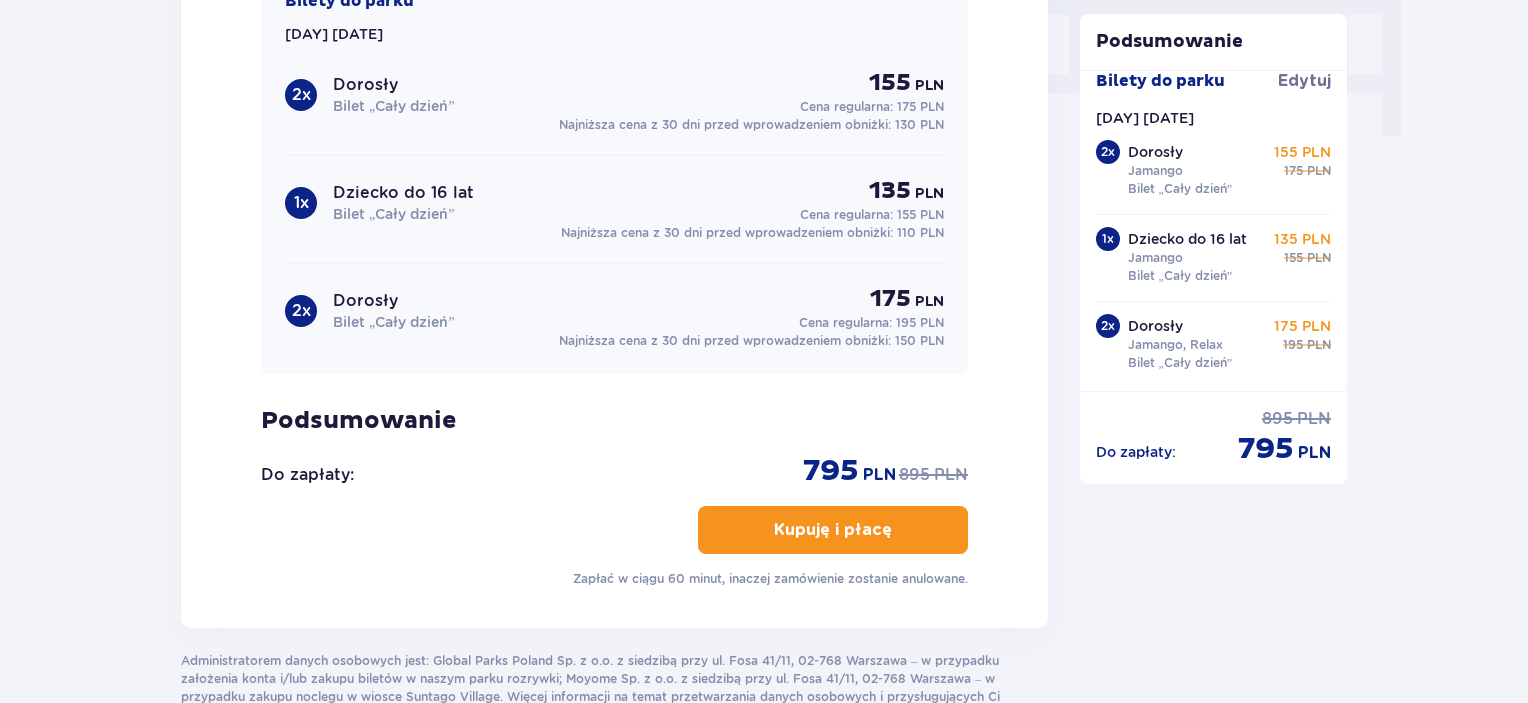 scroll, scrollTop: 2160, scrollLeft: 0, axis: vertical 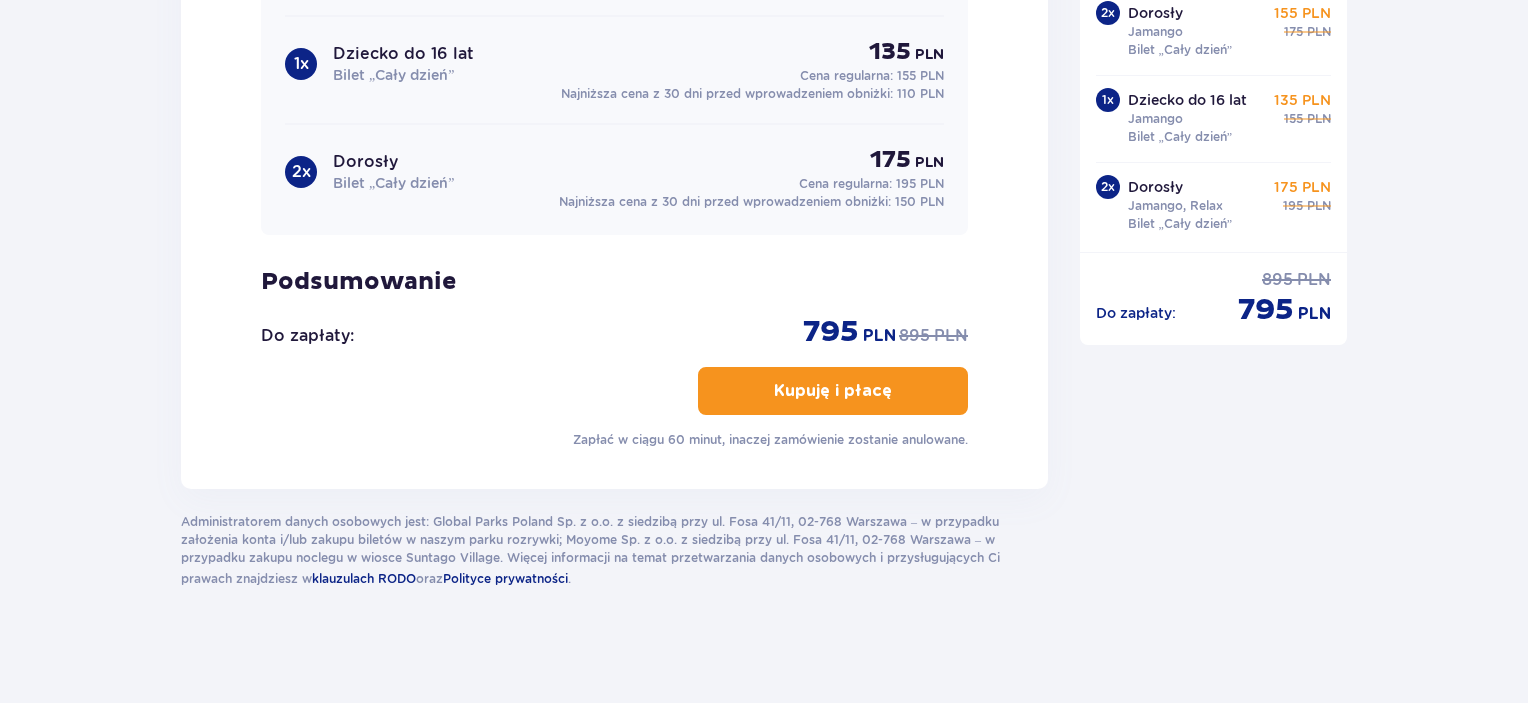 click on "Kupuję i płacę" at bounding box center (833, 391) 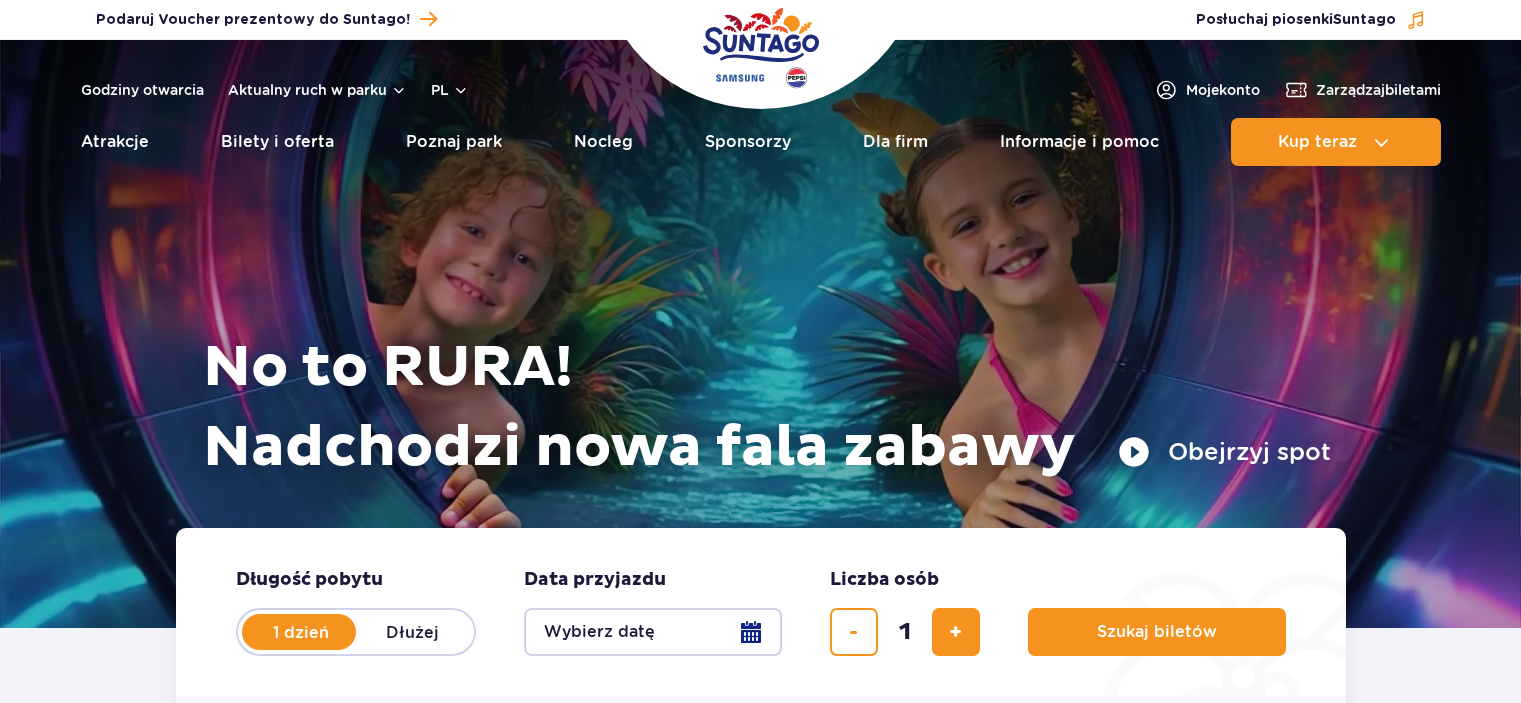 scroll, scrollTop: 0, scrollLeft: 0, axis: both 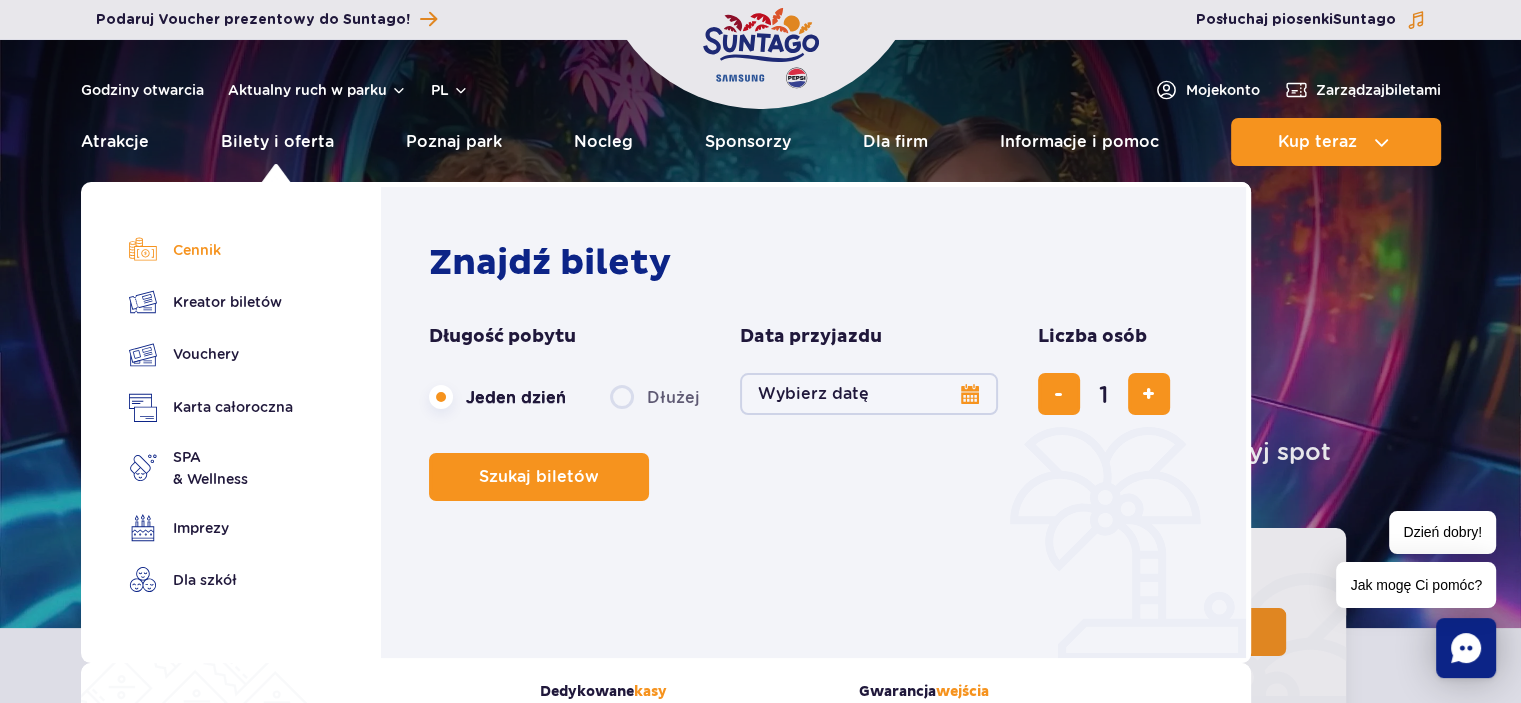 click on "Cennik" at bounding box center [211, 250] 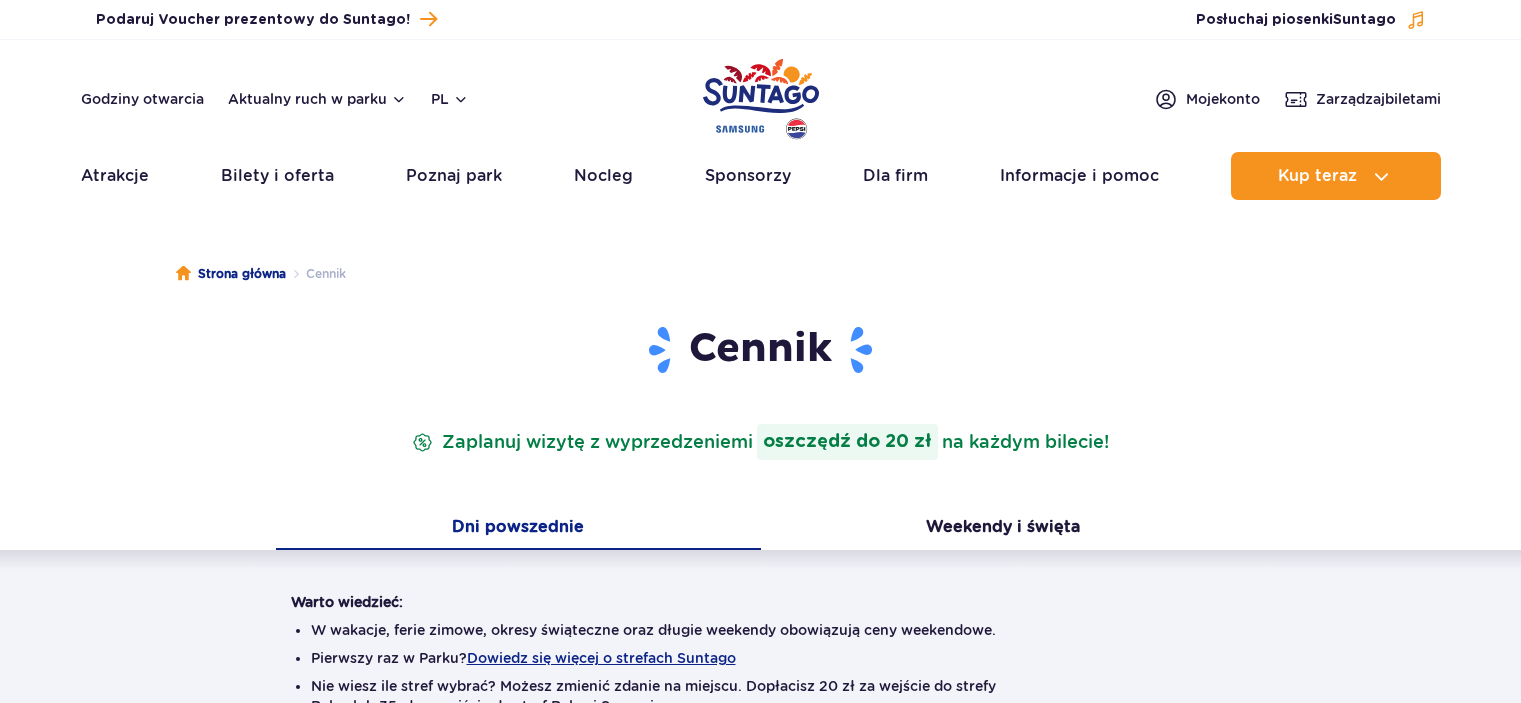 scroll, scrollTop: 0, scrollLeft: 0, axis: both 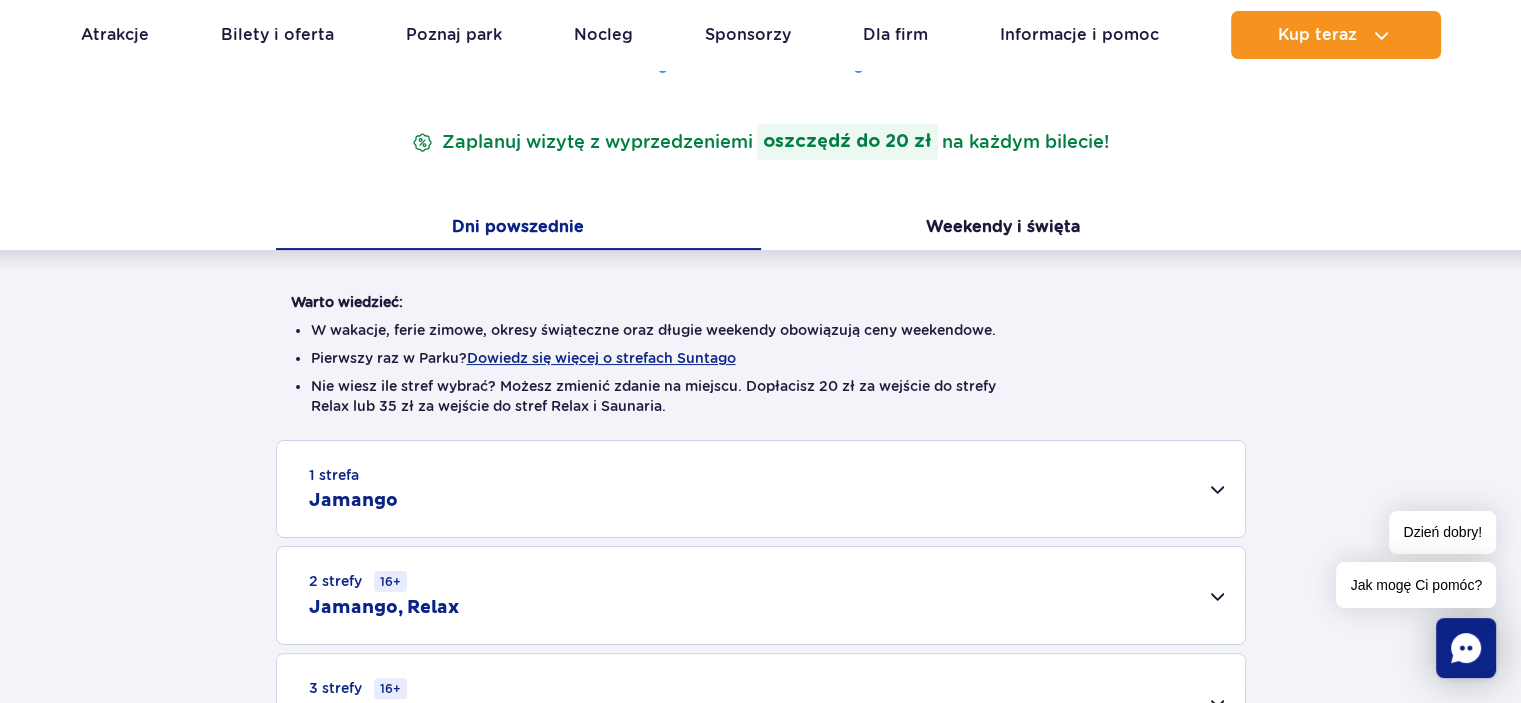 click on "Dni powszednie" at bounding box center [518, 229] 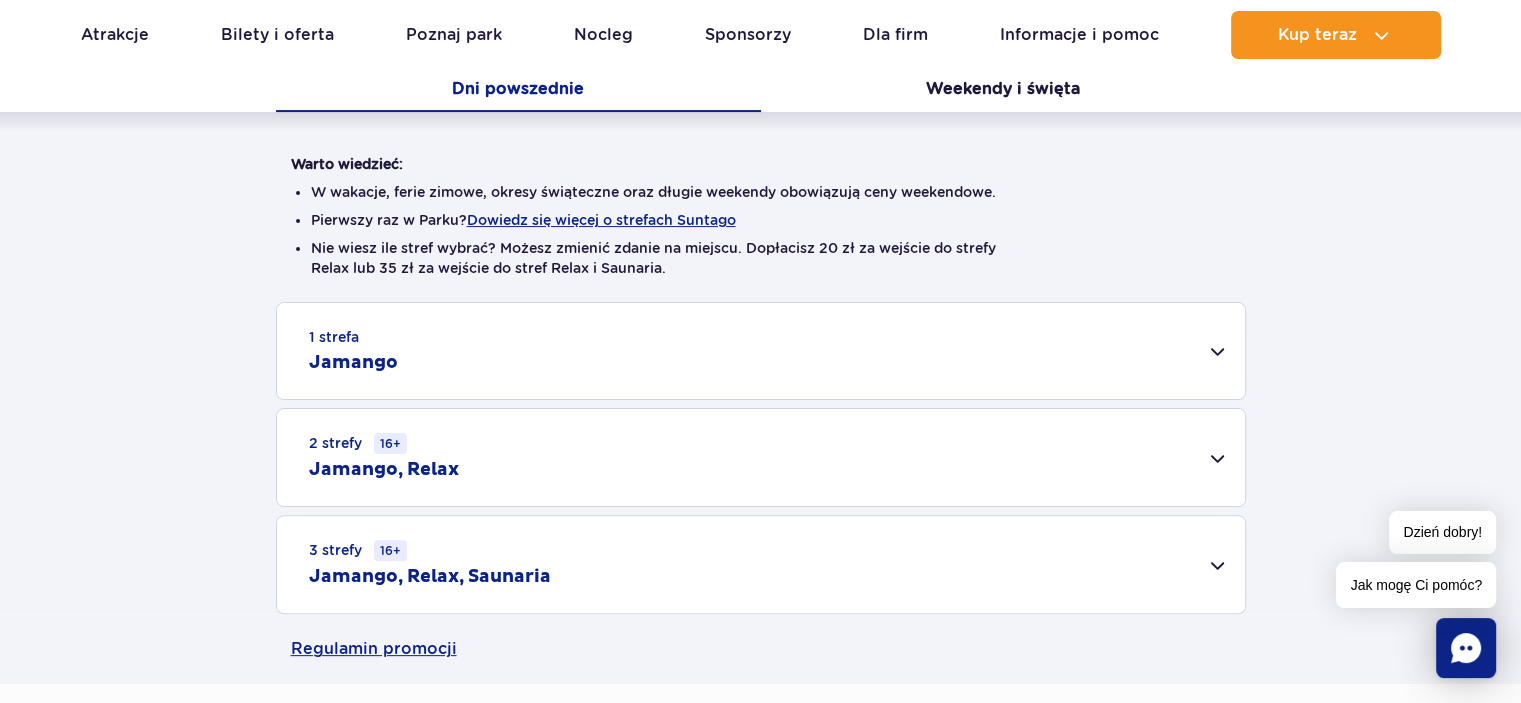 scroll, scrollTop: 600, scrollLeft: 0, axis: vertical 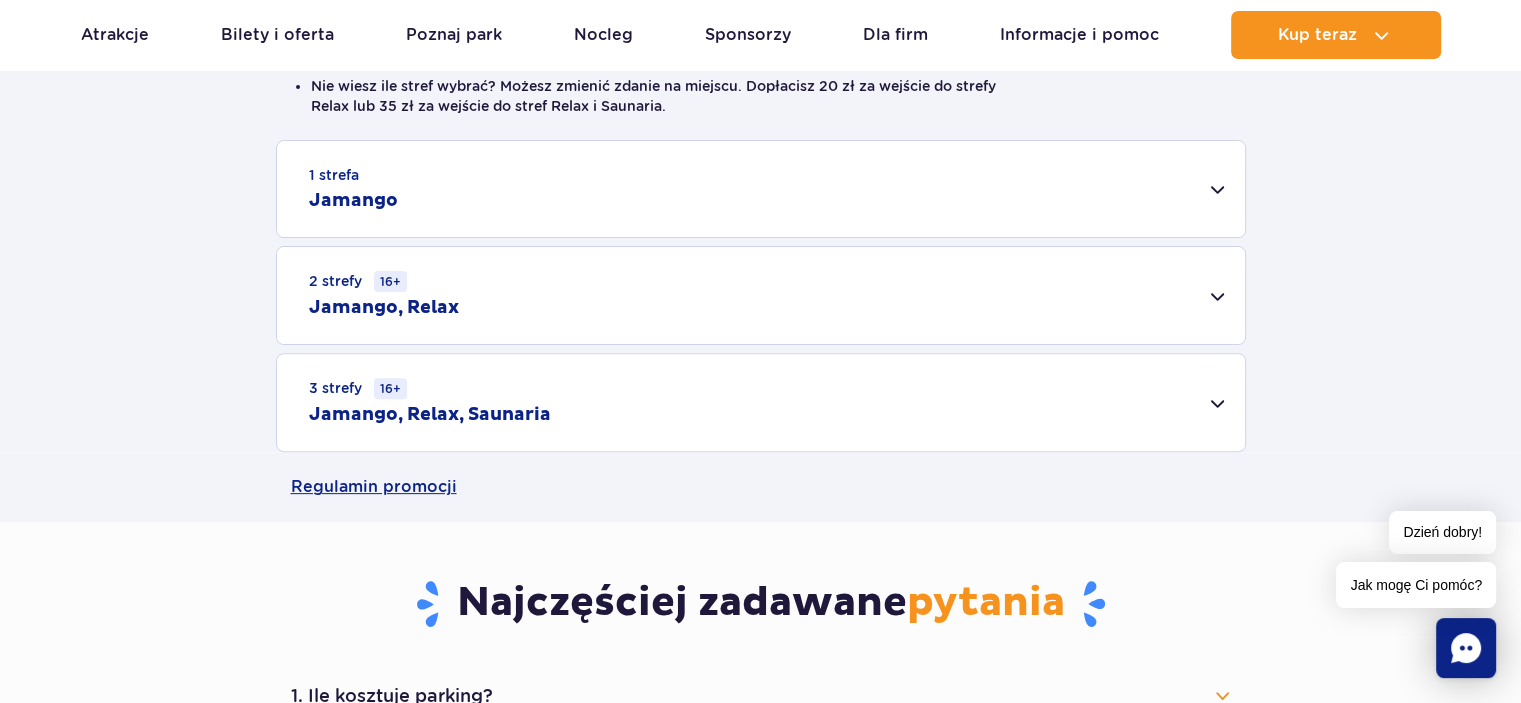 click on "1 strefa
Jamango" at bounding box center [761, 189] 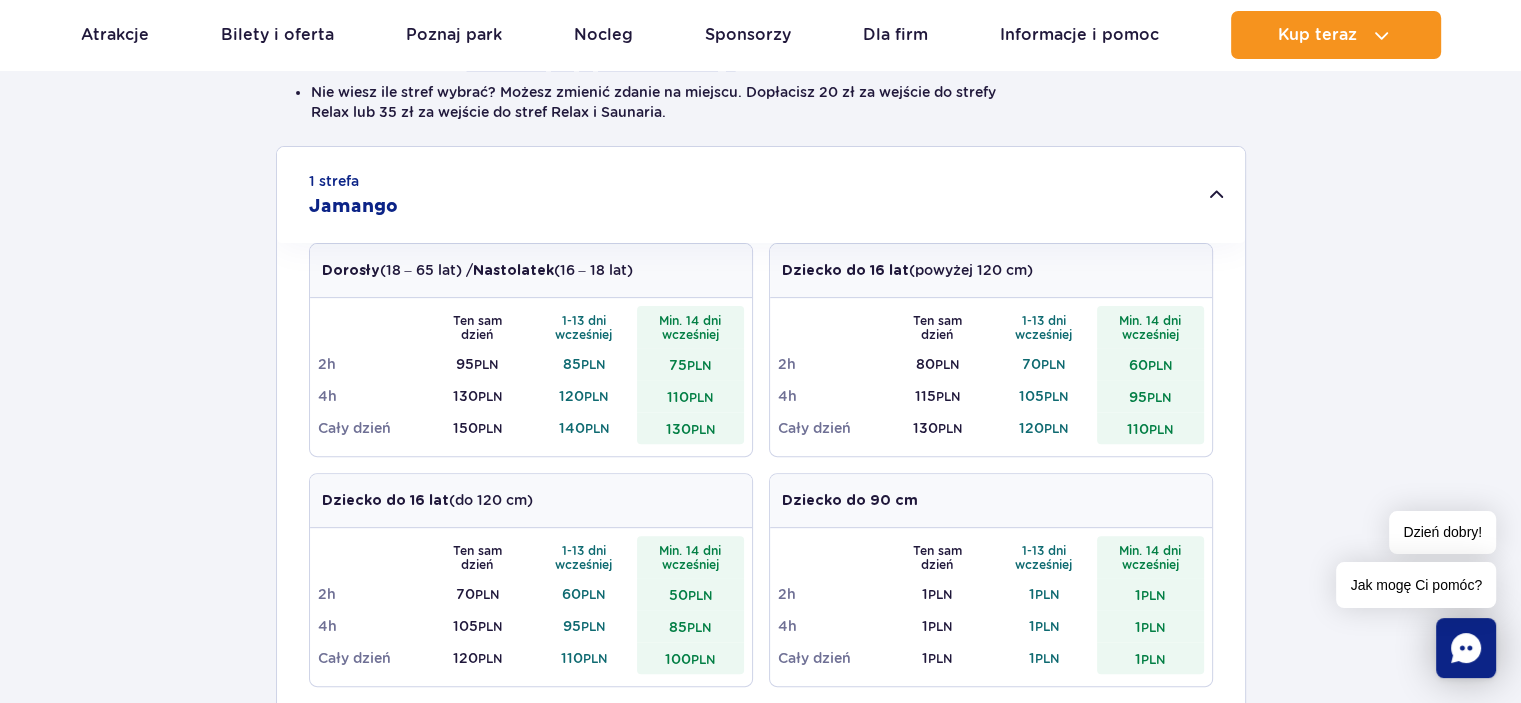 scroll, scrollTop: 500, scrollLeft: 0, axis: vertical 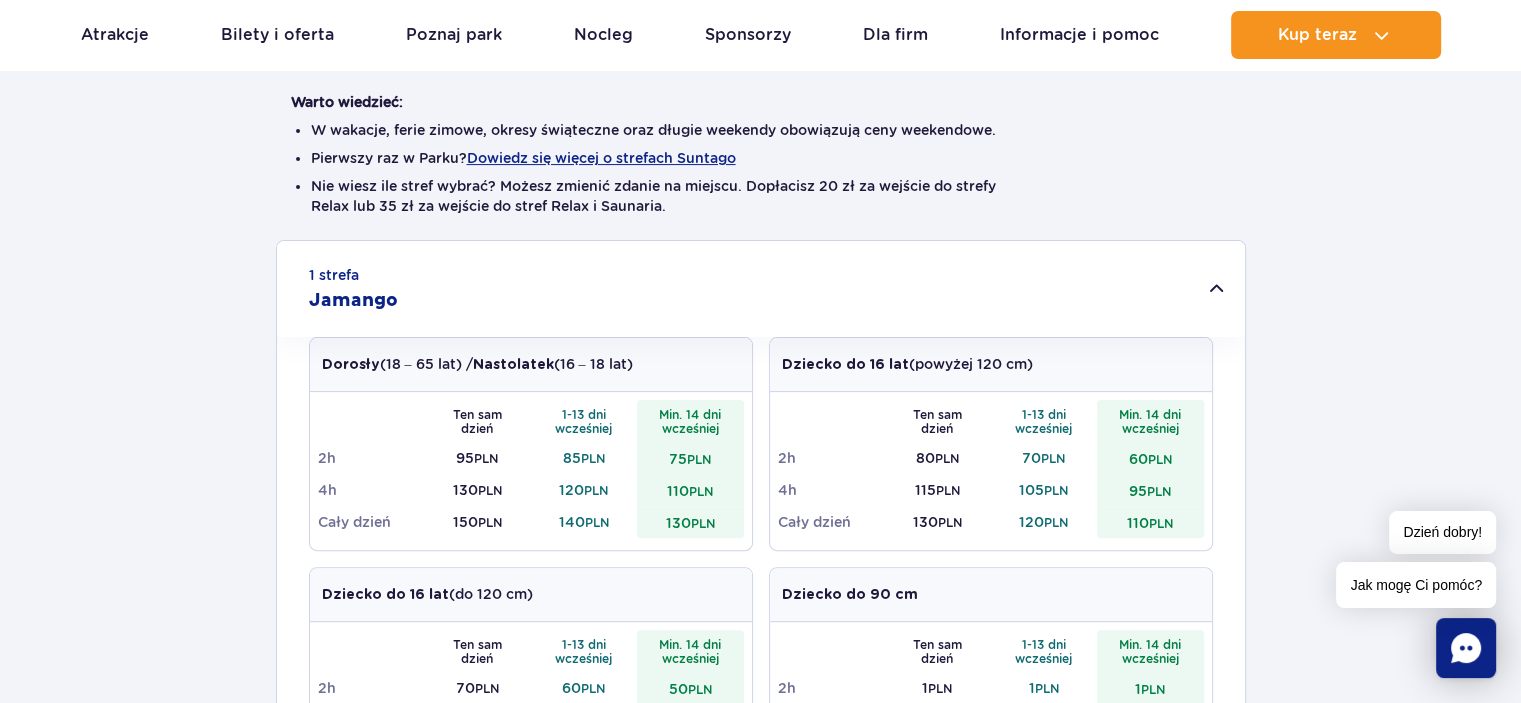 click on "1 strefa
Jamango" at bounding box center (761, 289) 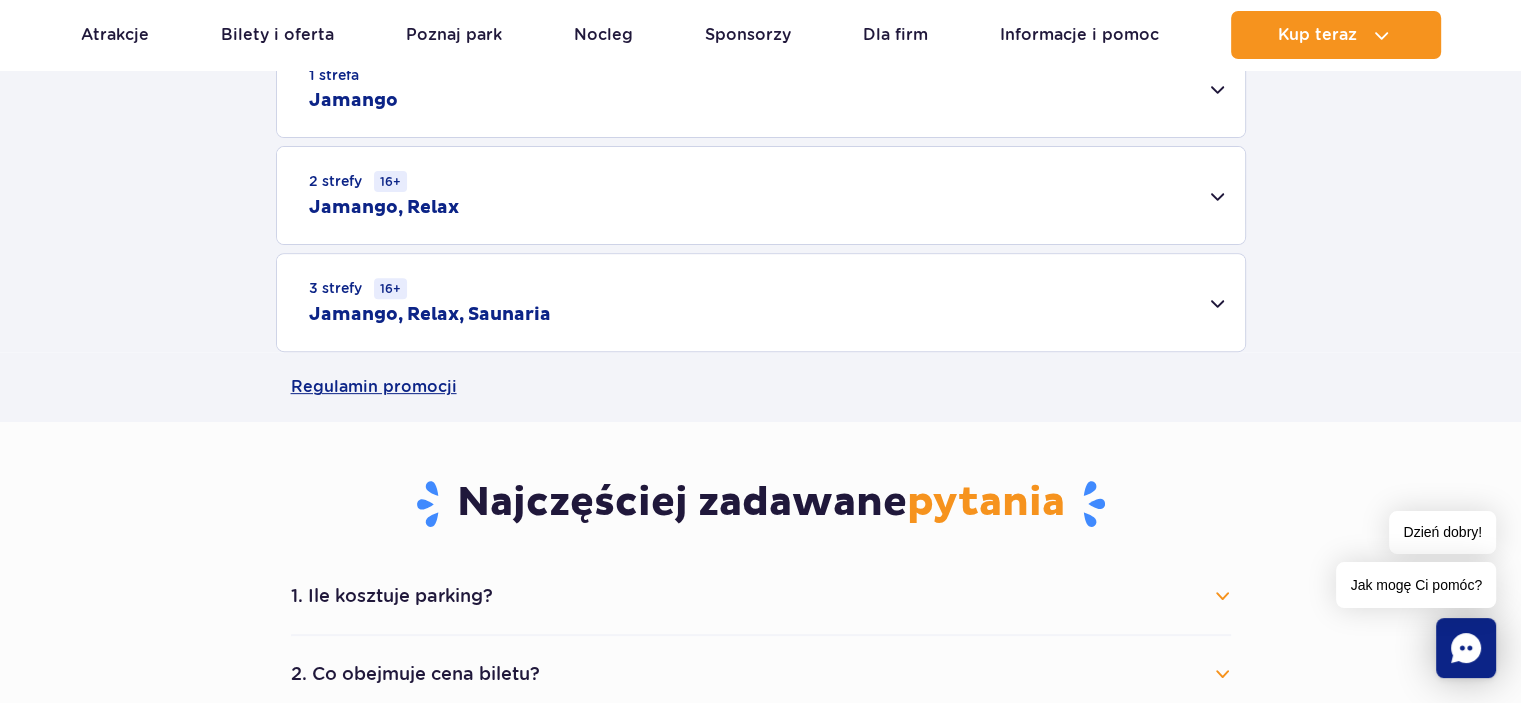 scroll, scrollTop: 400, scrollLeft: 0, axis: vertical 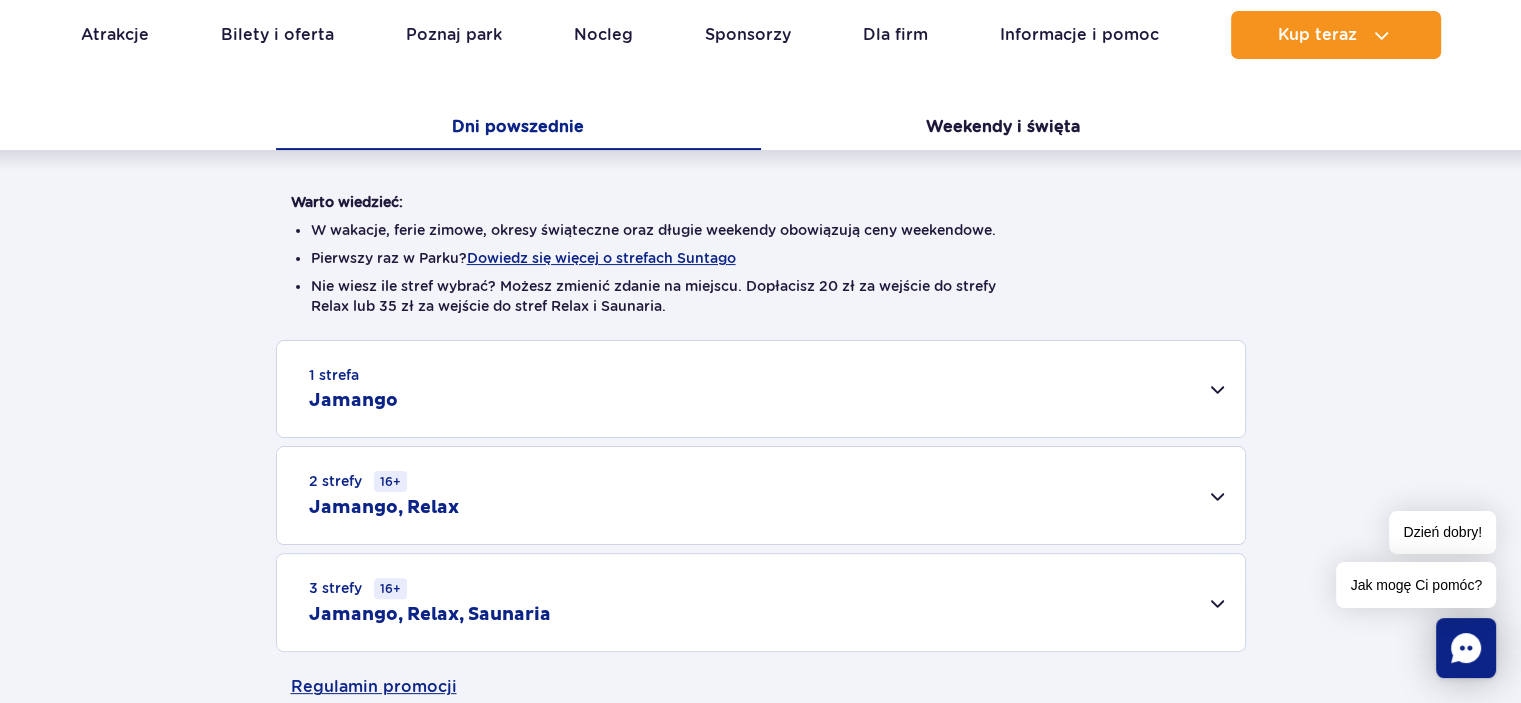 click on "1 strefa
Jamango" at bounding box center [761, 389] 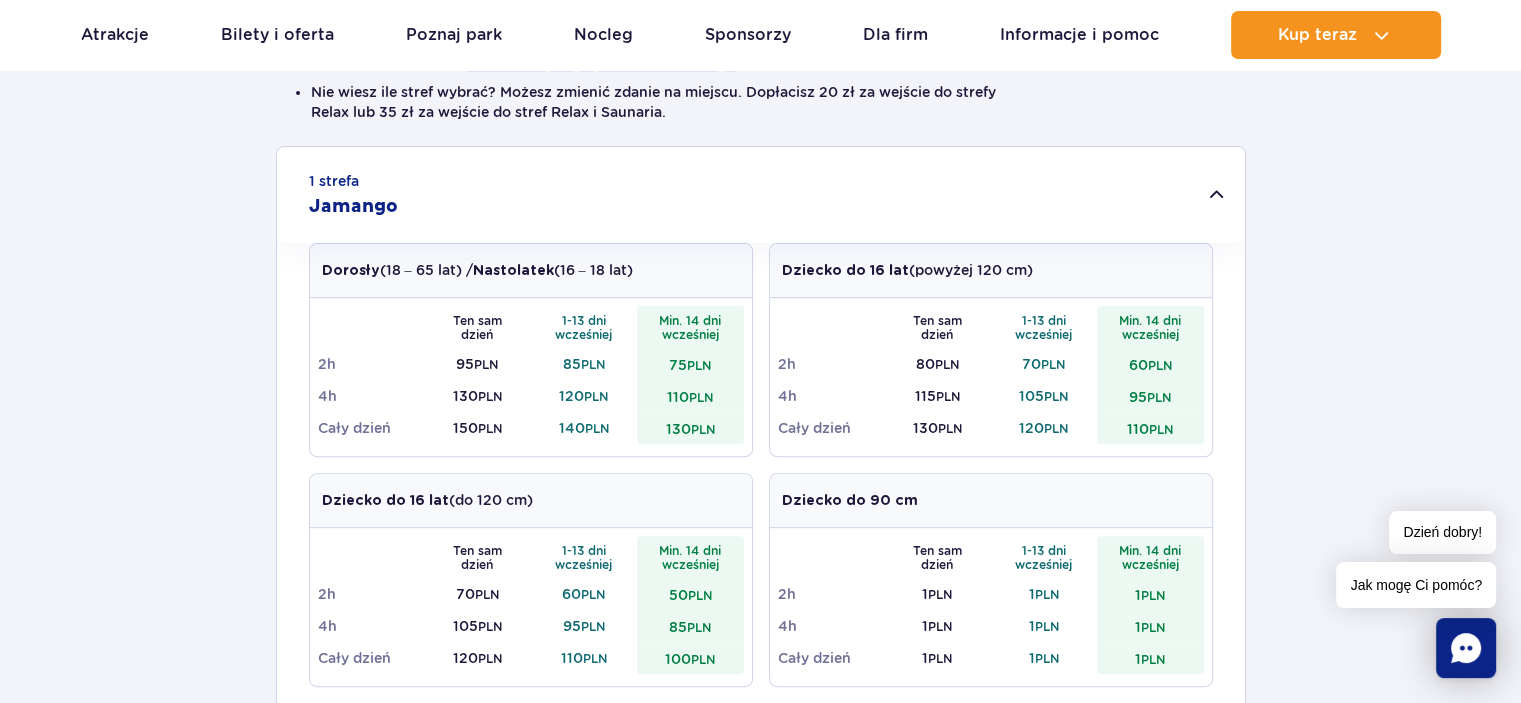scroll, scrollTop: 400, scrollLeft: 0, axis: vertical 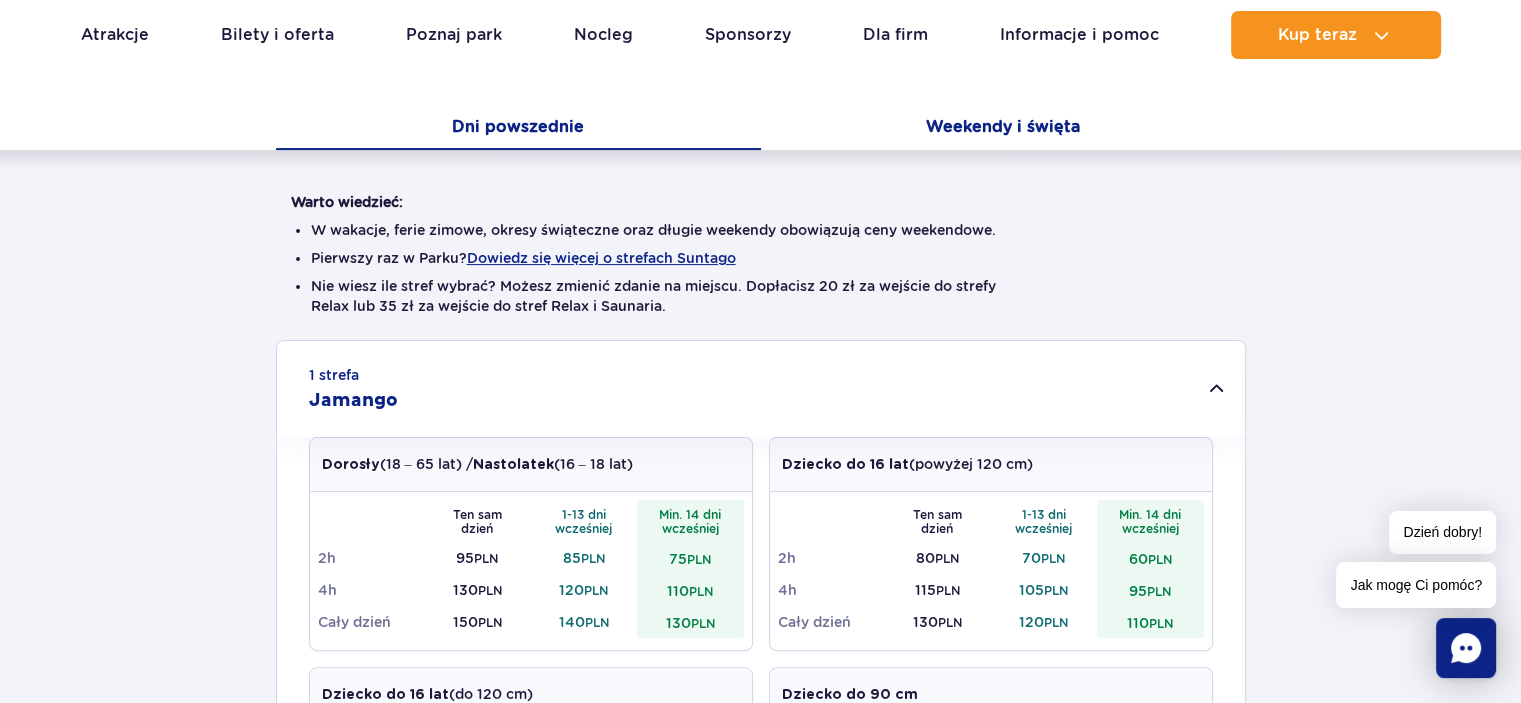 click on "Weekendy i święta" at bounding box center [1003, 129] 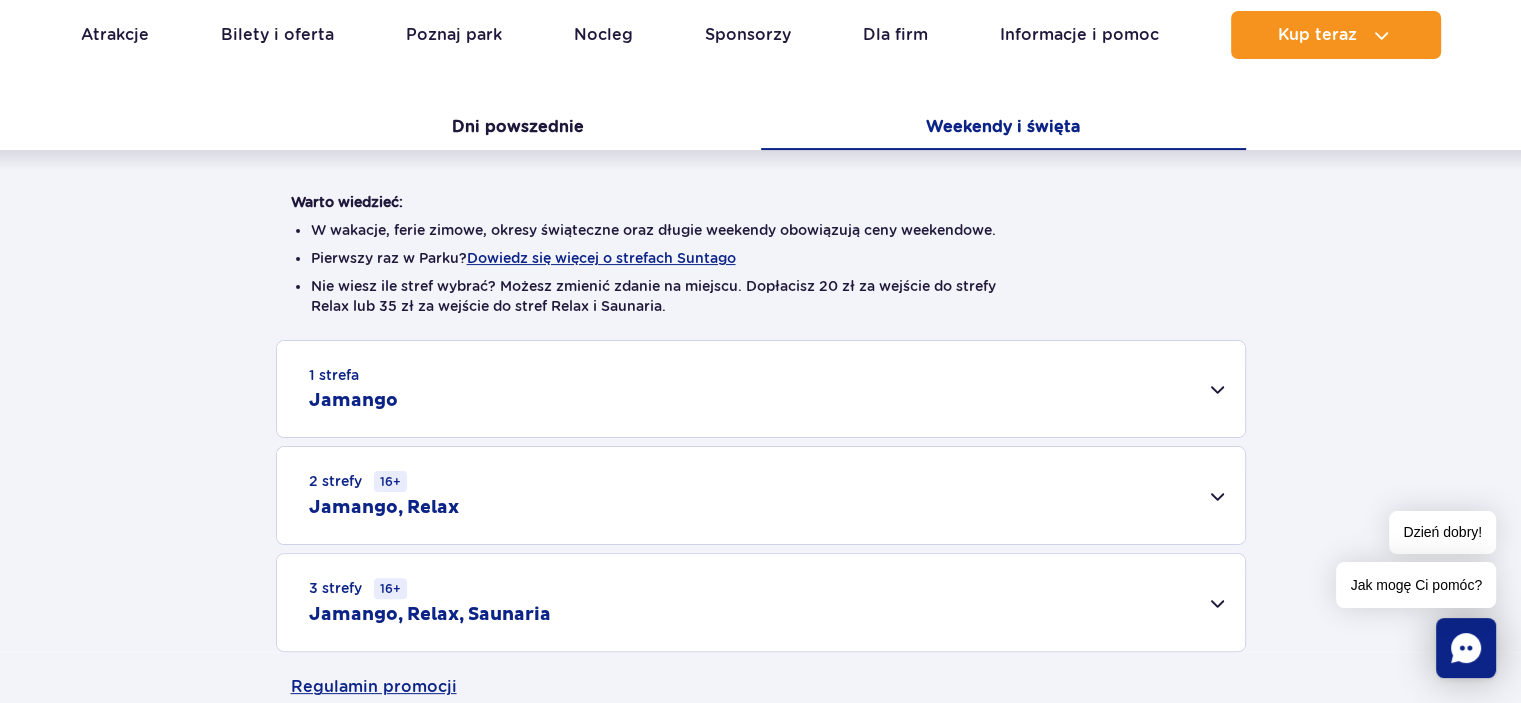 click on "1 strefa
Jamango" at bounding box center [761, 389] 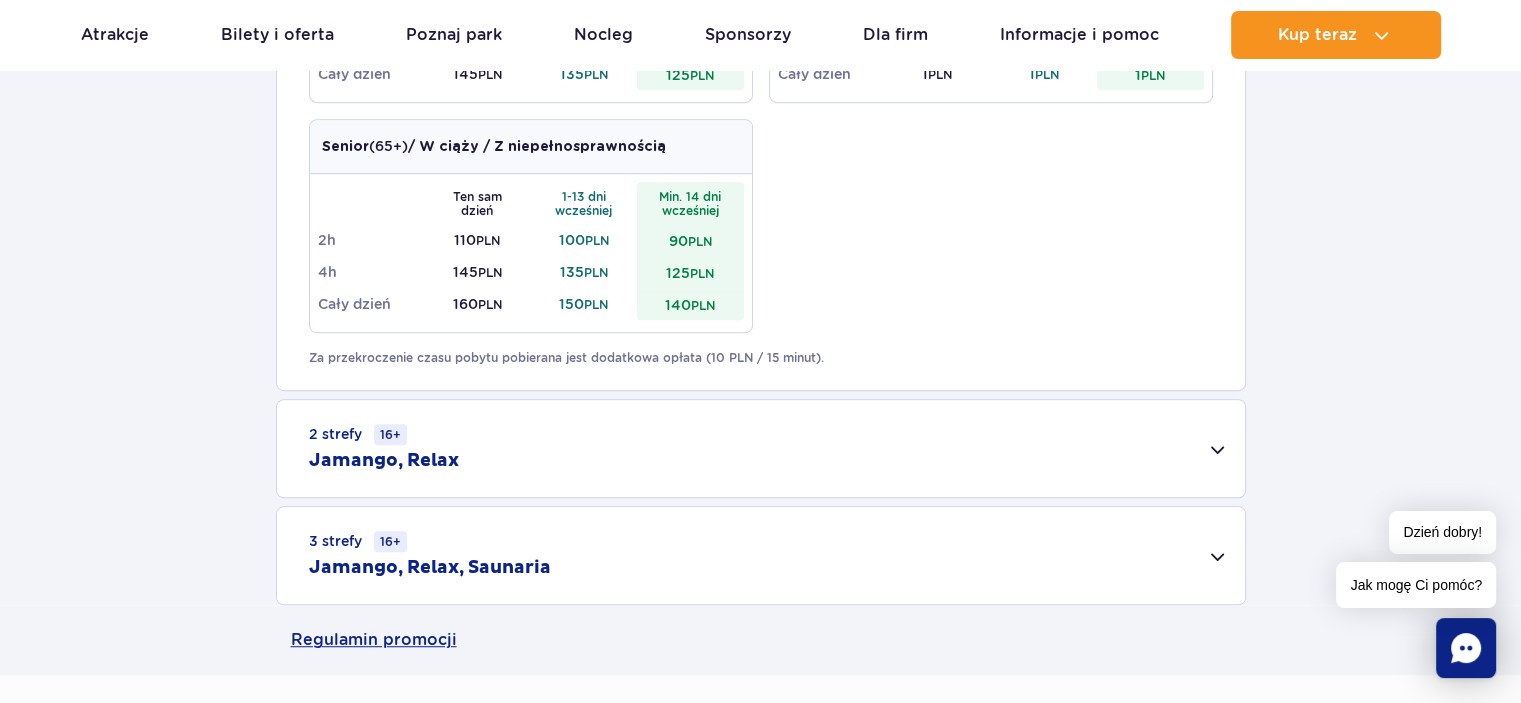 scroll, scrollTop: 1400, scrollLeft: 0, axis: vertical 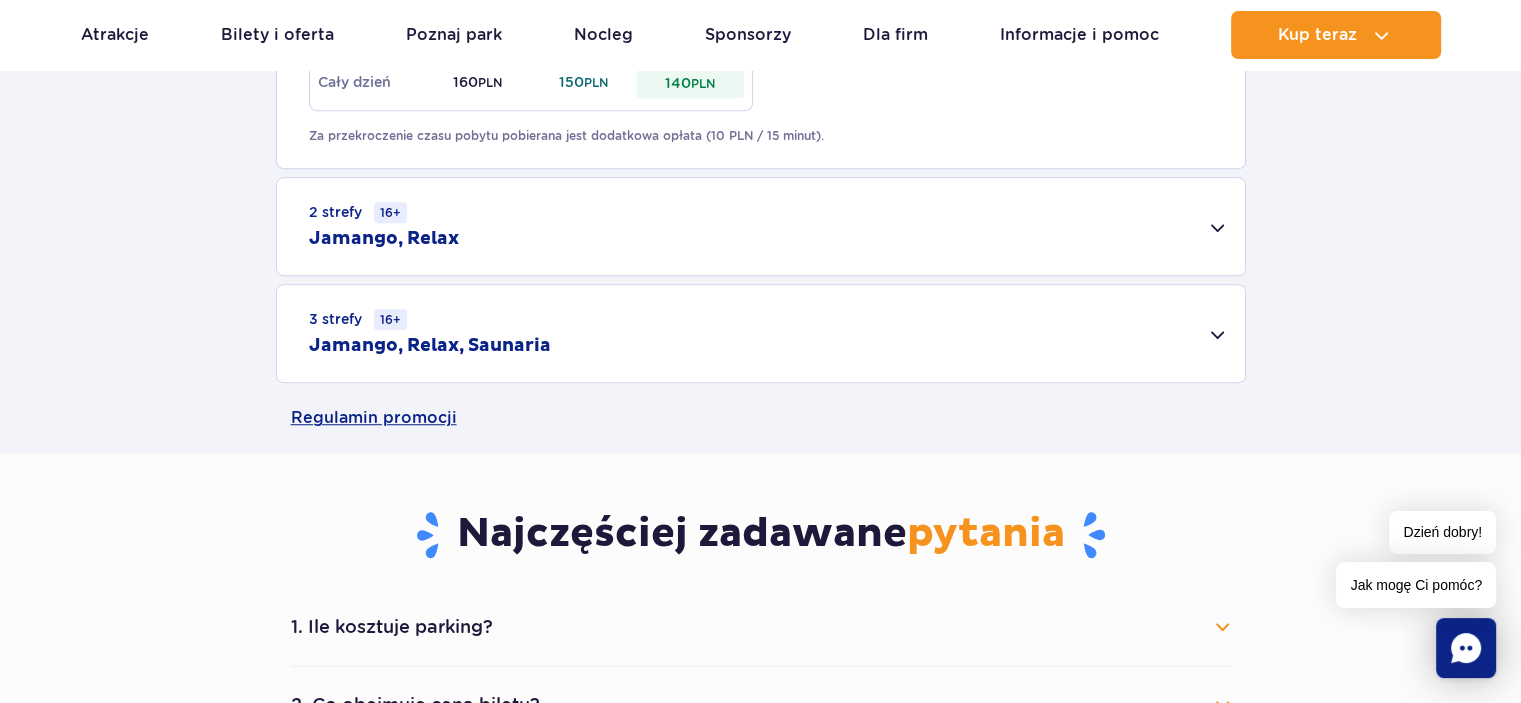click on "2 strefy  16+
Jamango, Relax" at bounding box center (761, 226) 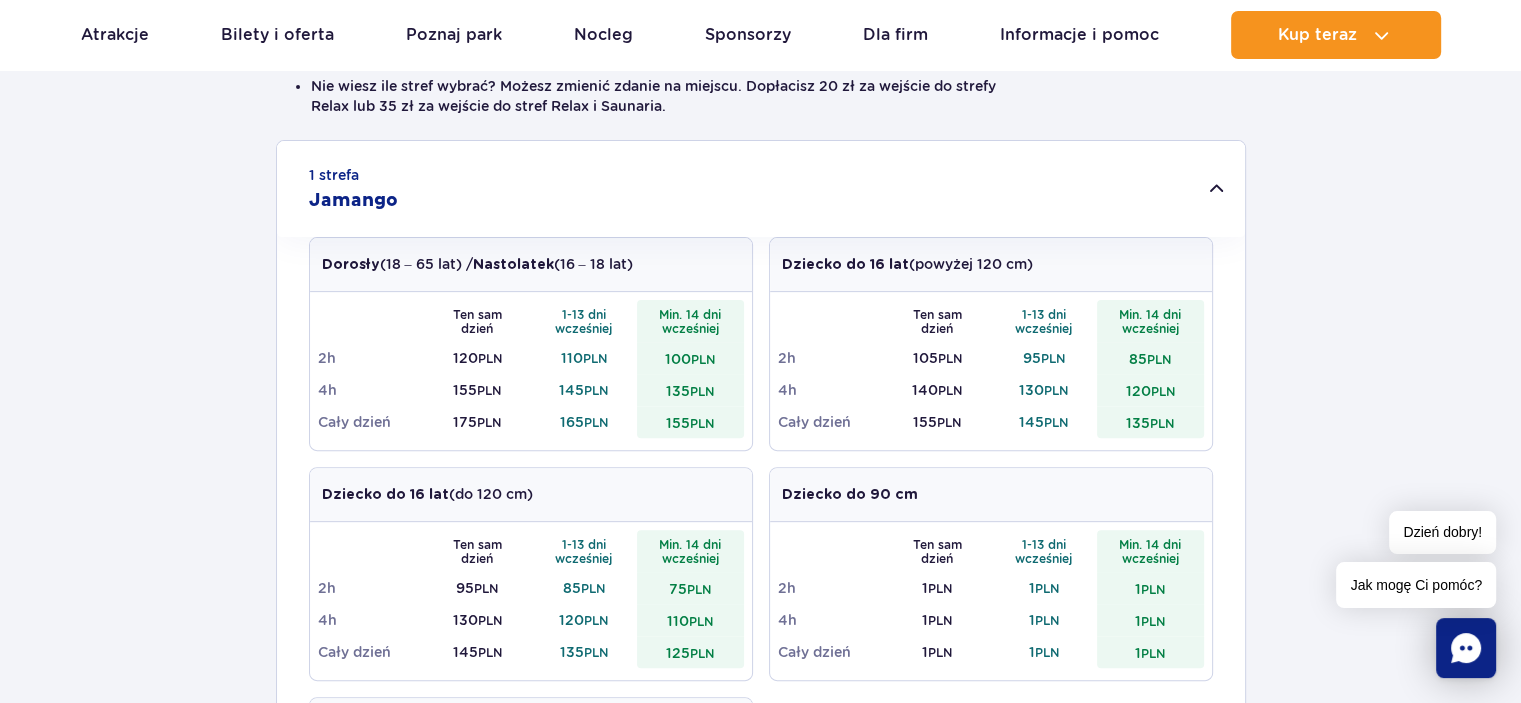 scroll, scrollTop: 200, scrollLeft: 0, axis: vertical 